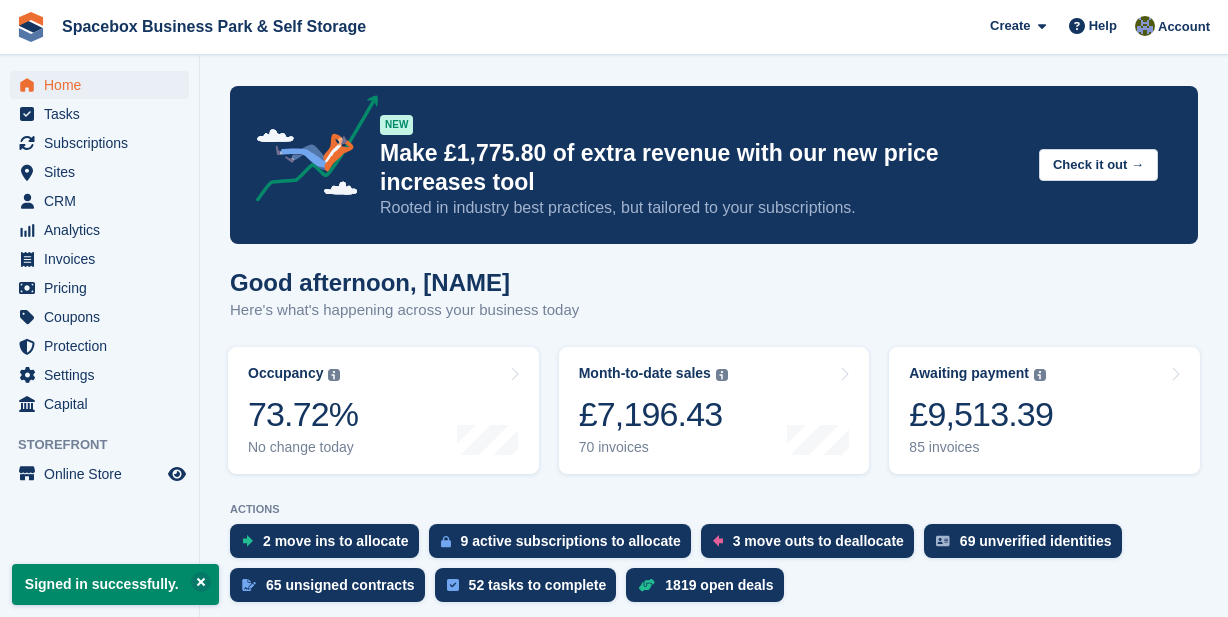 scroll, scrollTop: 0, scrollLeft: 0, axis: both 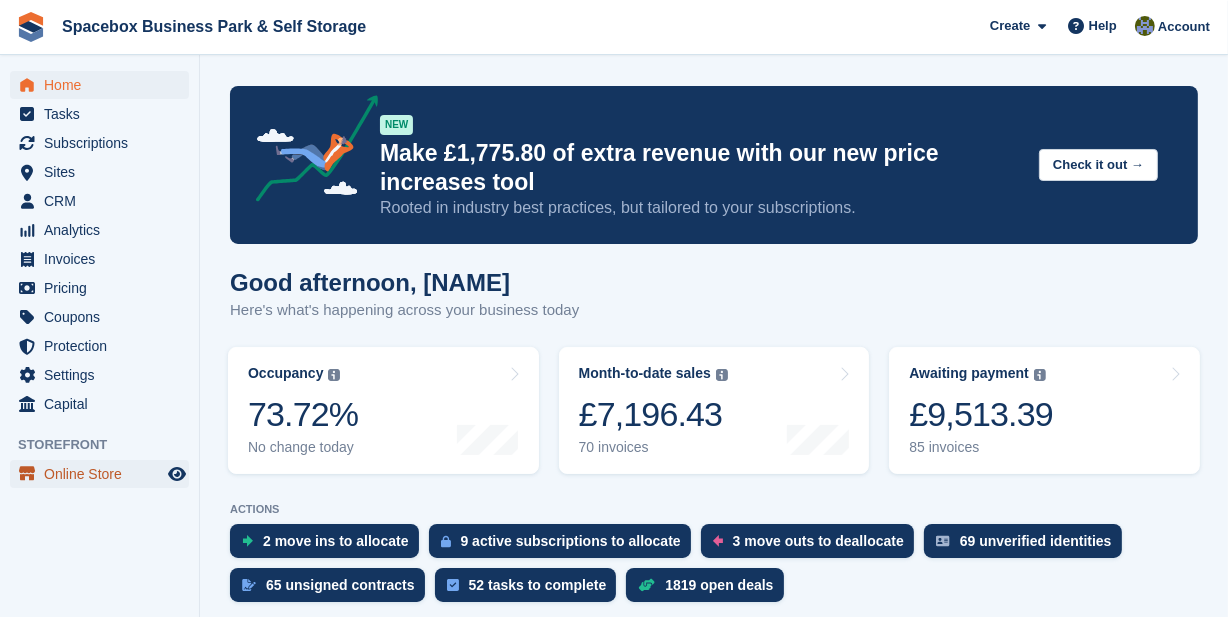 click on "Online Store" at bounding box center (104, 474) 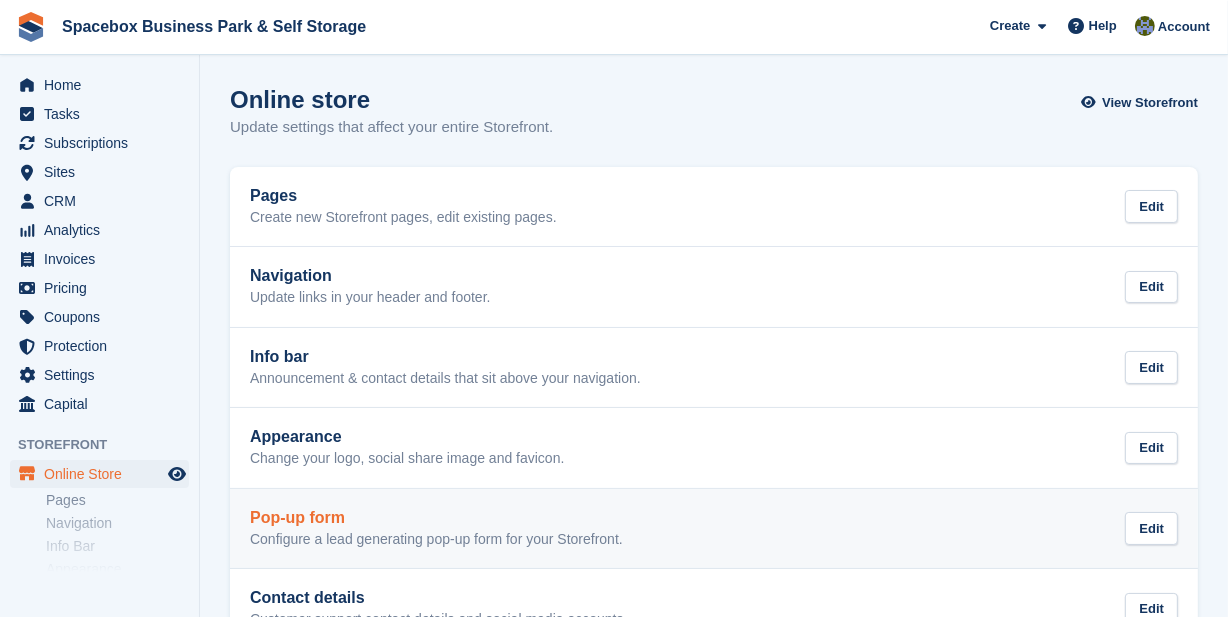 scroll, scrollTop: 382, scrollLeft: 0, axis: vertical 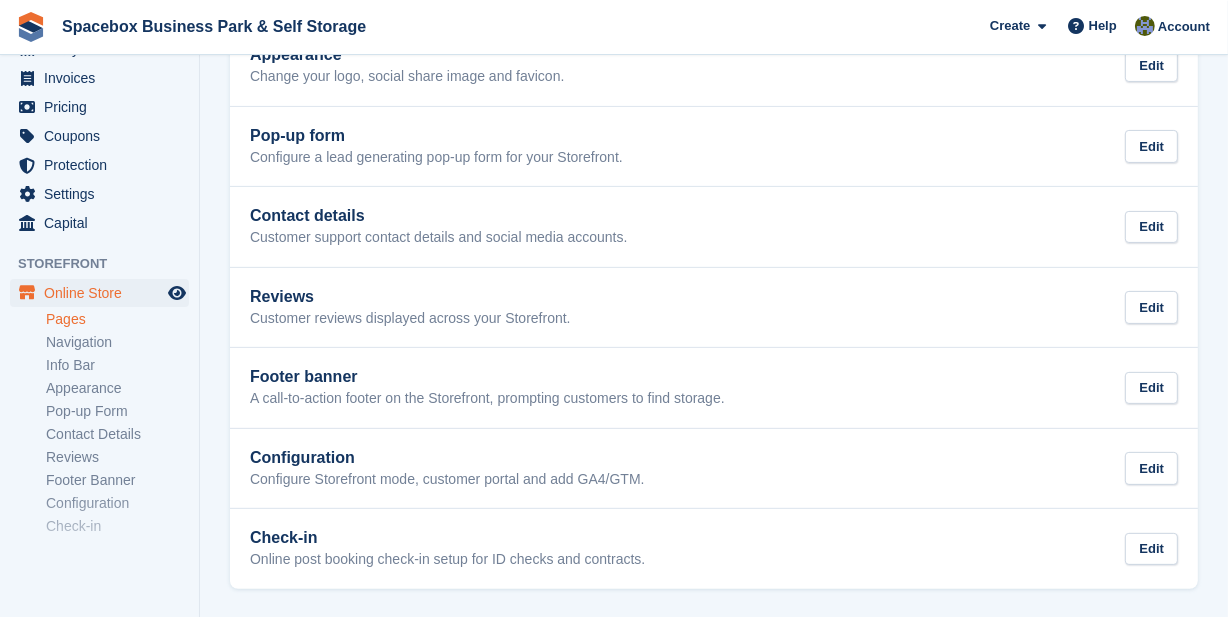 click on "Pages" at bounding box center [117, 319] 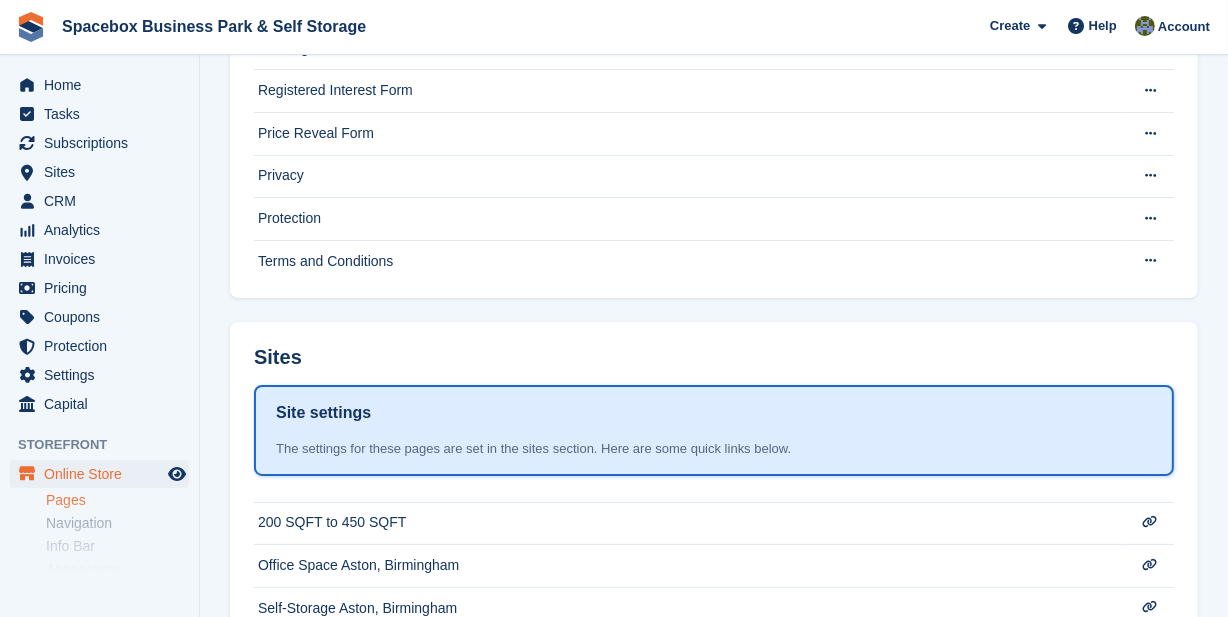 scroll, scrollTop: 636, scrollLeft: 0, axis: vertical 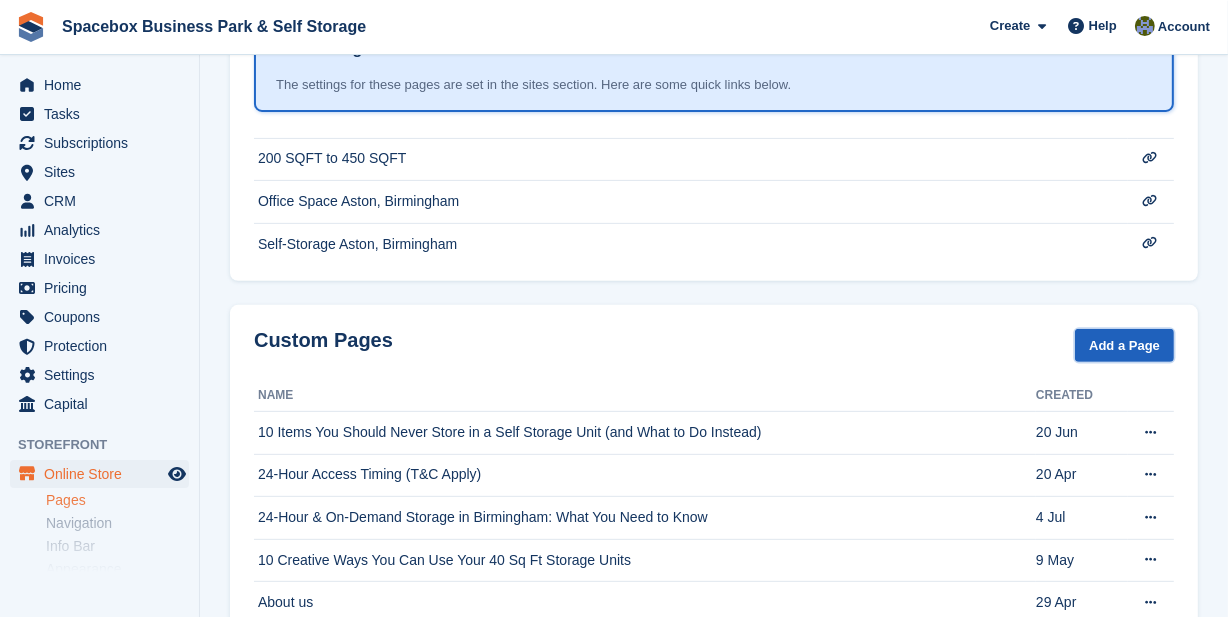 click on "Add a Page" at bounding box center (1124, 345) 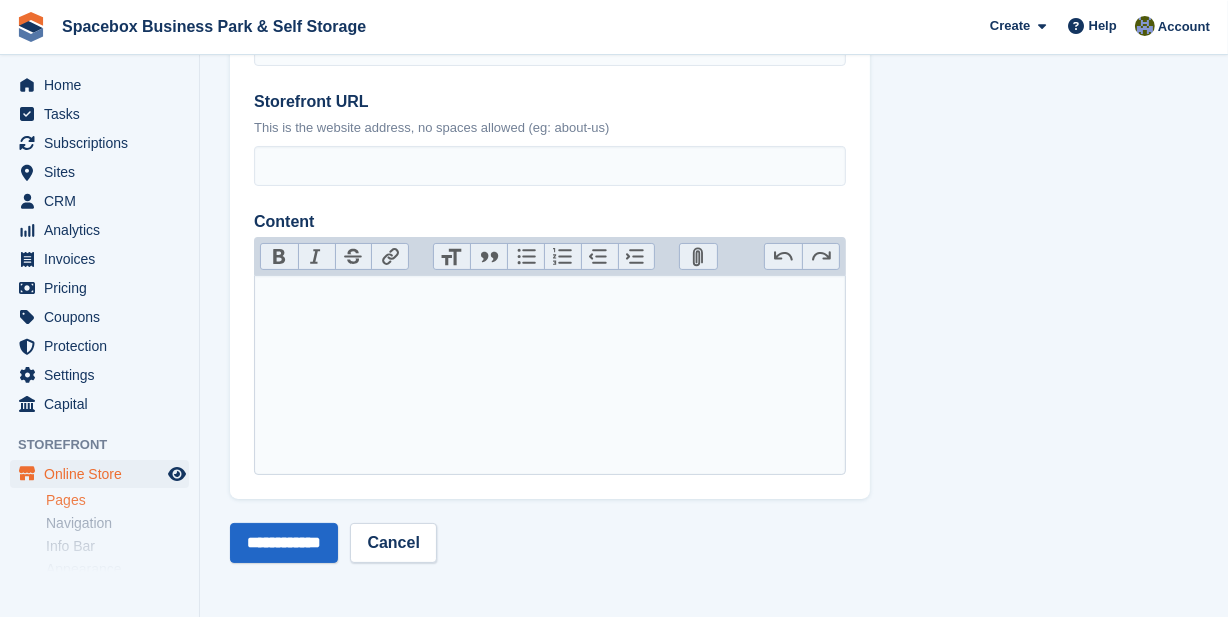 scroll, scrollTop: 0, scrollLeft: 0, axis: both 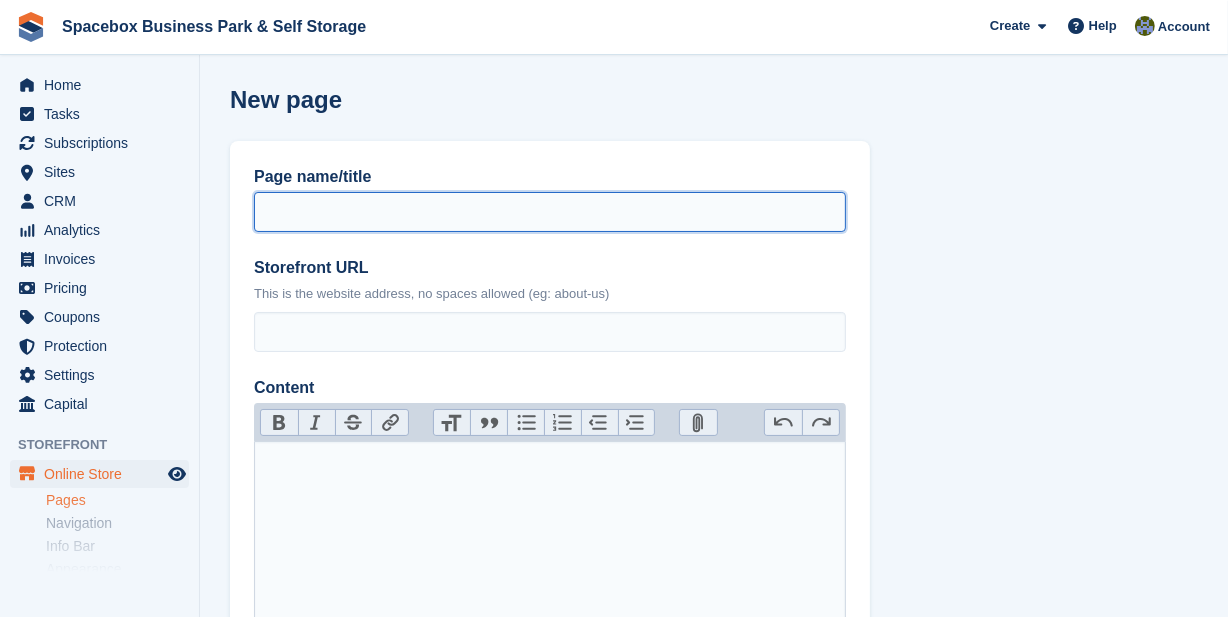 click on "Page name/title" at bounding box center [550, 212] 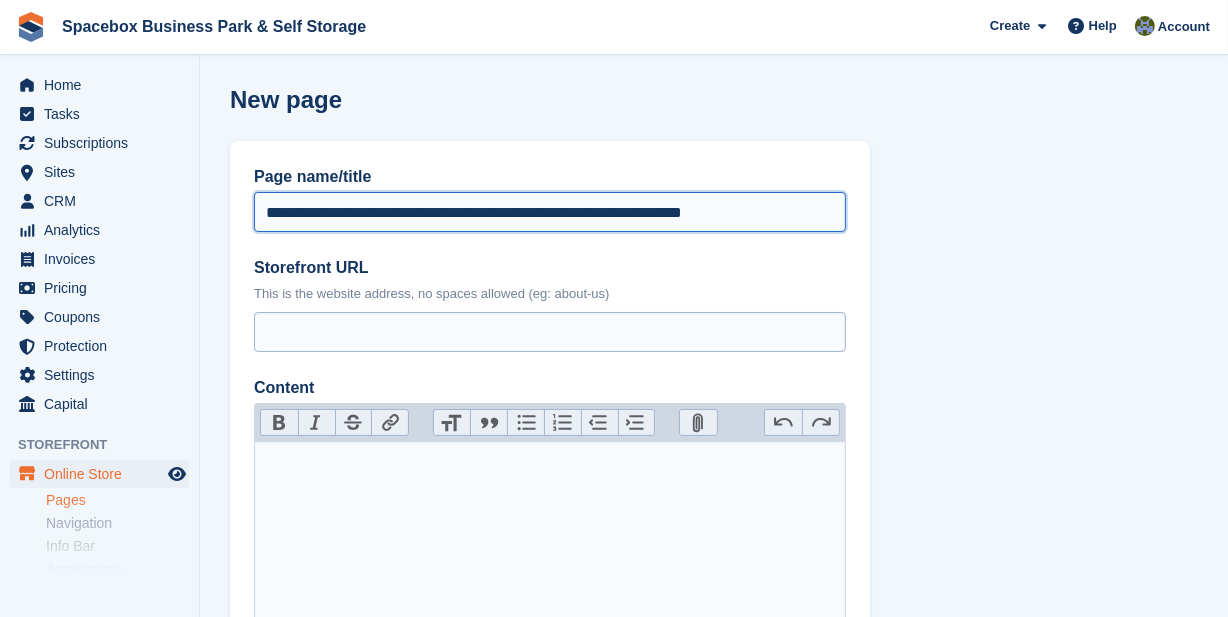 type on "**********" 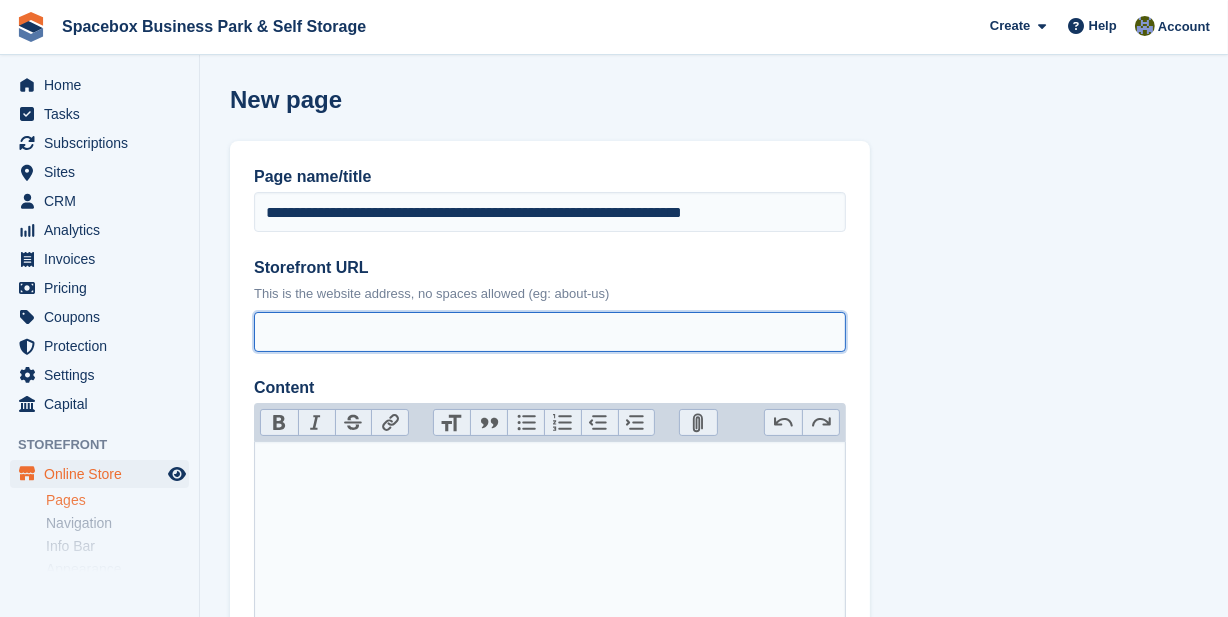 click on "Storefront URL" at bounding box center (550, 332) 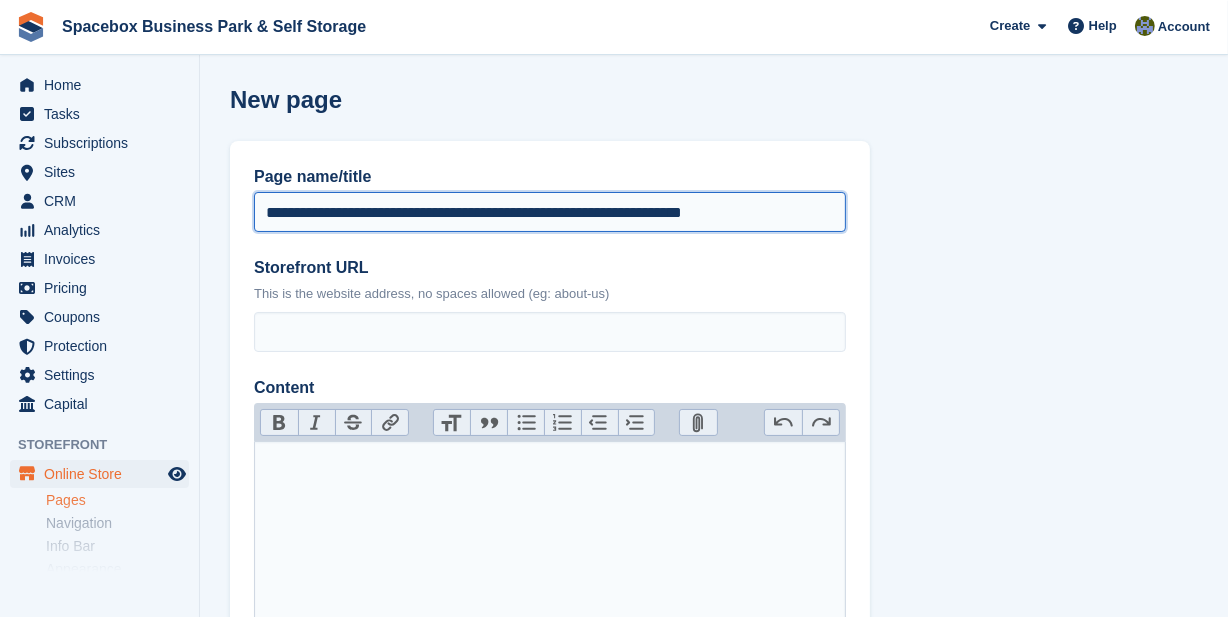drag, startPoint x: 543, startPoint y: 214, endPoint x: 859, endPoint y: 198, distance: 316.40482 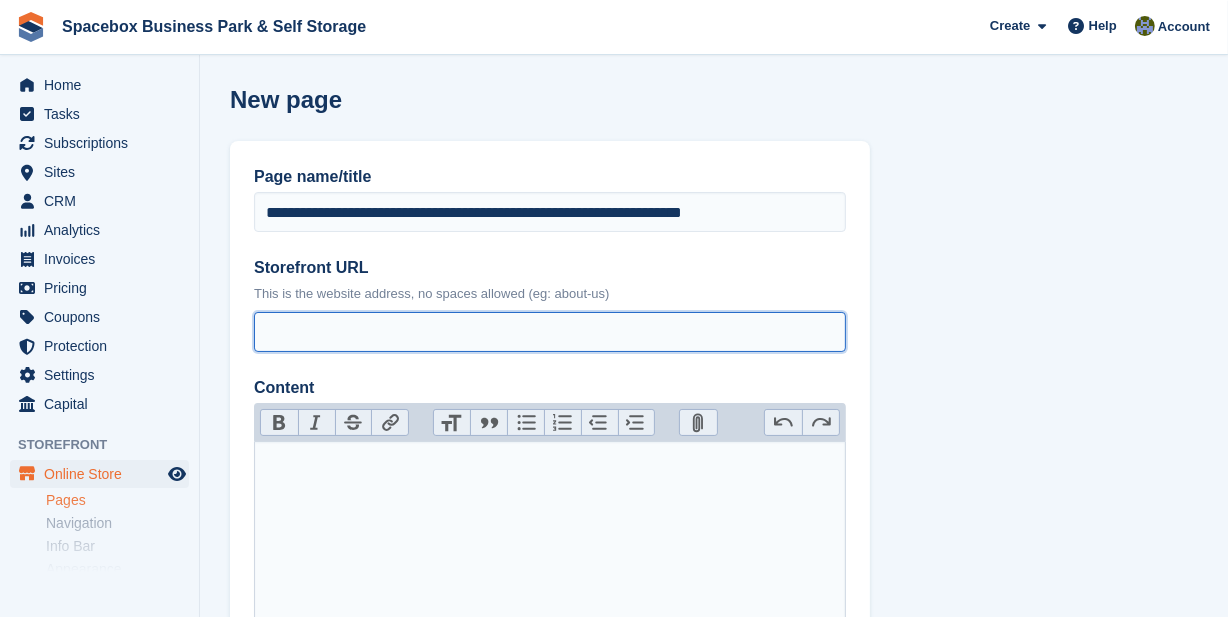 click on "Storefront URL" at bounding box center [550, 332] 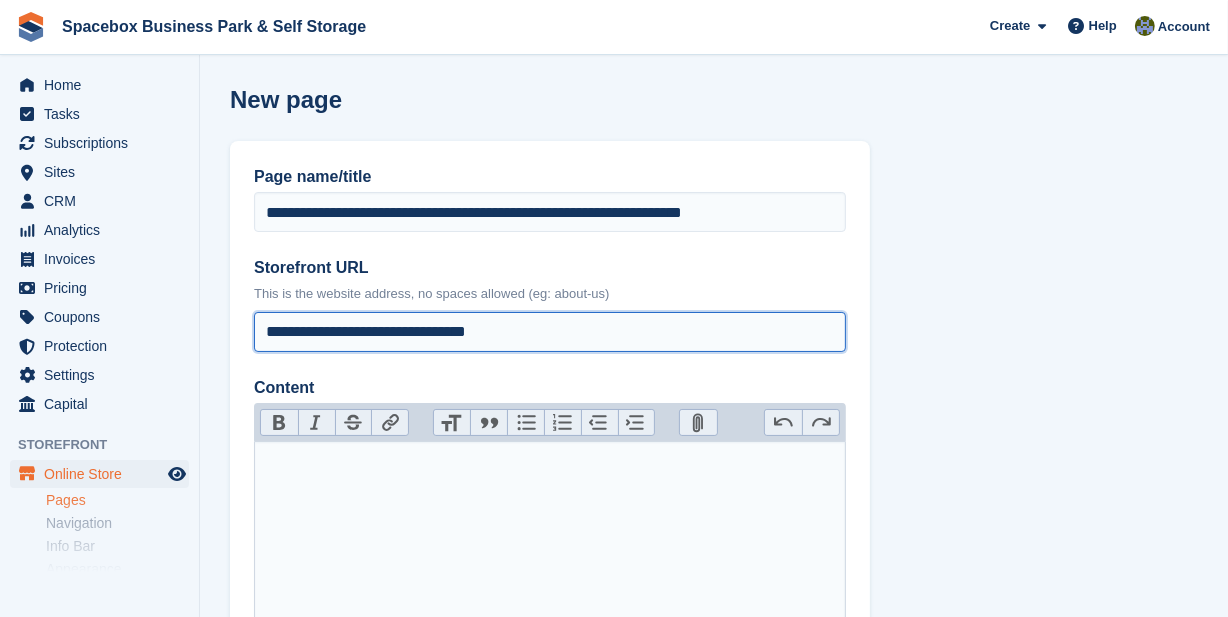 click on "**********" at bounding box center [550, 332] 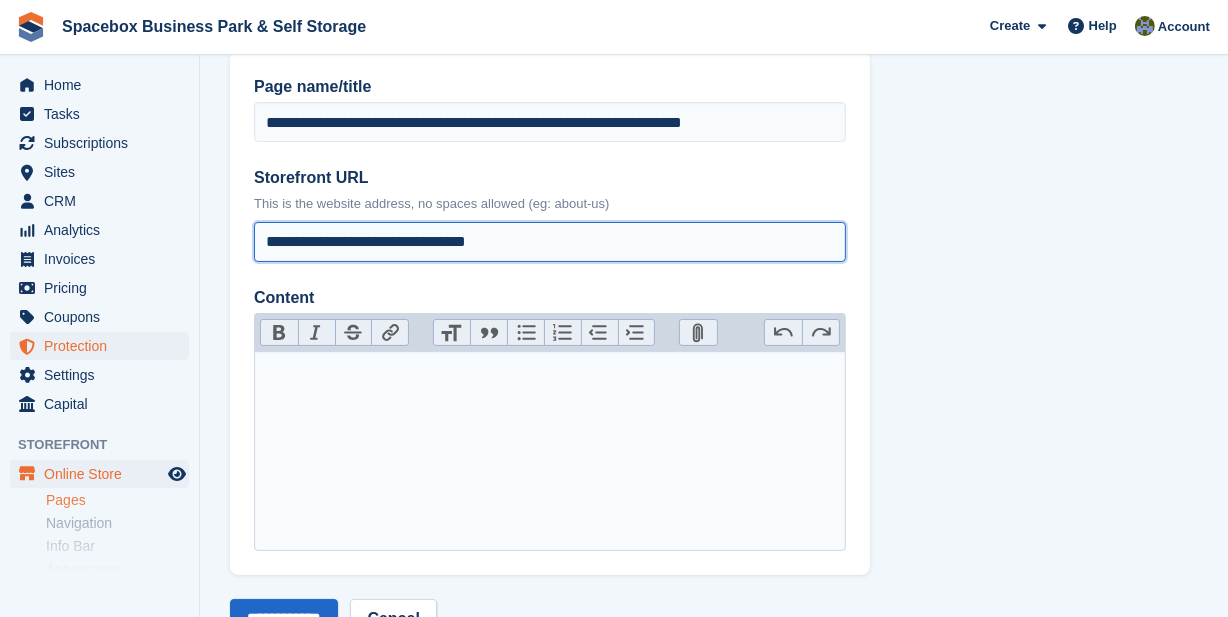 type on "**********" 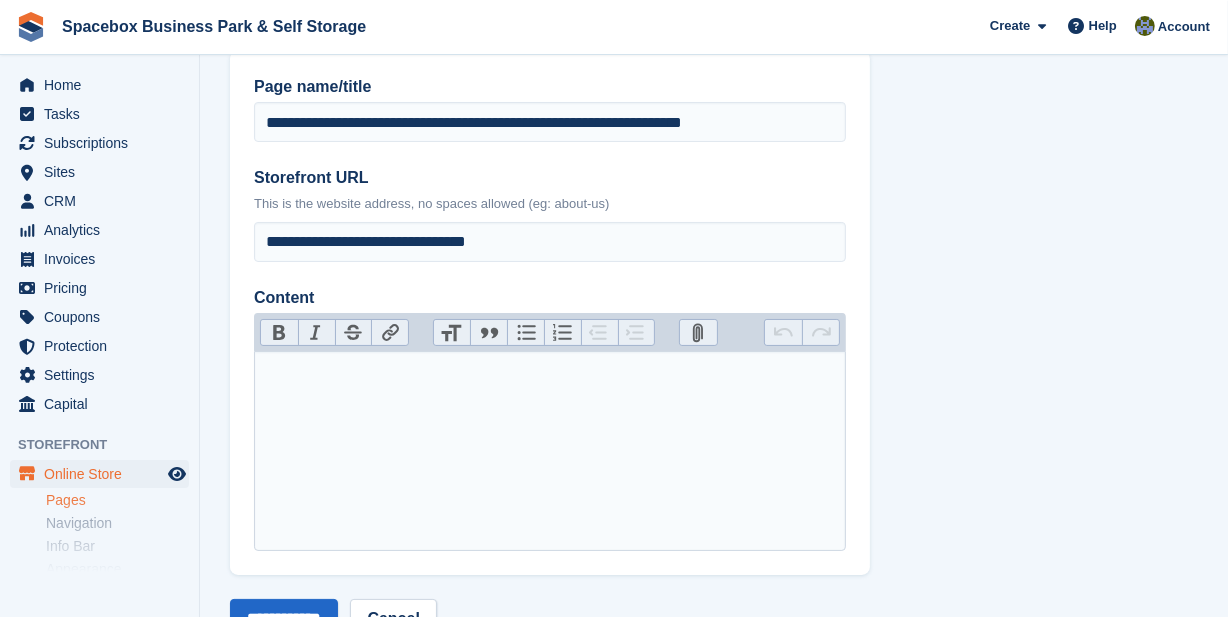 click at bounding box center [550, 451] 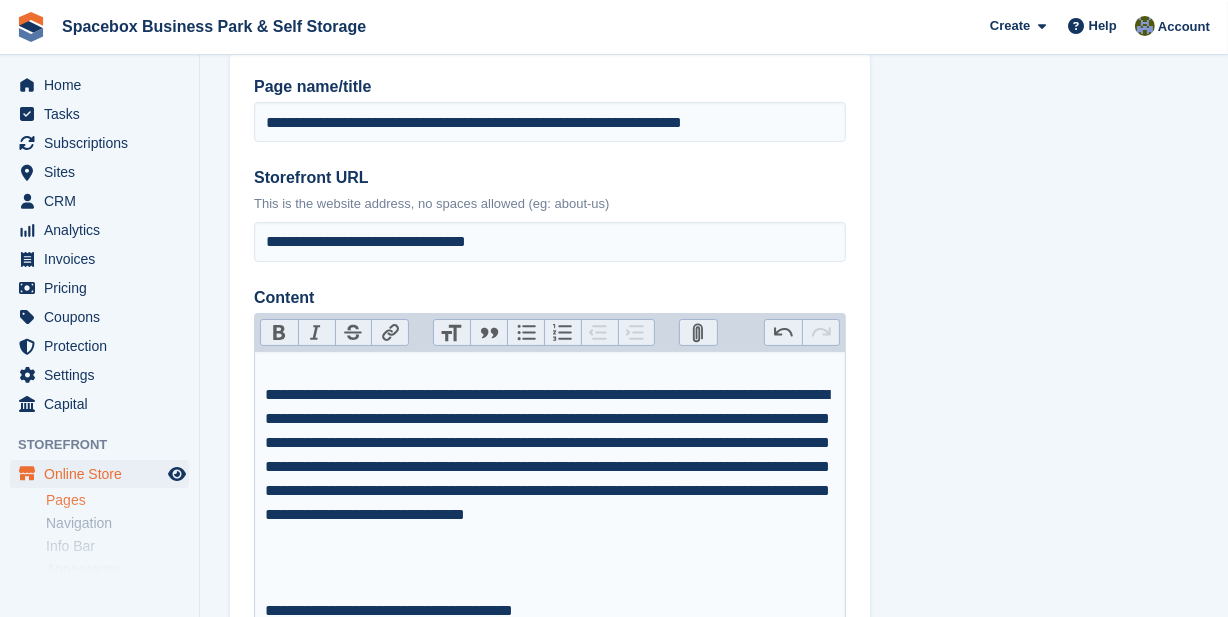 scroll, scrollTop: 272, scrollLeft: 0, axis: vertical 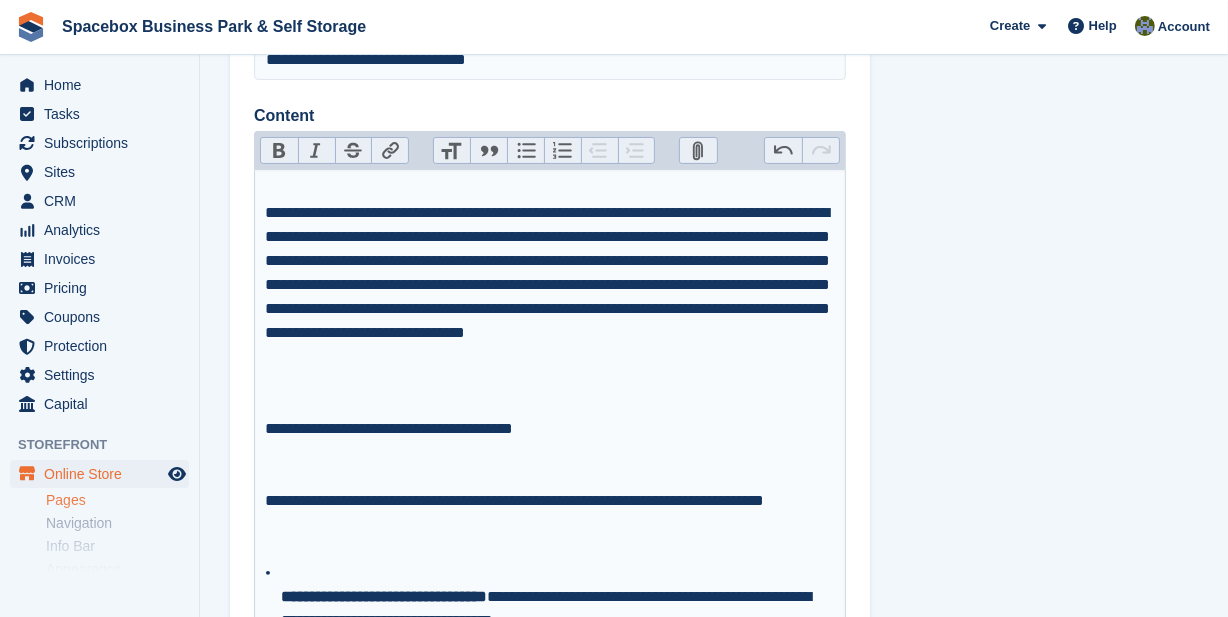 click on "**********" at bounding box center [550, 285] 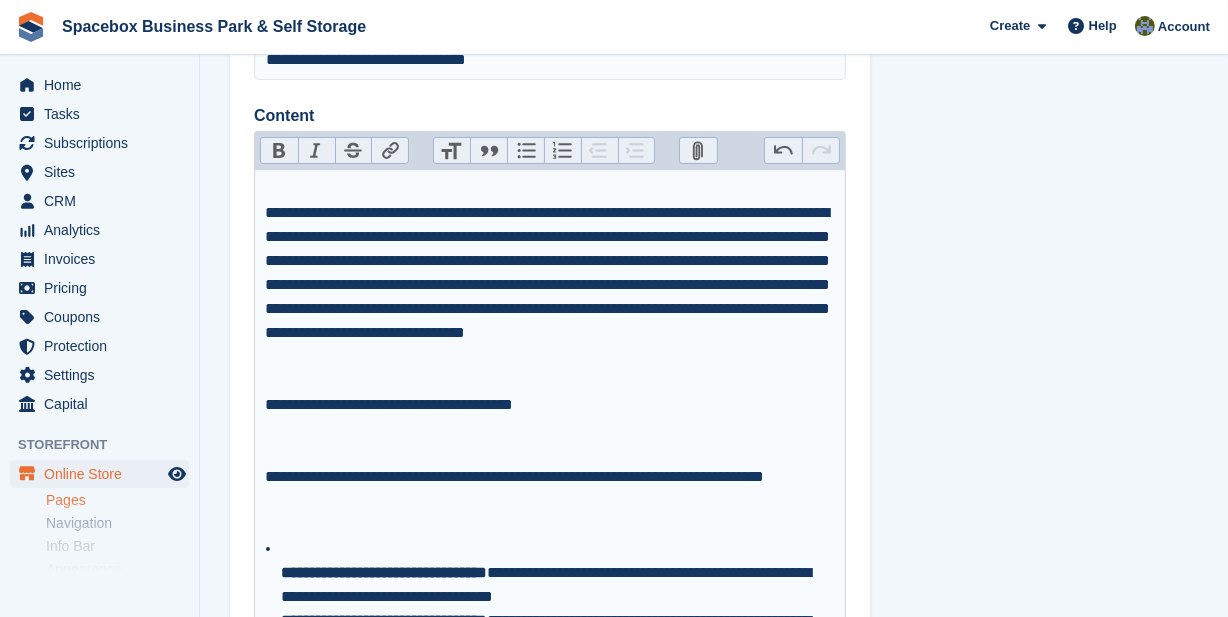 click on "**********" at bounding box center [550, 405] 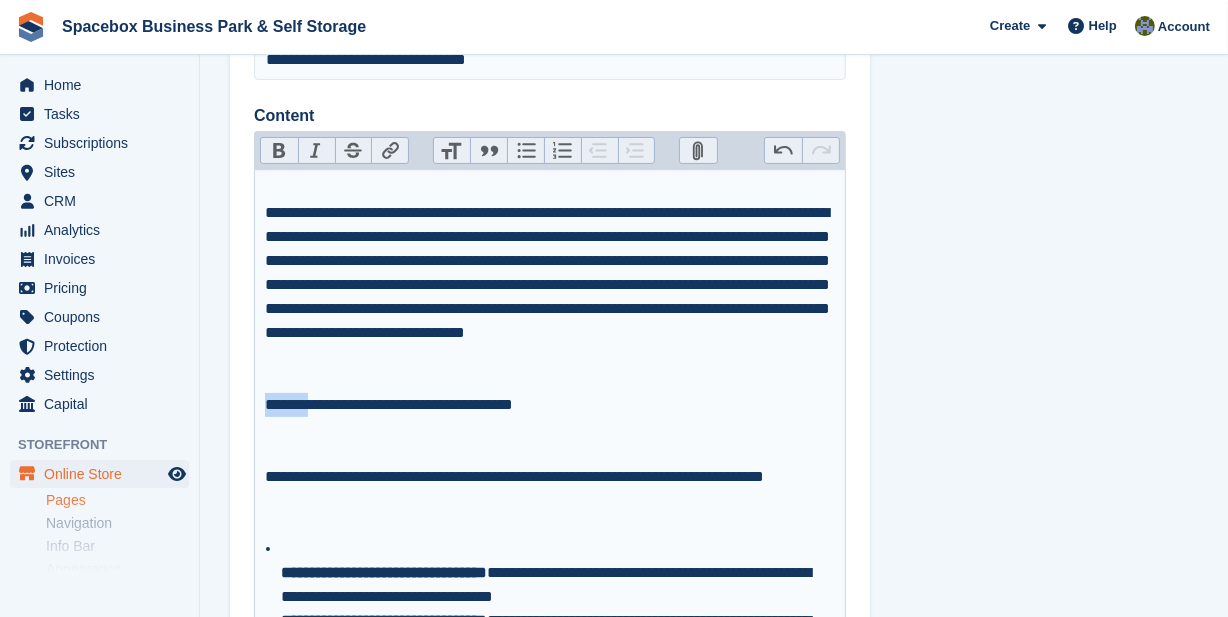 click on "**********" at bounding box center (550, 405) 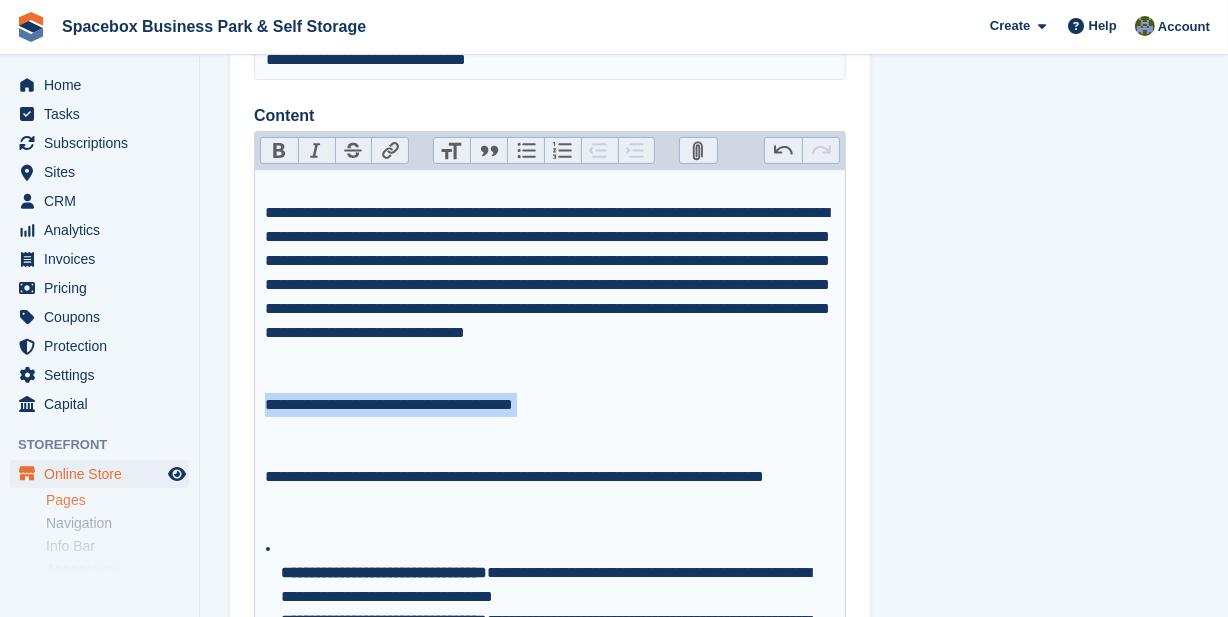 click on "**********" at bounding box center (550, 405) 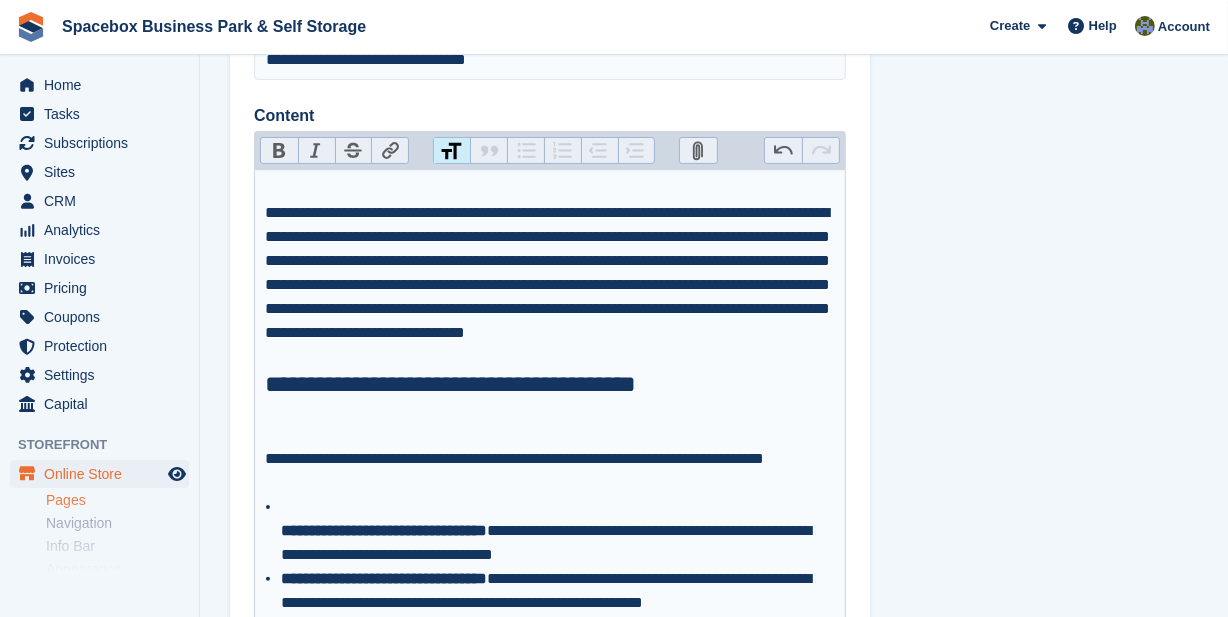 click on "Heading" at bounding box center [452, 151] 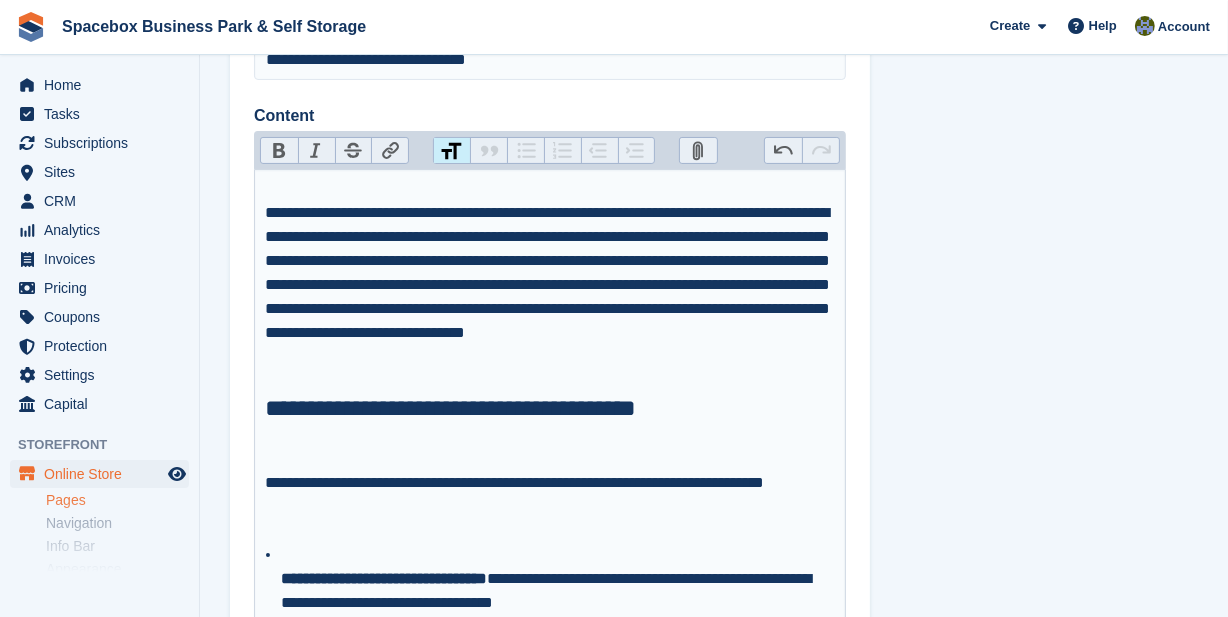 click on "**********" at bounding box center [550, 495] 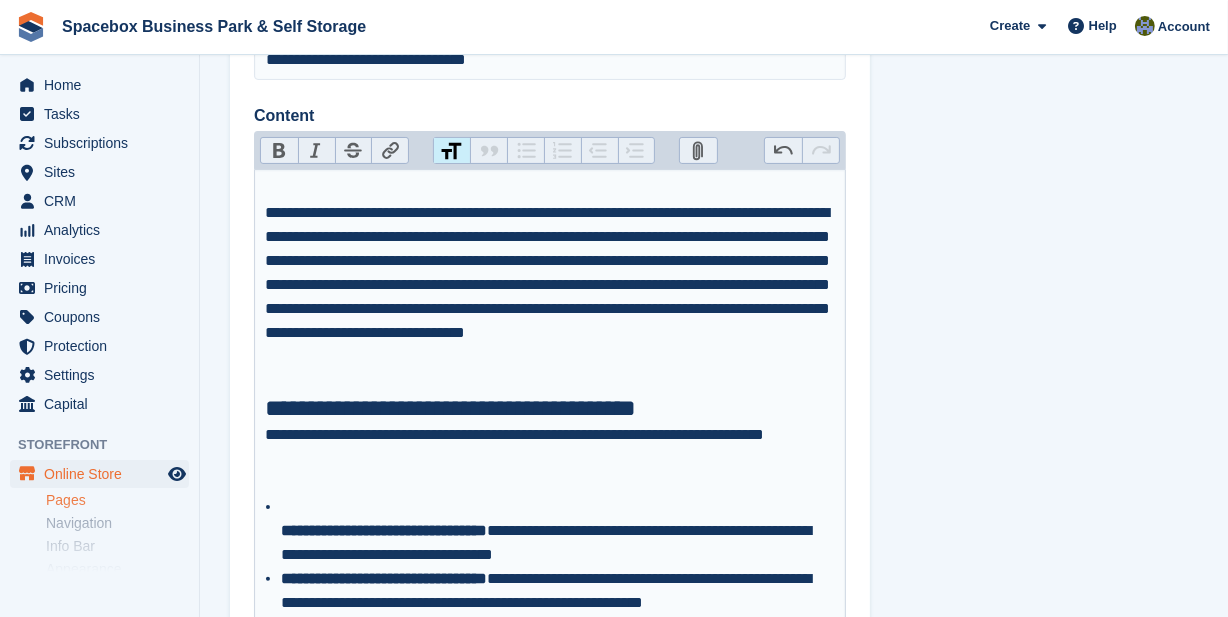 click on "**********" at bounding box center (550, 615) 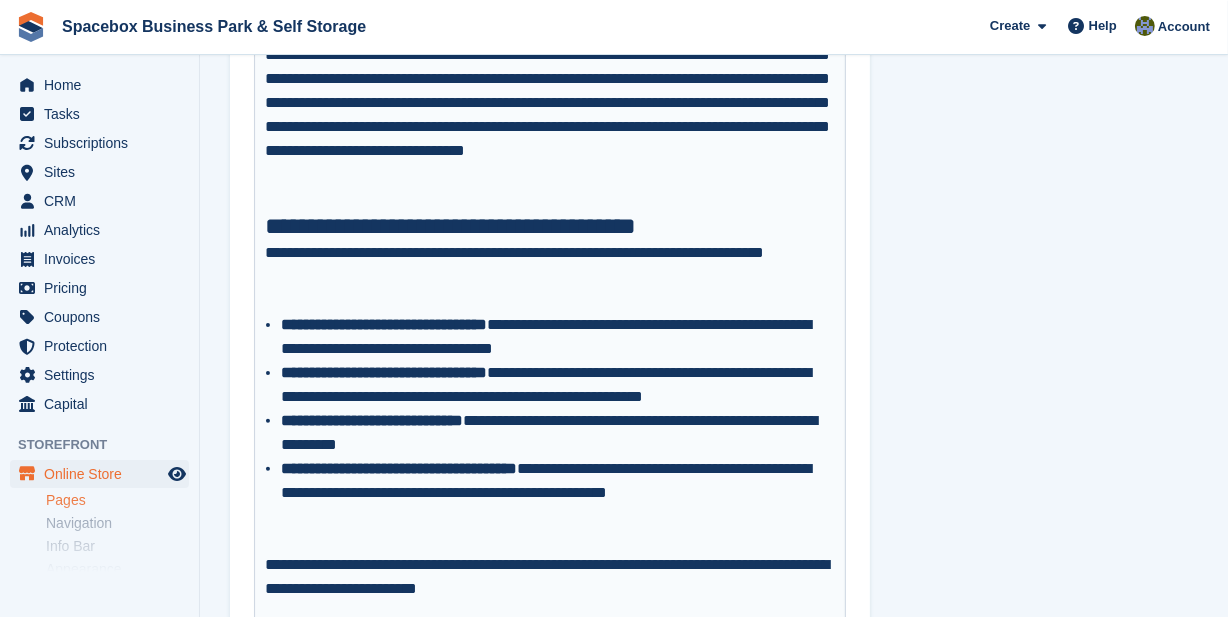 scroll, scrollTop: 545, scrollLeft: 0, axis: vertical 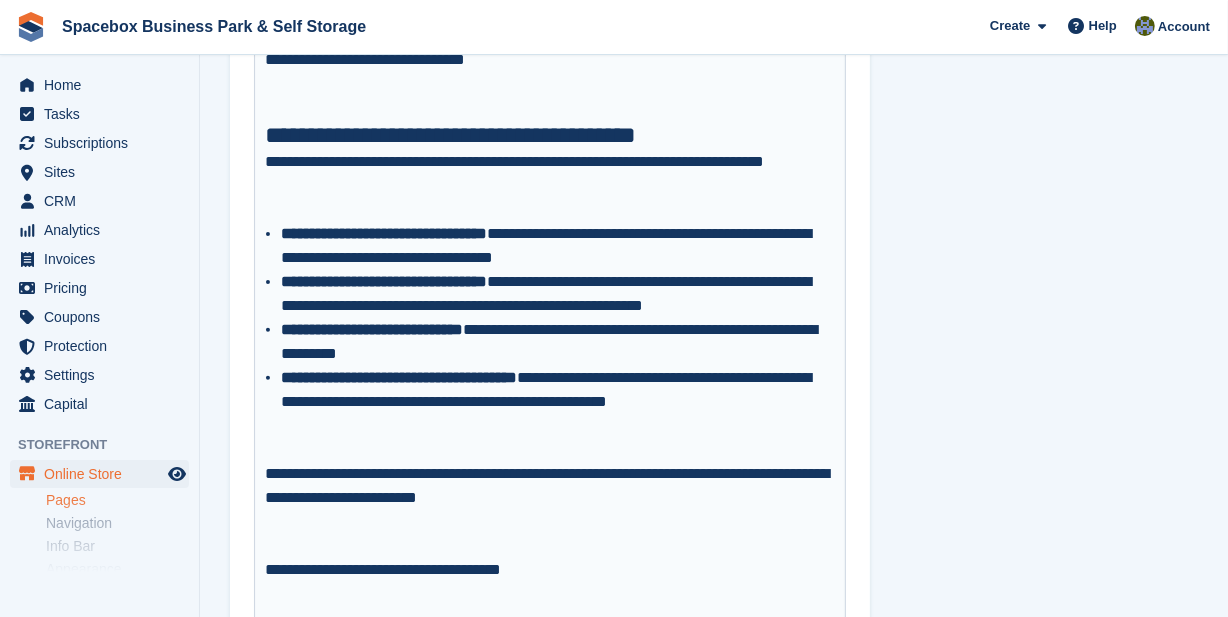 click on "**********" at bounding box center [558, 402] 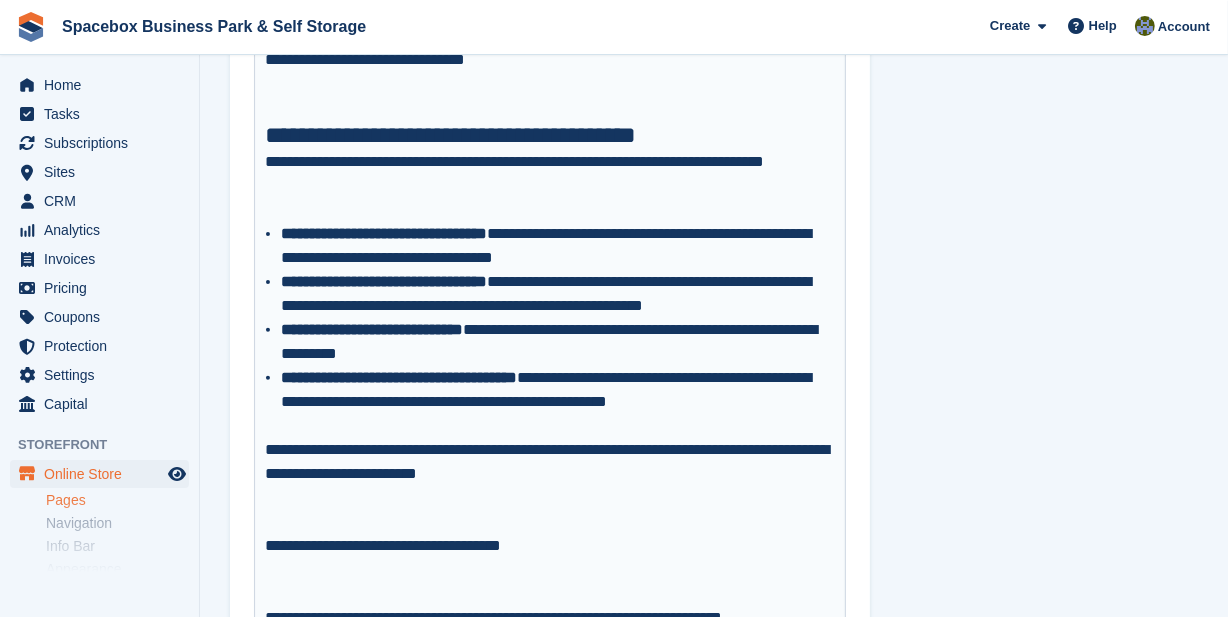 click on "**********" at bounding box center (550, 546) 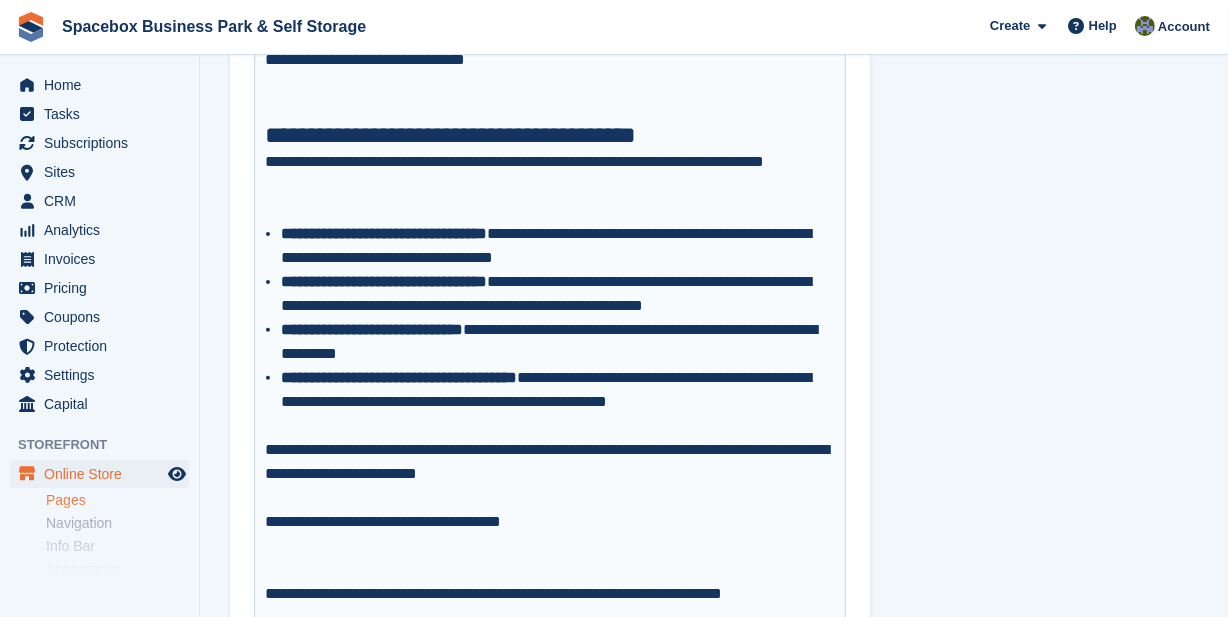 click on "**********" at bounding box center (550, 594) 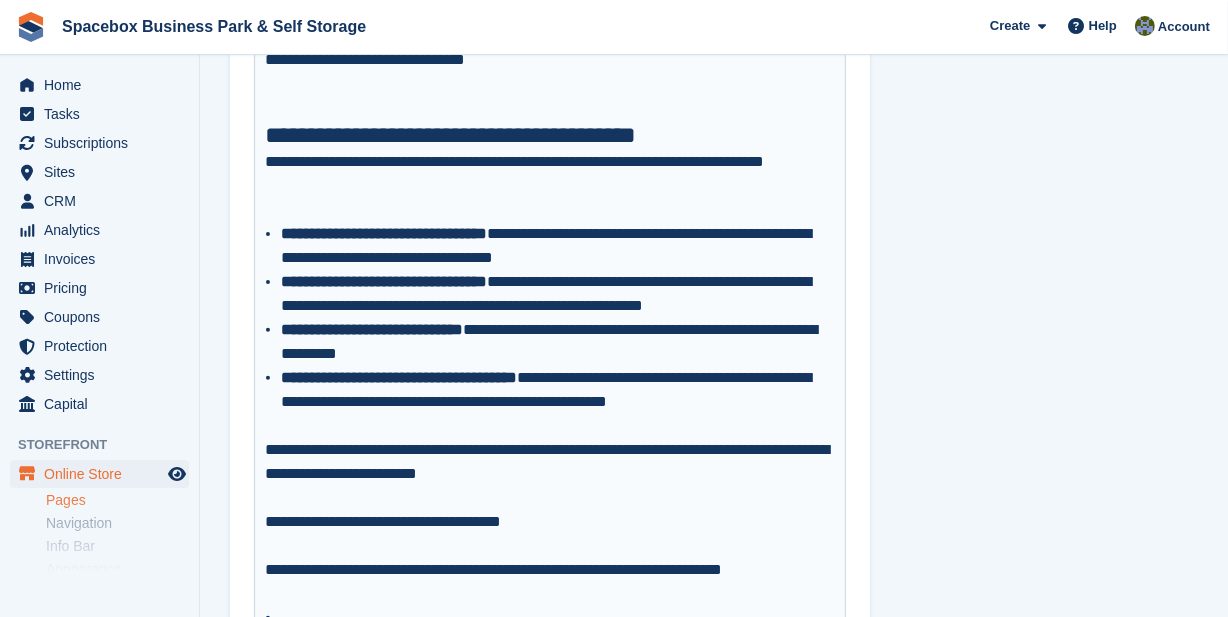 click on "**********" at bounding box center [550, 534] 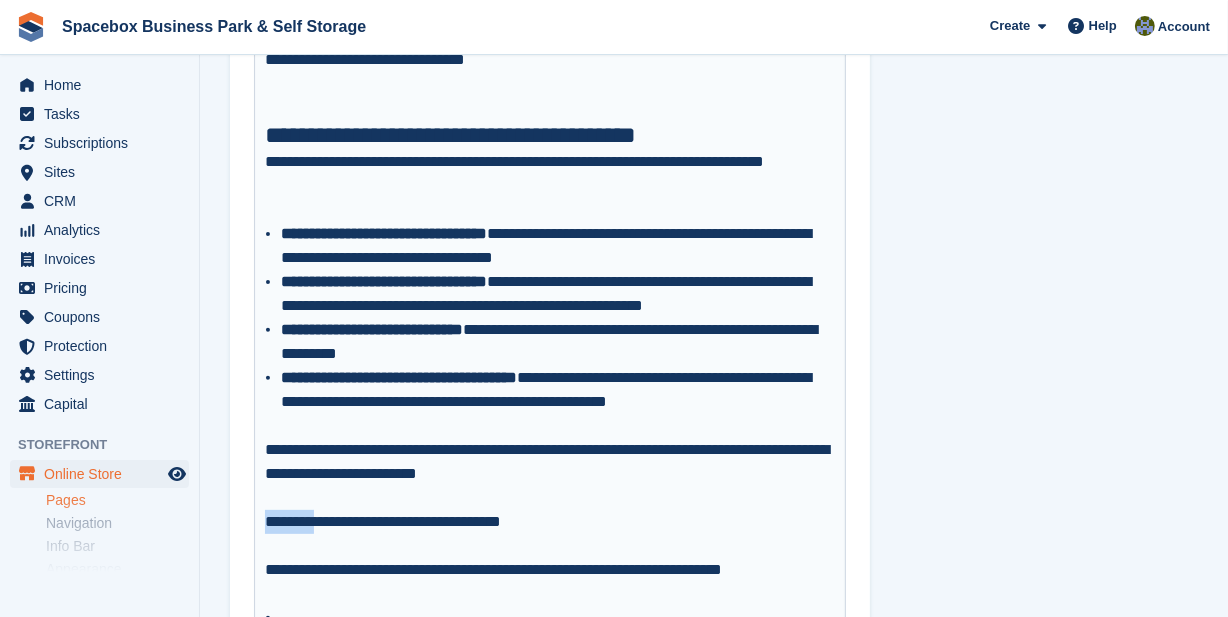 click on "**********" at bounding box center [550, 534] 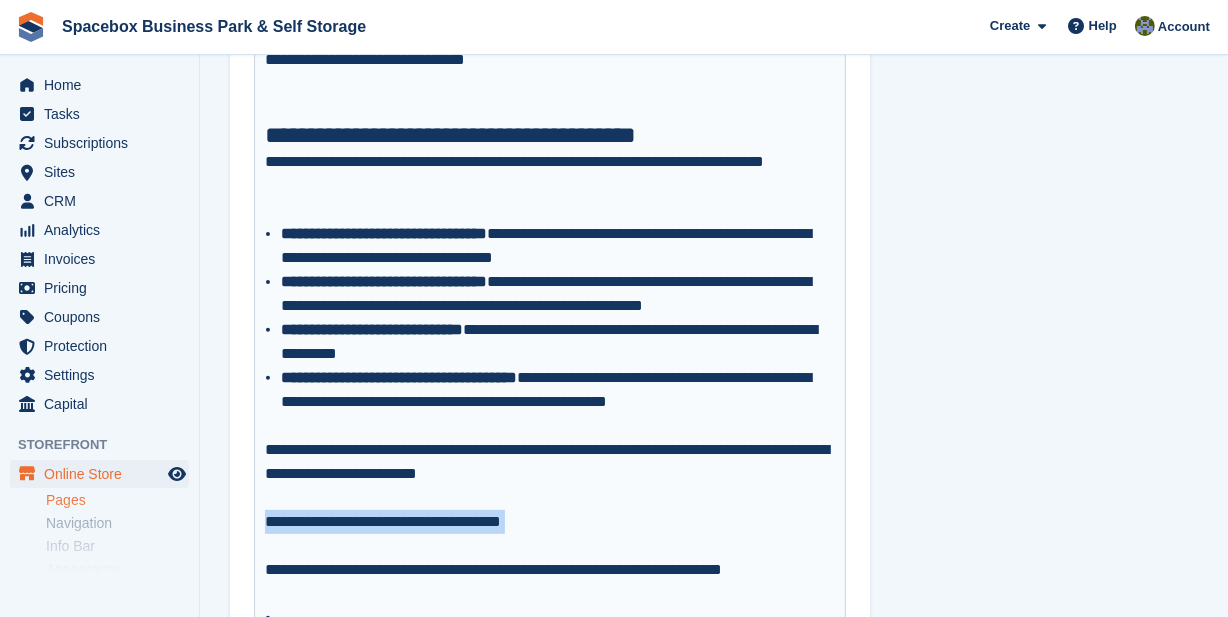 click on "**********" at bounding box center [550, 534] 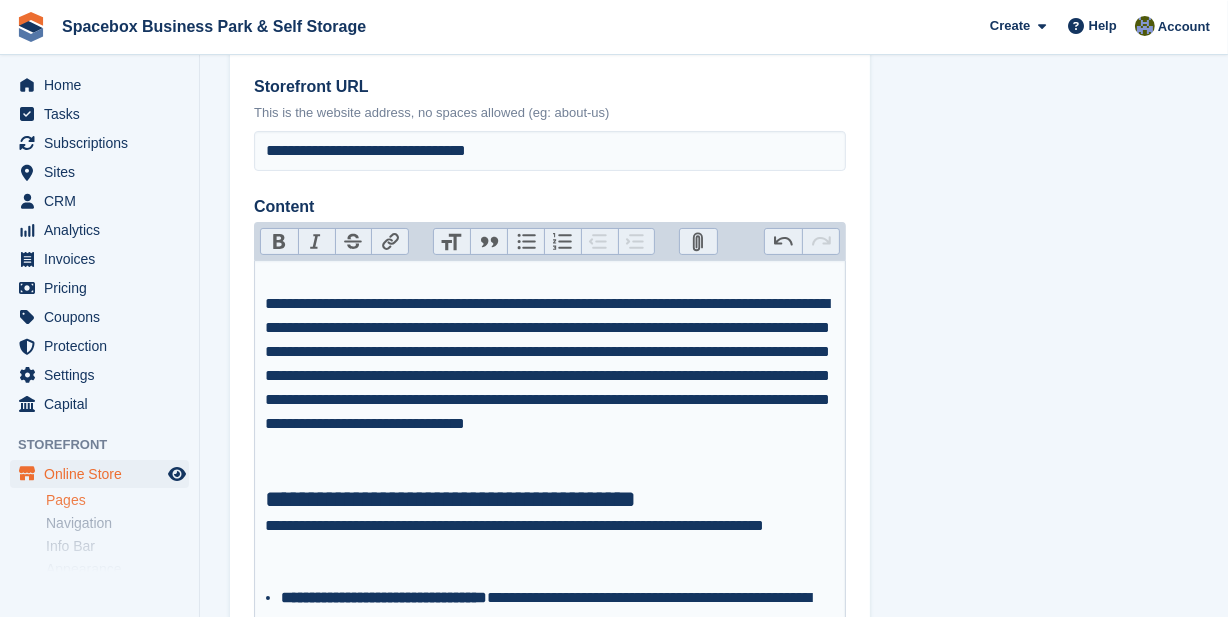 click on "Heading" at bounding box center (452, 242) 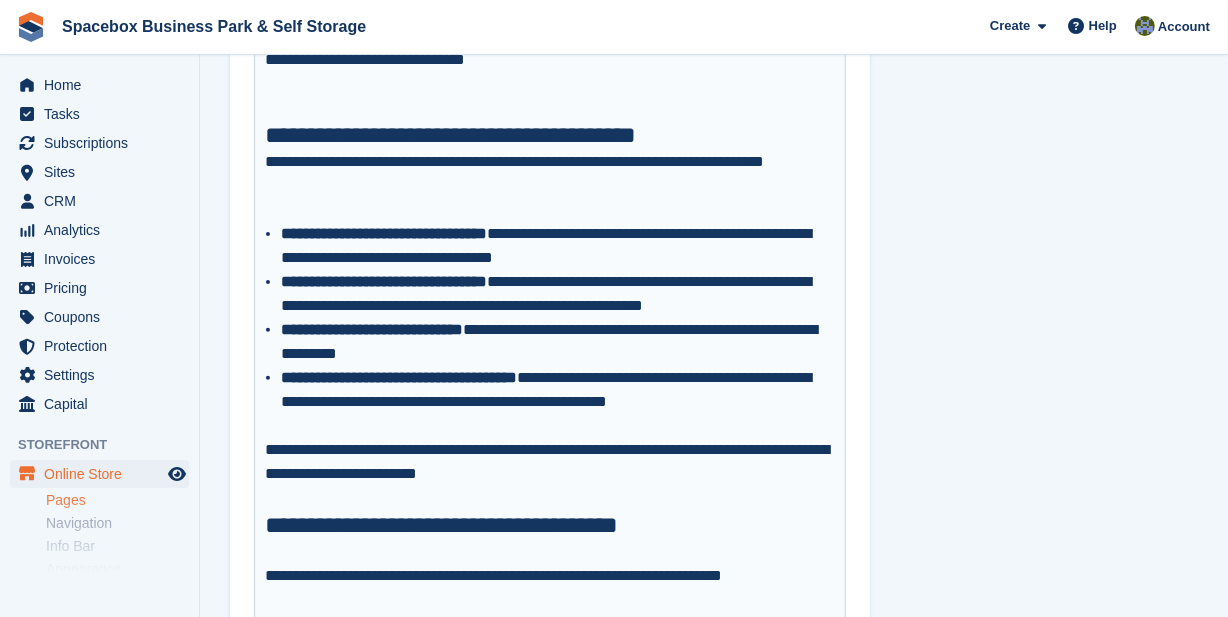 scroll, scrollTop: 727, scrollLeft: 0, axis: vertical 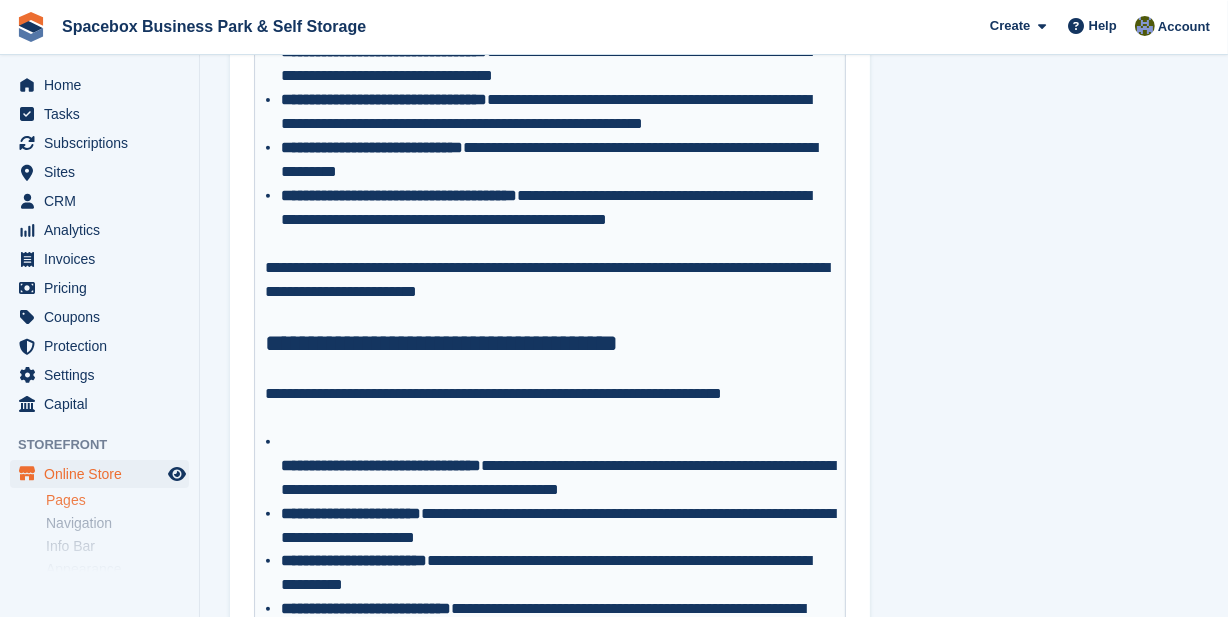 click on "**********" at bounding box center [381, 465] 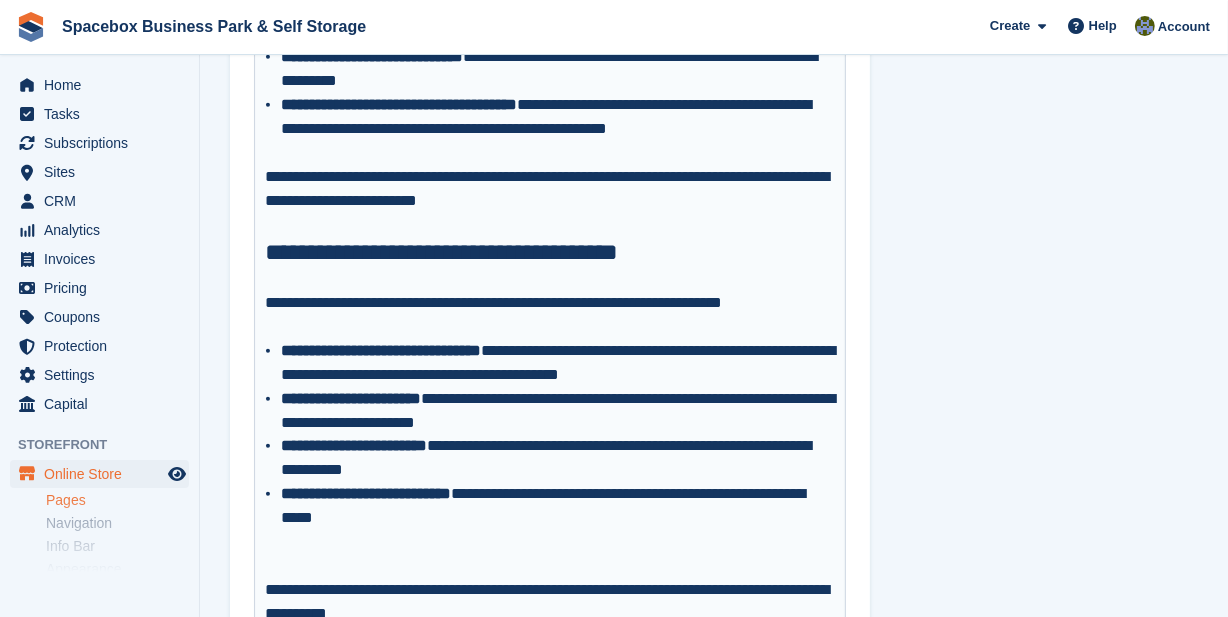scroll, scrollTop: 909, scrollLeft: 0, axis: vertical 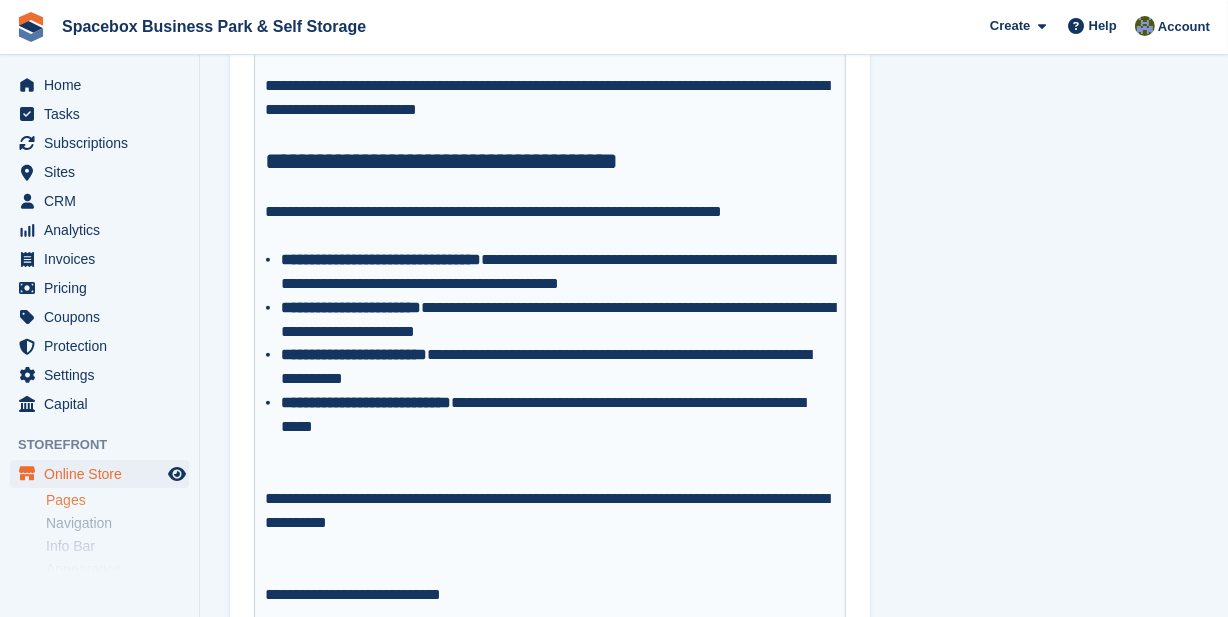 click on "**********" at bounding box center (558, 427) 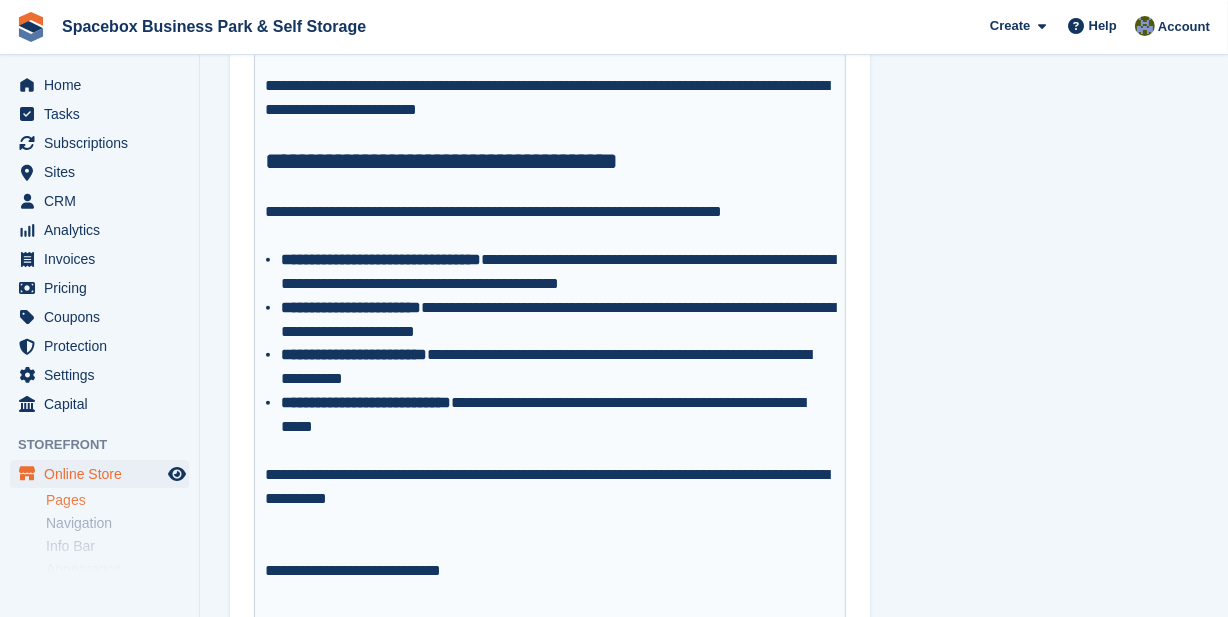 scroll, scrollTop: 1090, scrollLeft: 0, axis: vertical 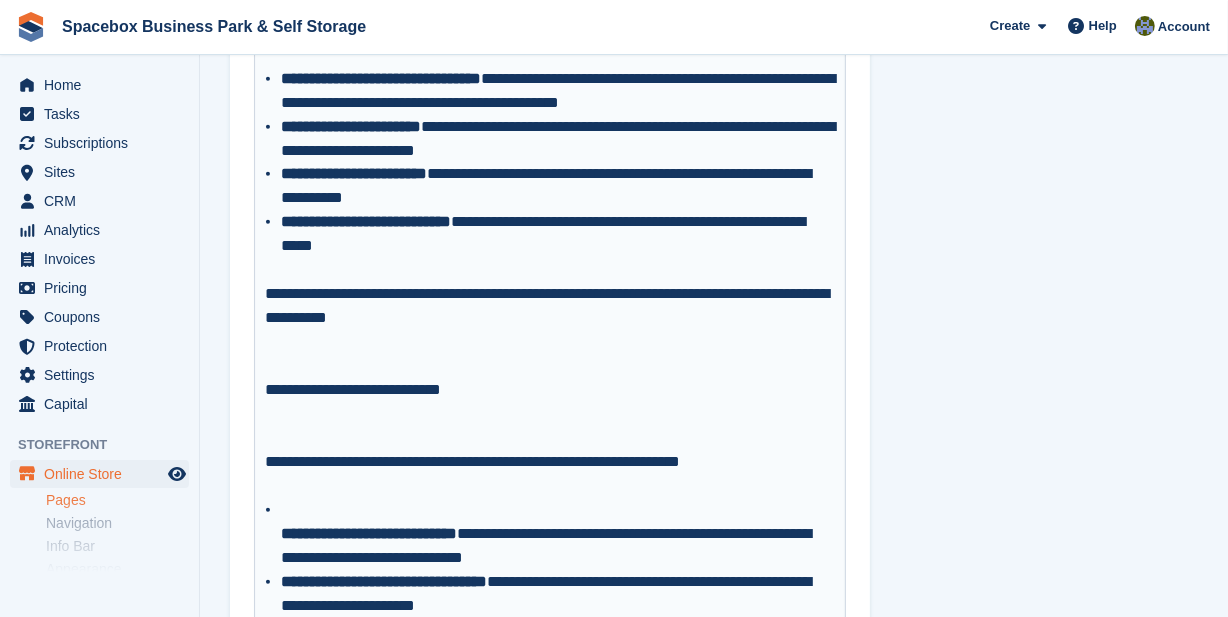 click on "**********" at bounding box center [550, 618] 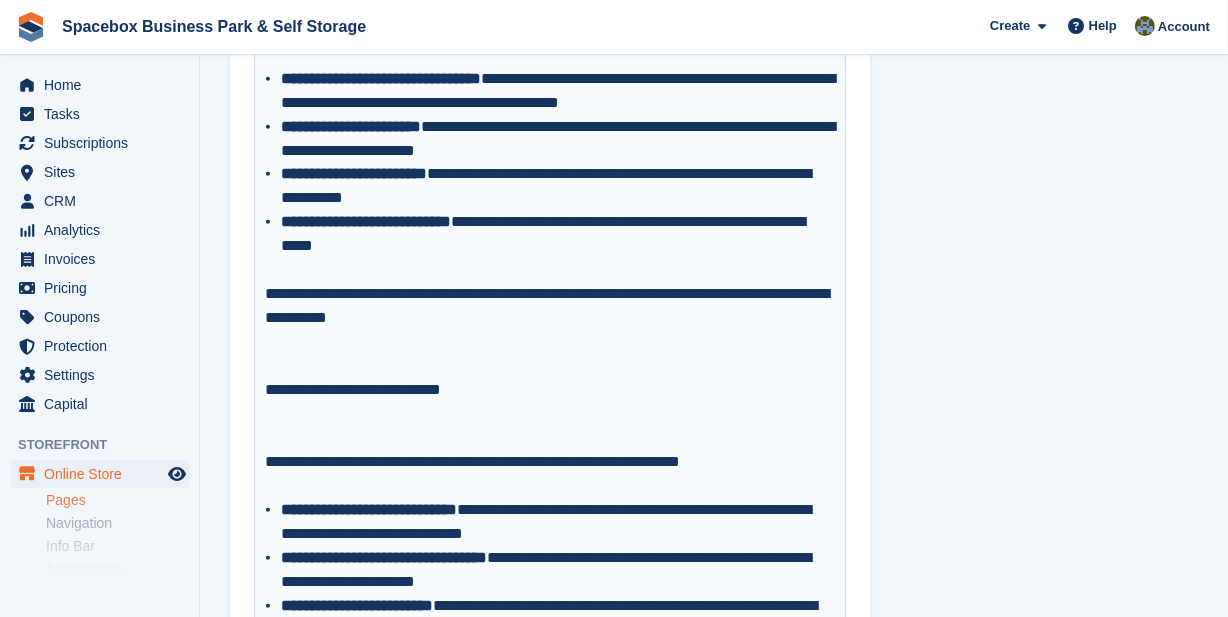 click on "**********" at bounding box center (550, 390) 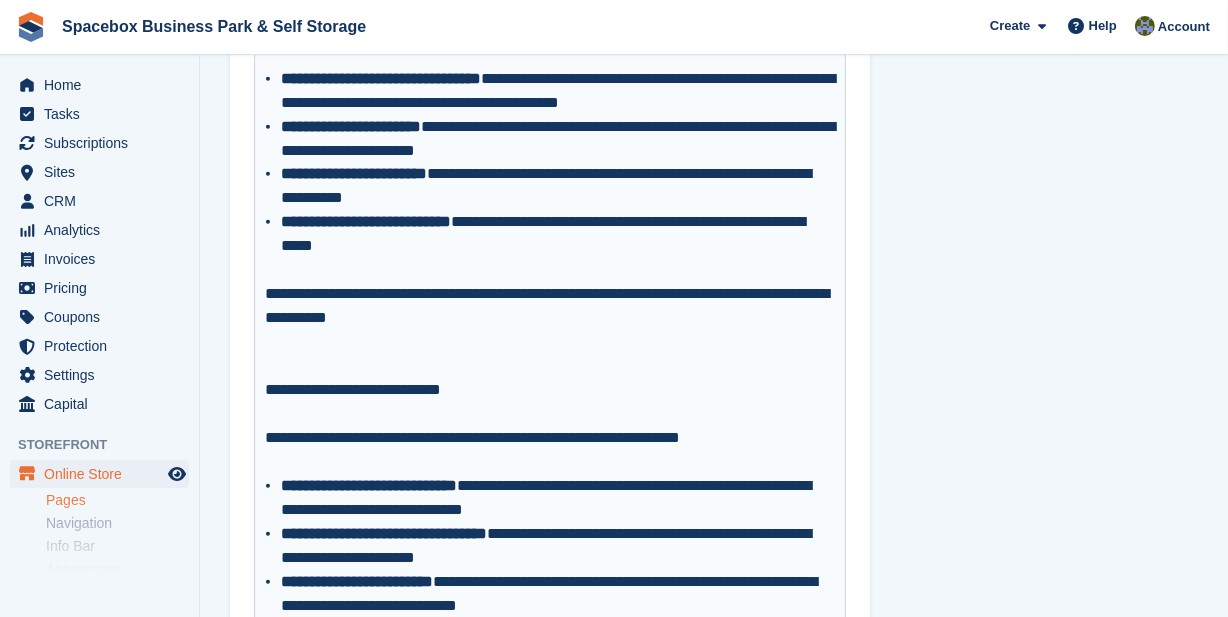 click on "**********" at bounding box center (550, 306) 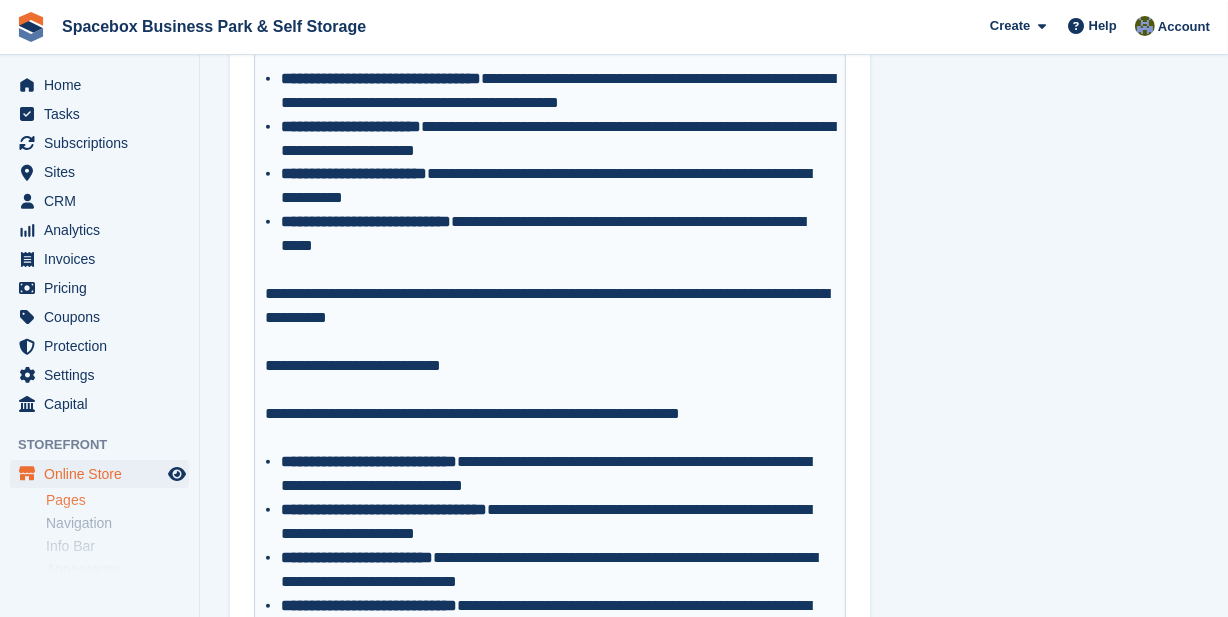 click on "**********" at bounding box center [550, 354] 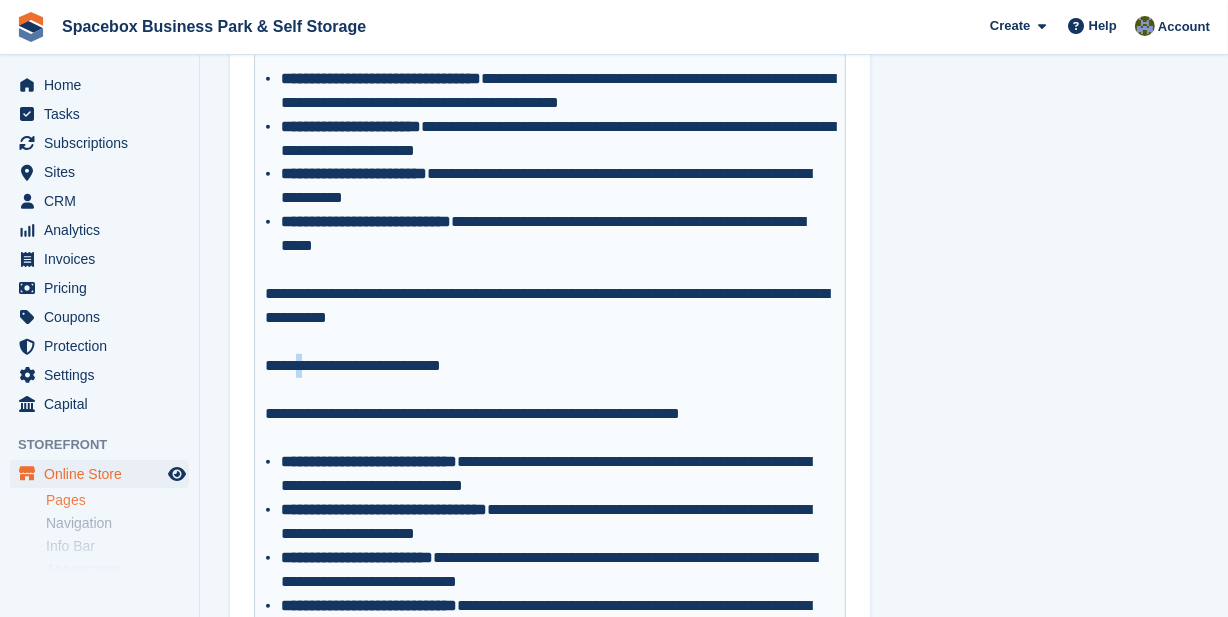click on "**********" at bounding box center [550, 354] 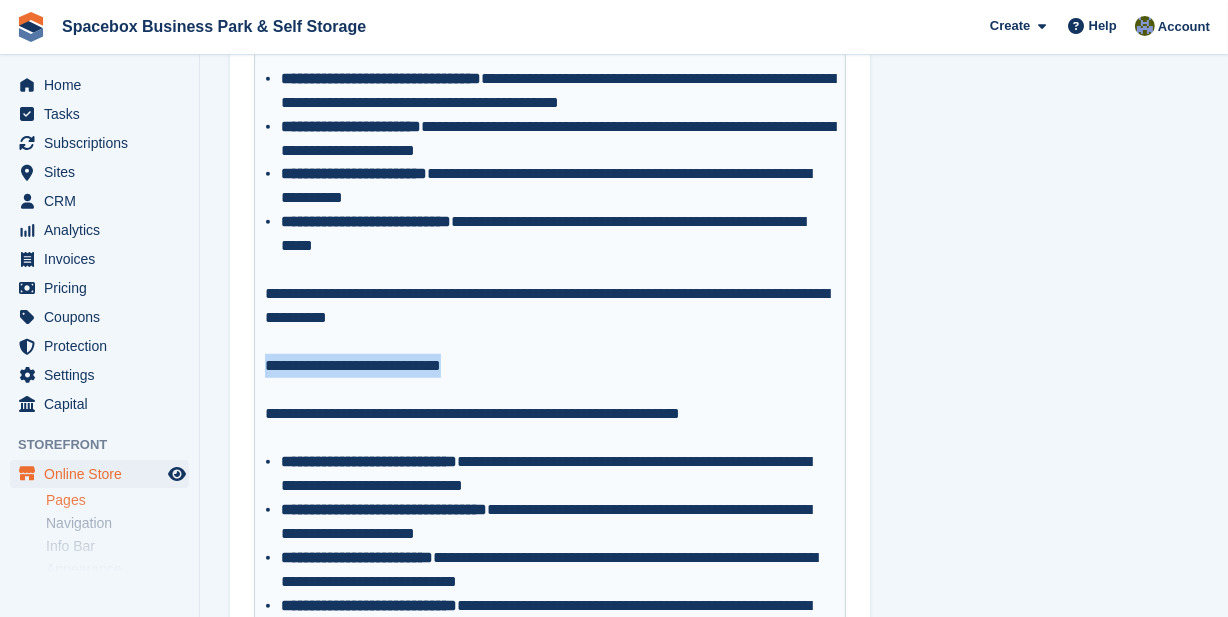click on "**********" at bounding box center (550, 354) 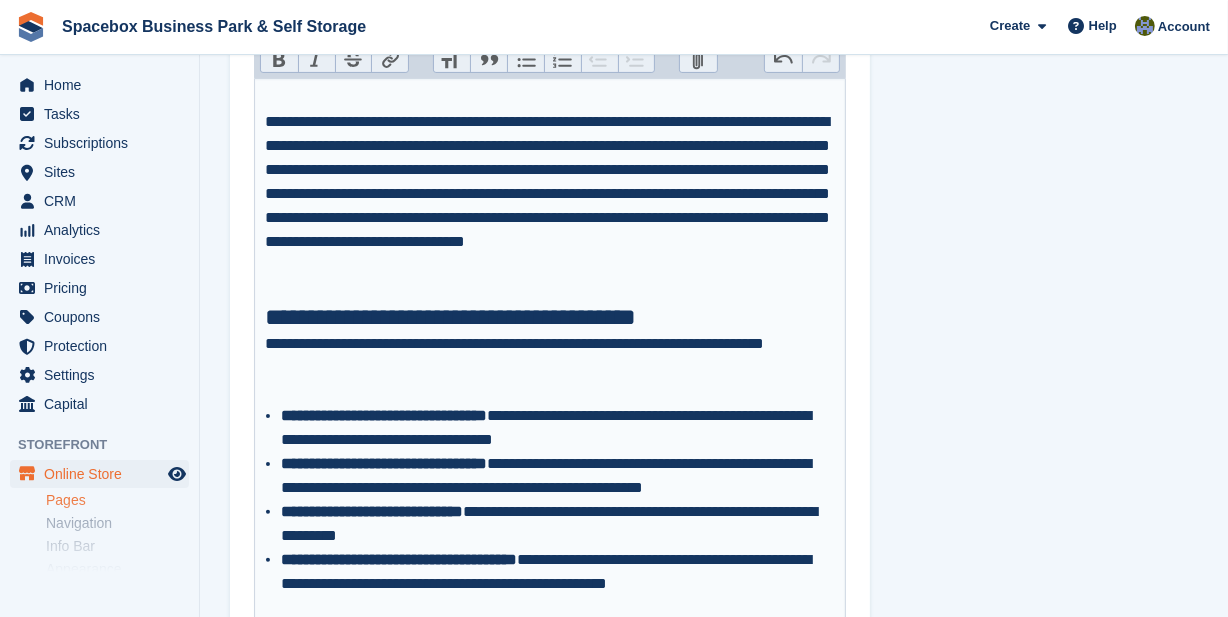scroll, scrollTop: 272, scrollLeft: 0, axis: vertical 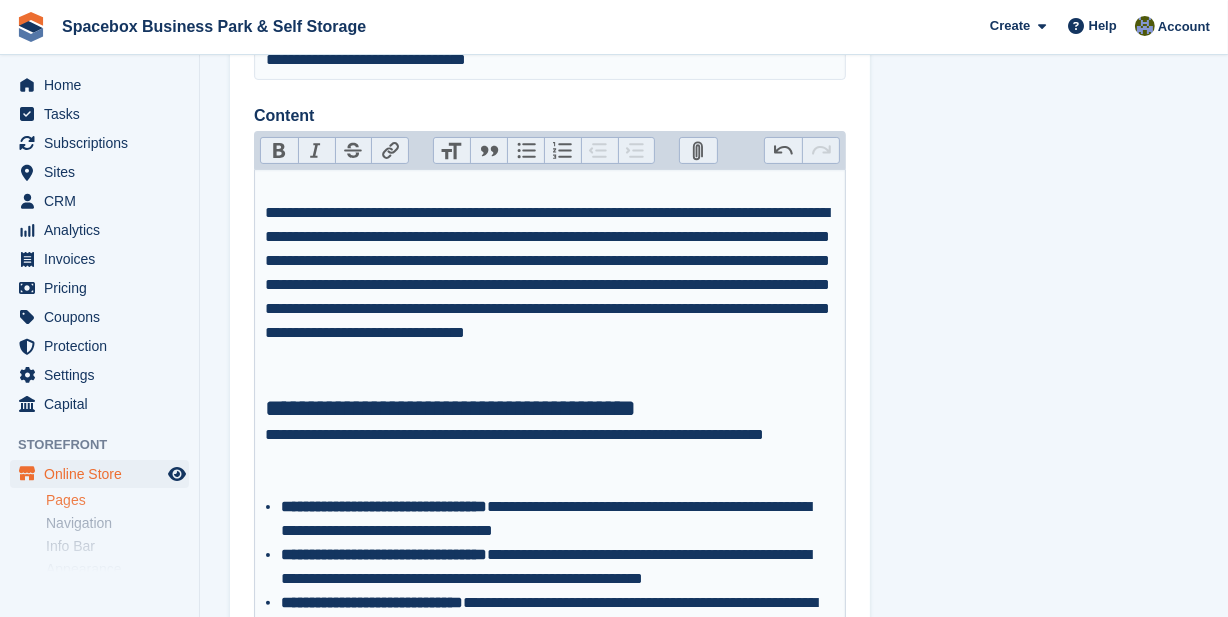click on "Heading" at bounding box center (452, 151) 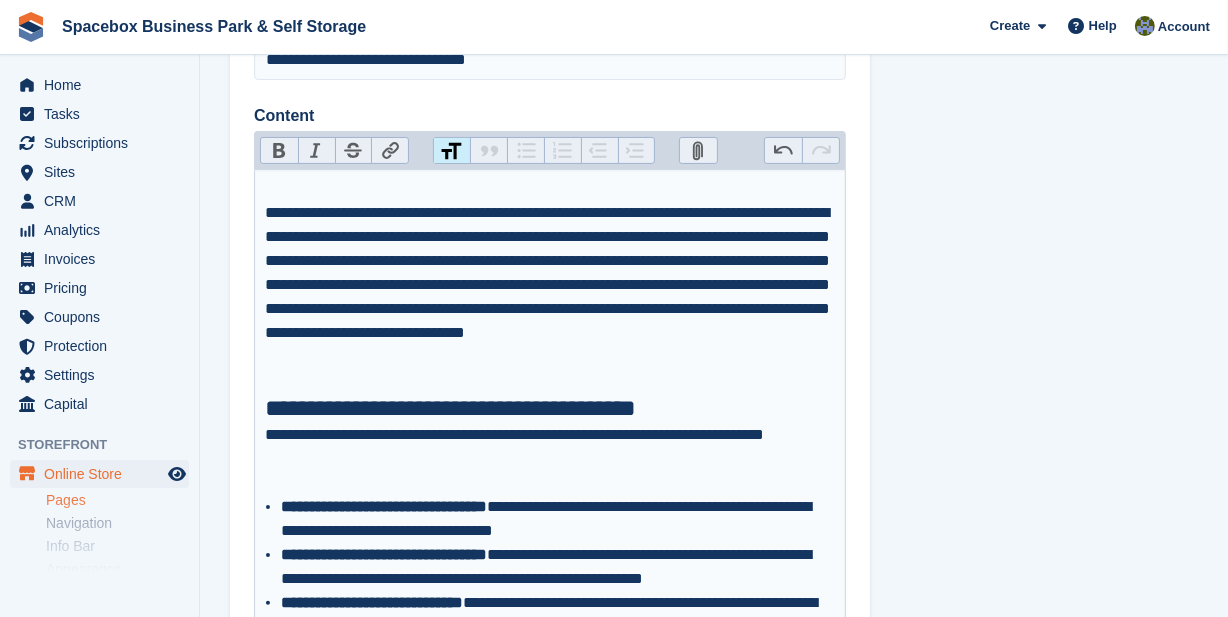 click on "**********" at bounding box center (550, 408) 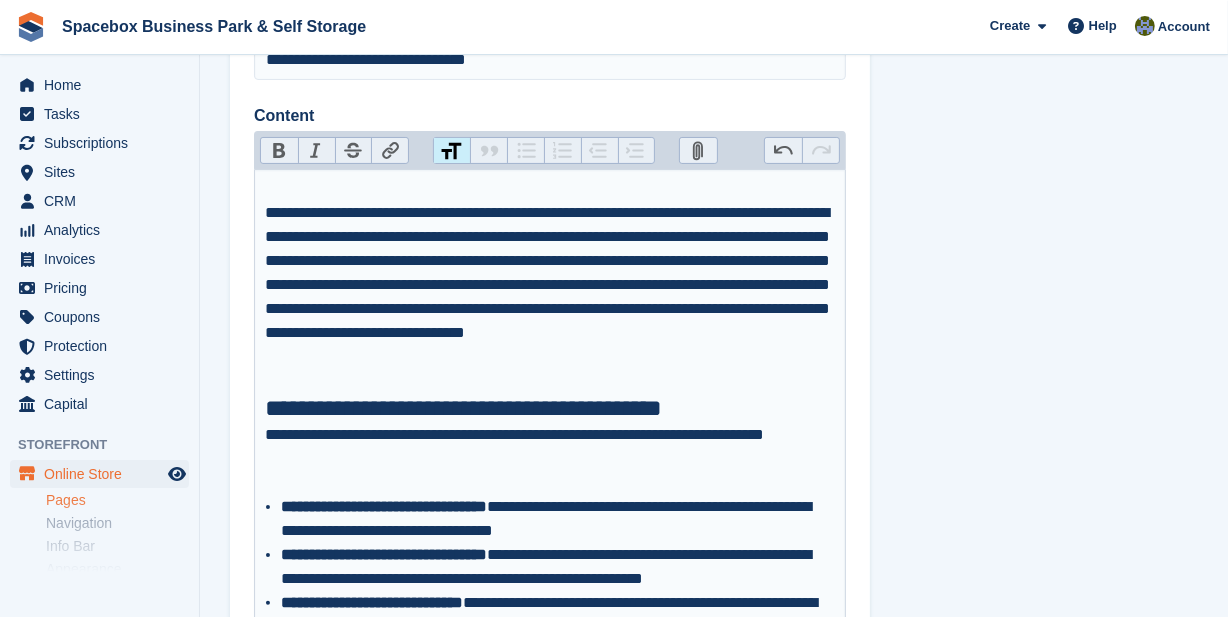 scroll, scrollTop: 727, scrollLeft: 0, axis: vertical 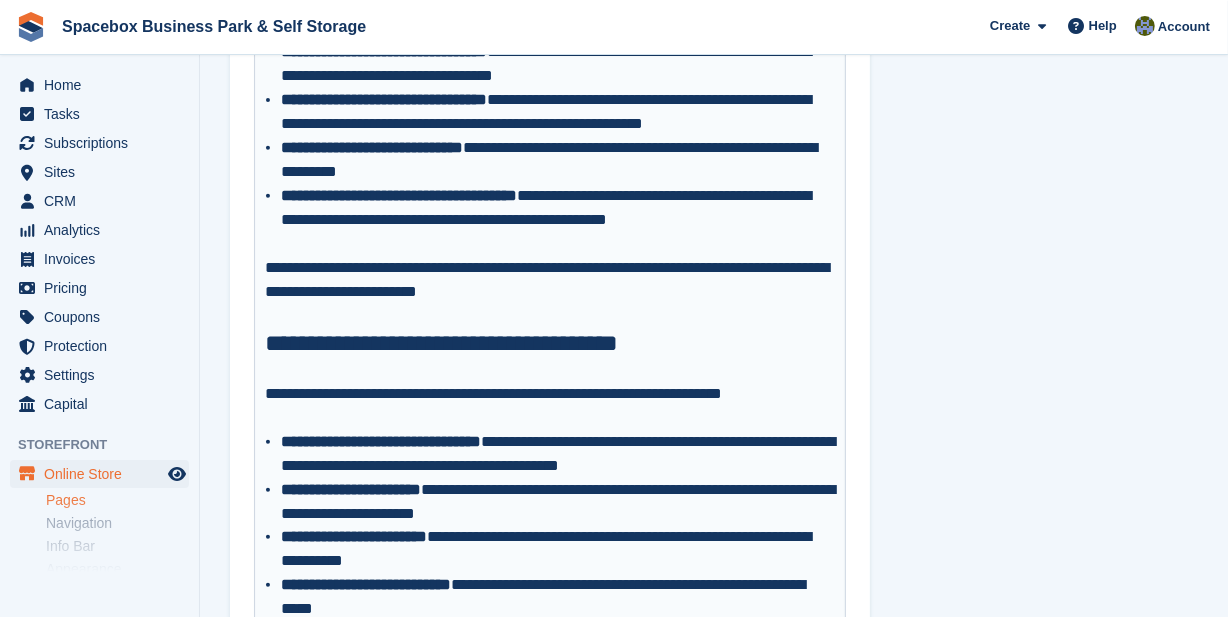 click on "**********" at bounding box center [550, 343] 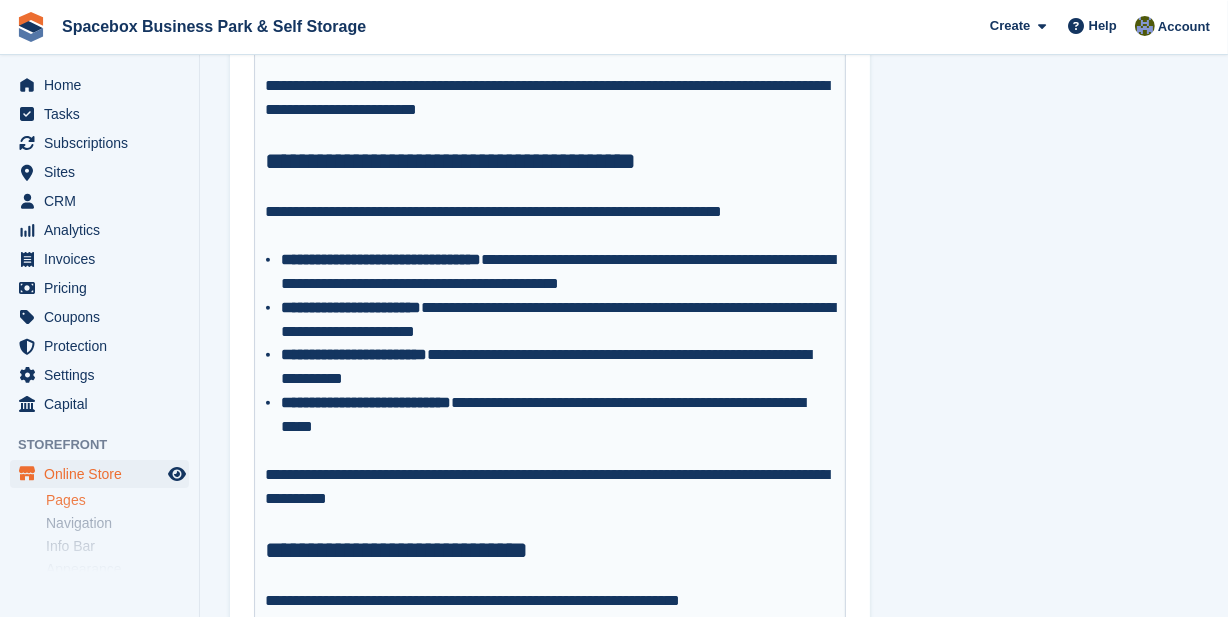 scroll, scrollTop: 1000, scrollLeft: 0, axis: vertical 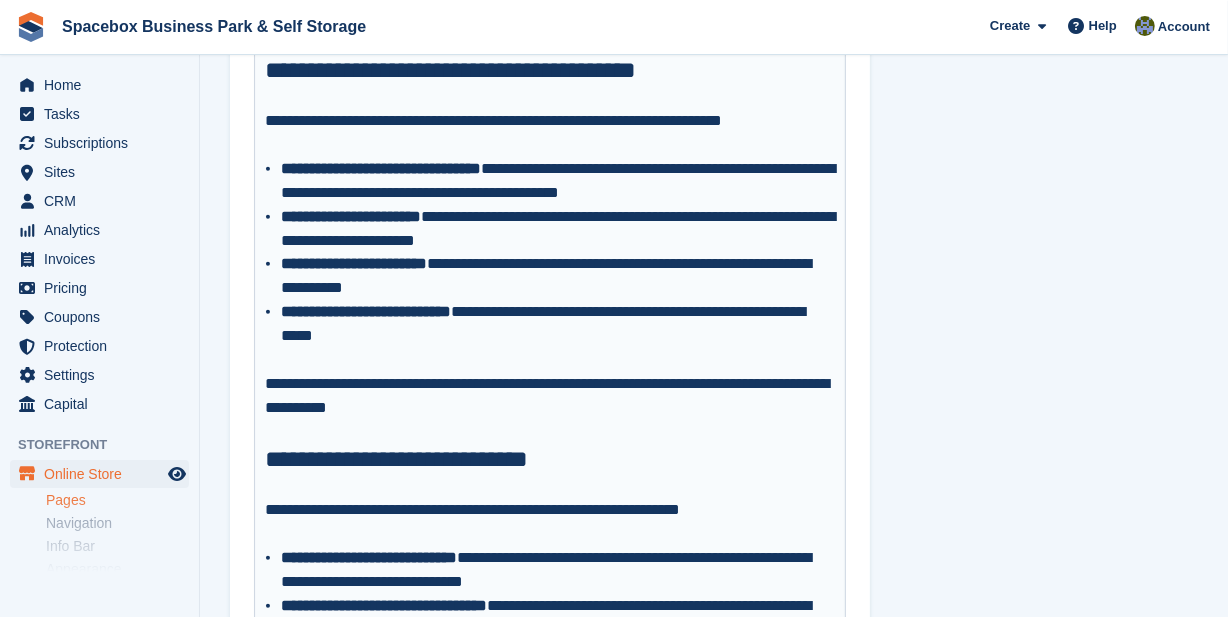 click on "**********" at bounding box center (550, 459) 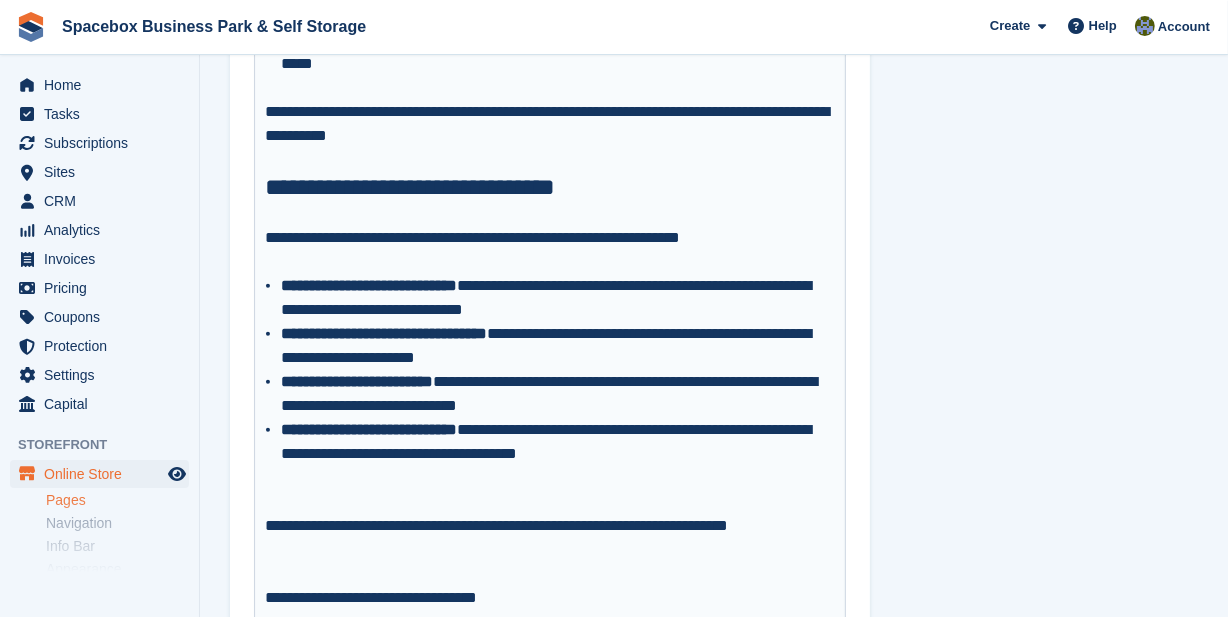 scroll, scrollTop: 1363, scrollLeft: 0, axis: vertical 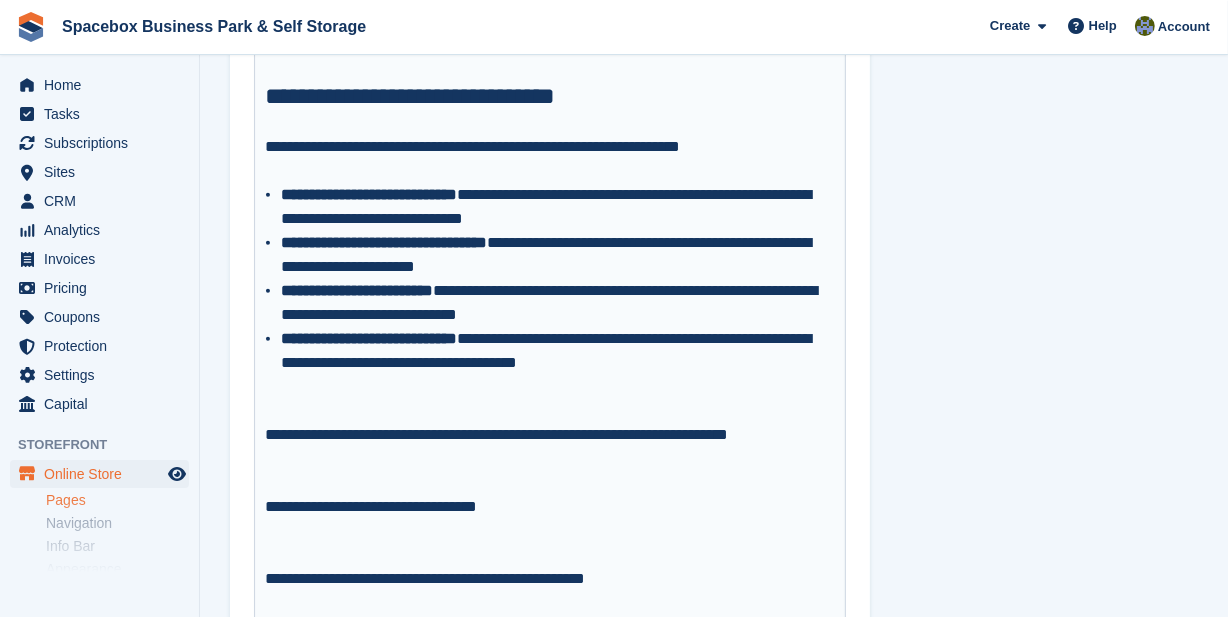 click on "**********" at bounding box center [550, 435] 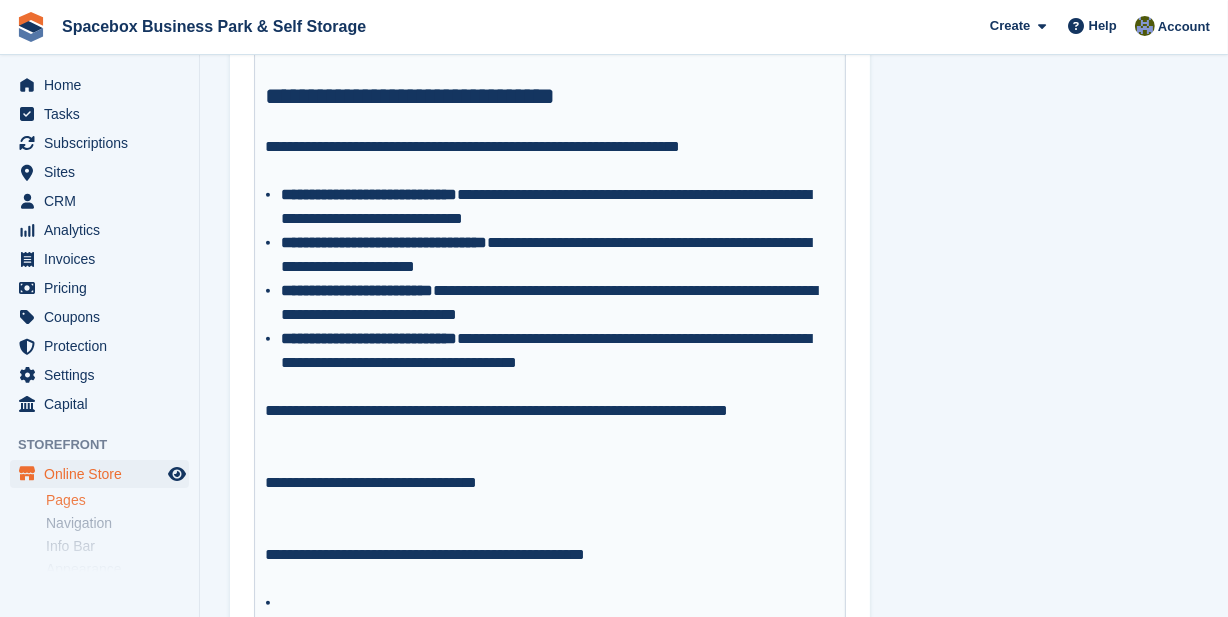 click on "**********" at bounding box center [550, 423] 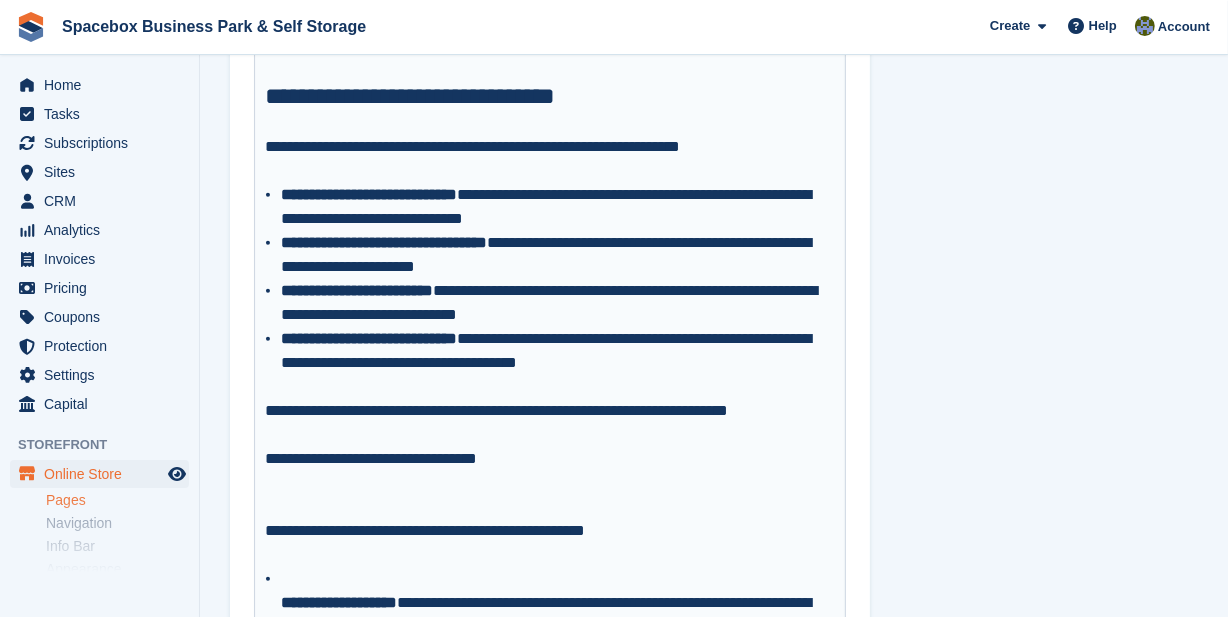 click on "**********" at bounding box center (339, 602) 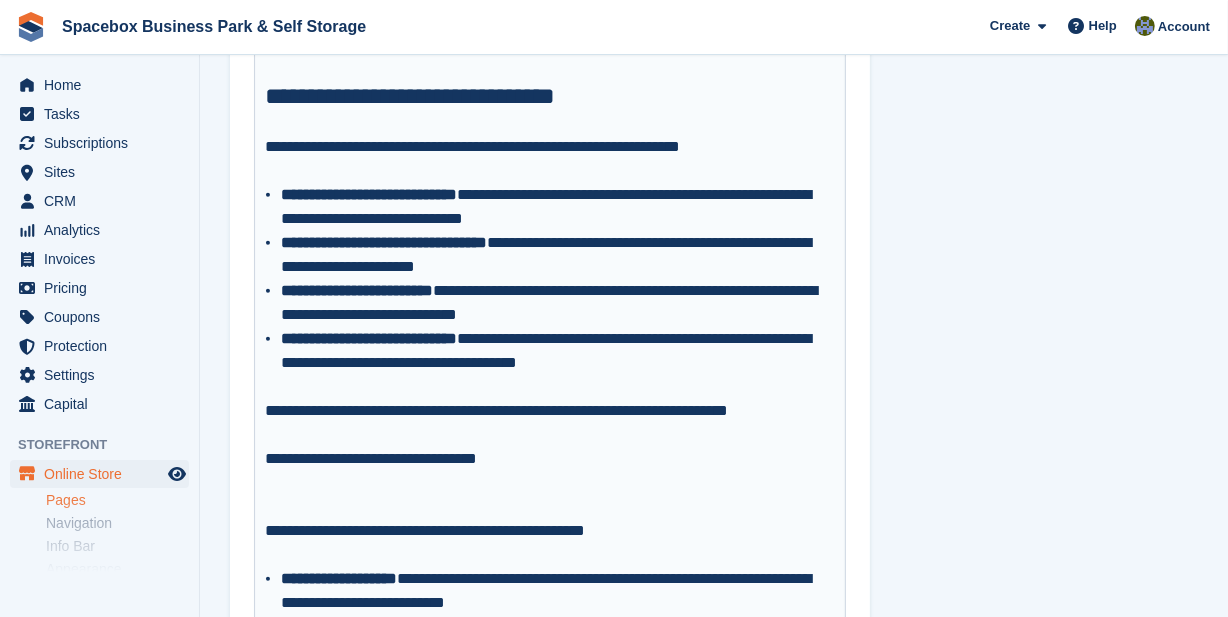 click on "**********" at bounding box center (550, 459) 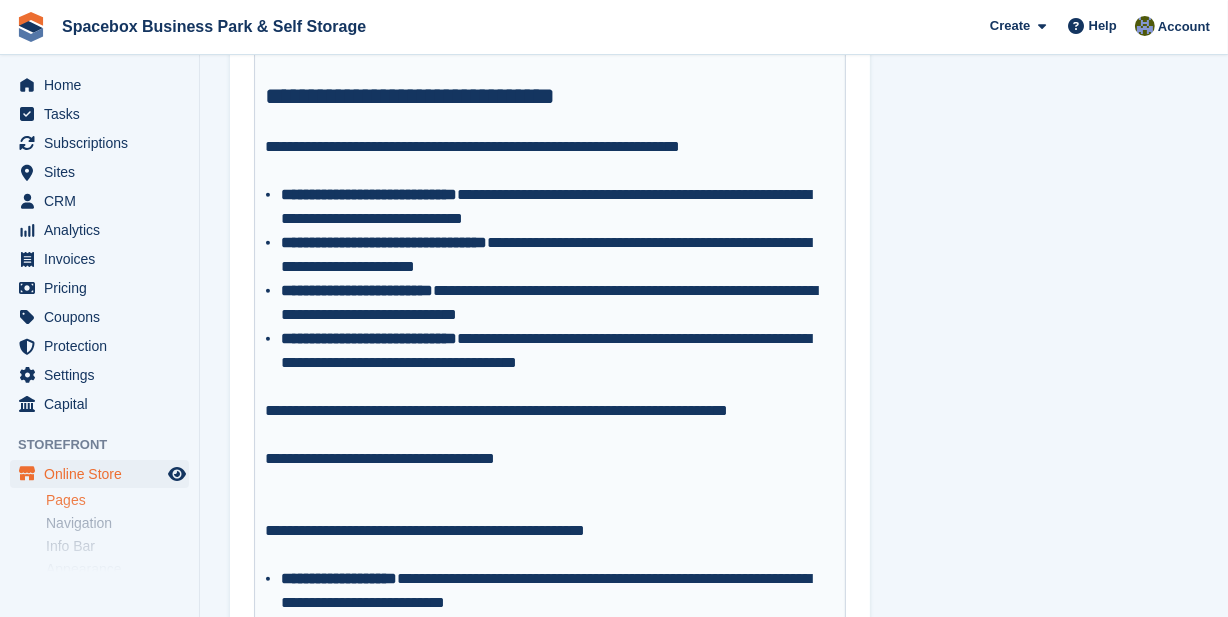 click on "**********" at bounding box center (550, 459) 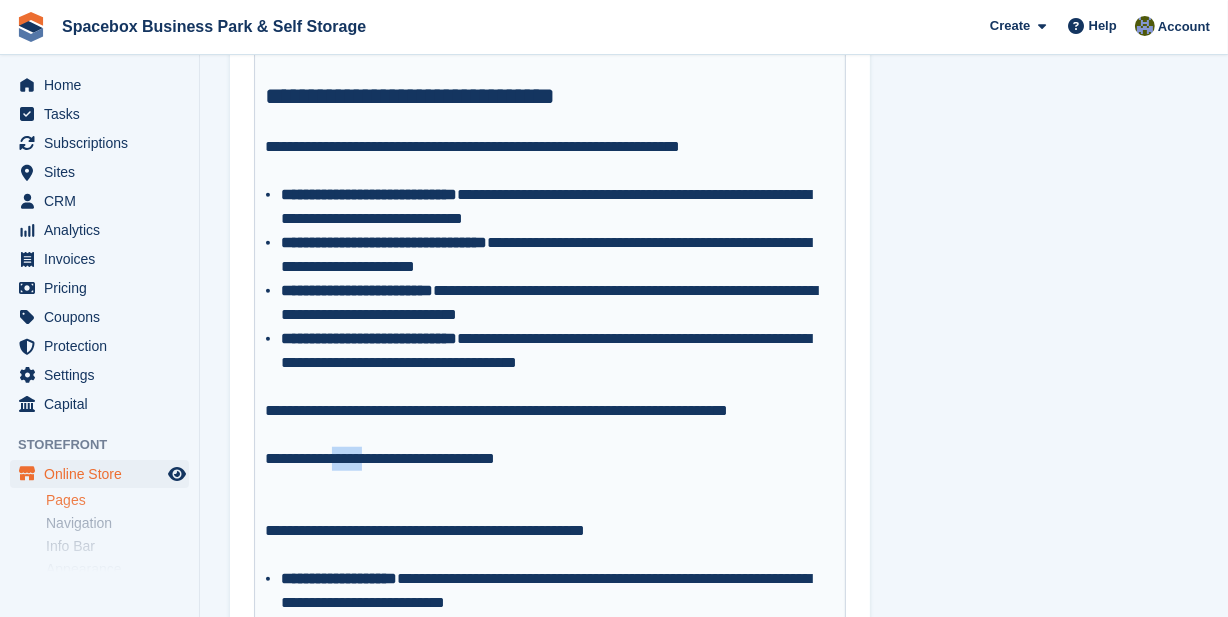 click on "**********" at bounding box center (550, 459) 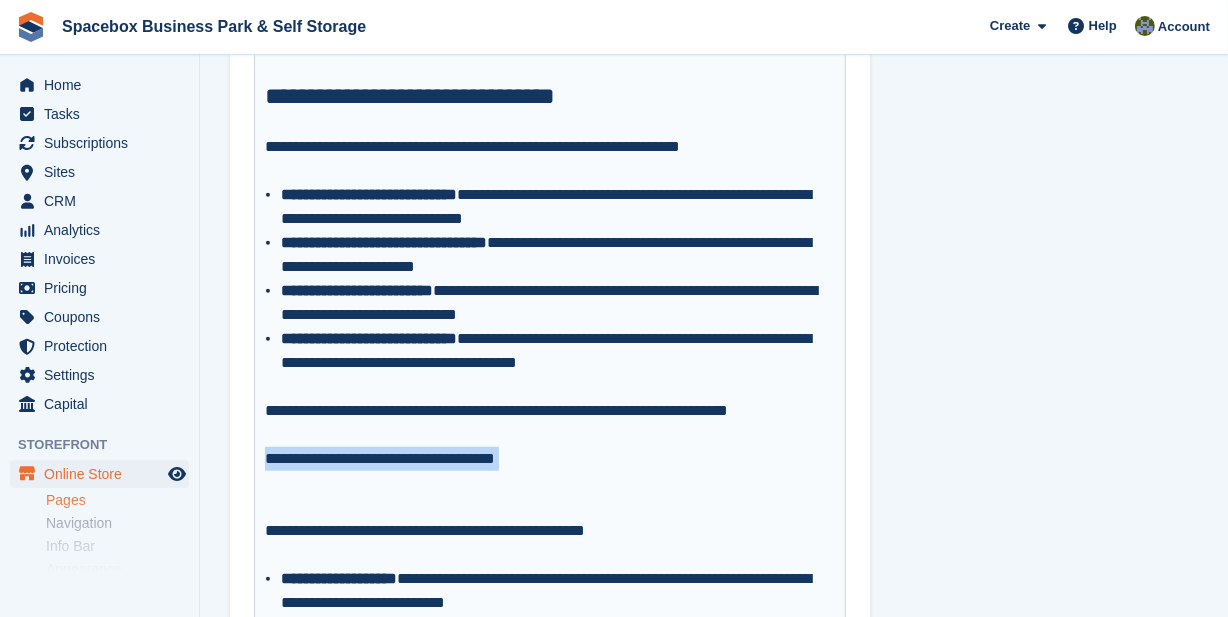 click on "**********" at bounding box center (550, 459) 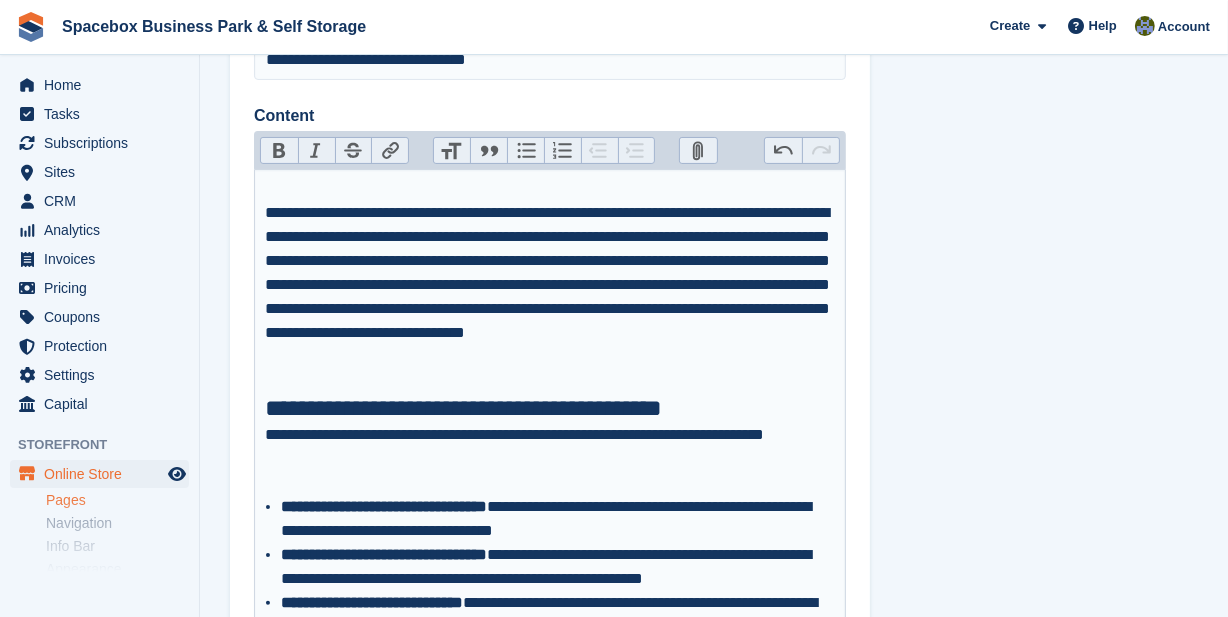 scroll, scrollTop: 181, scrollLeft: 0, axis: vertical 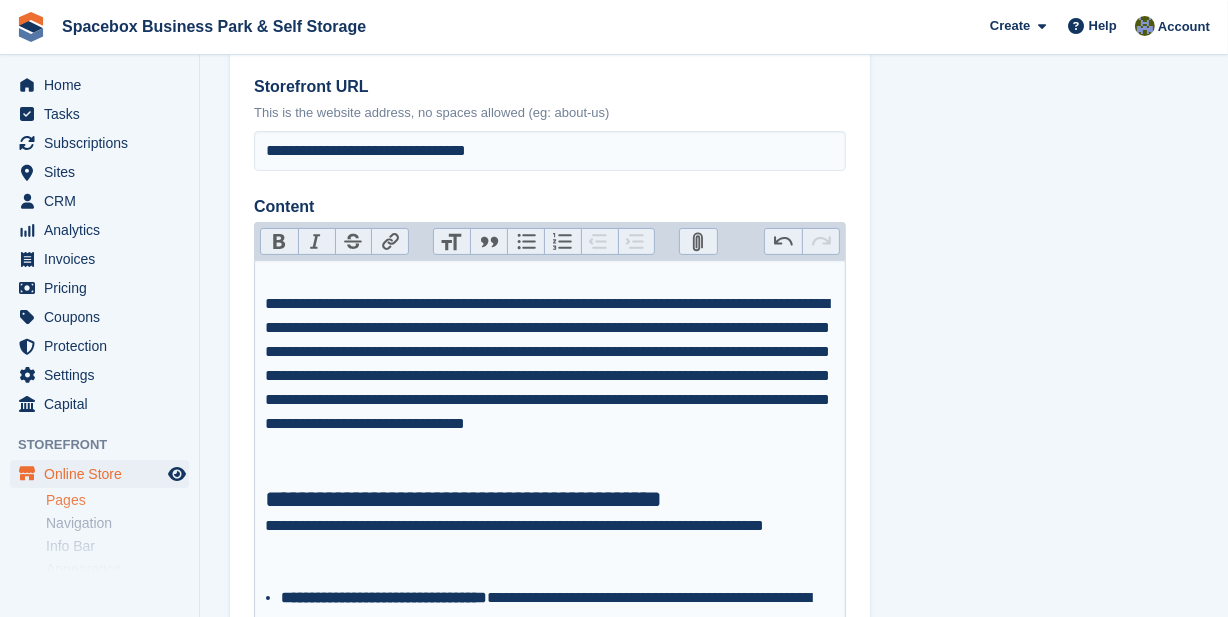 click on "Heading" at bounding box center [452, 242] 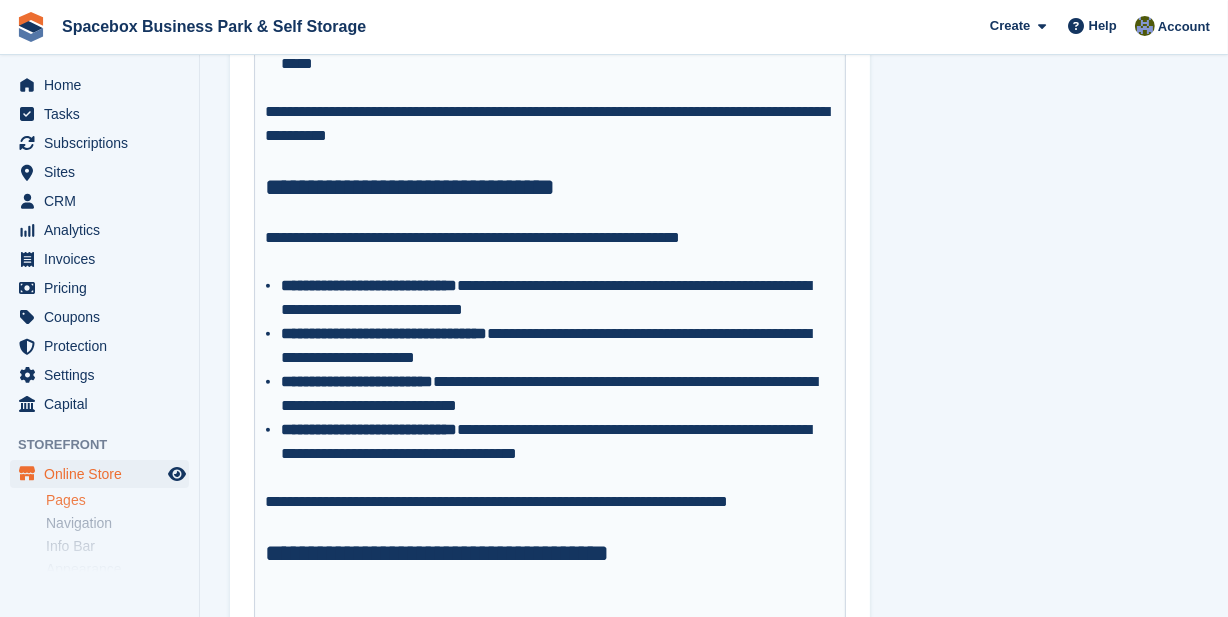scroll, scrollTop: 1545, scrollLeft: 0, axis: vertical 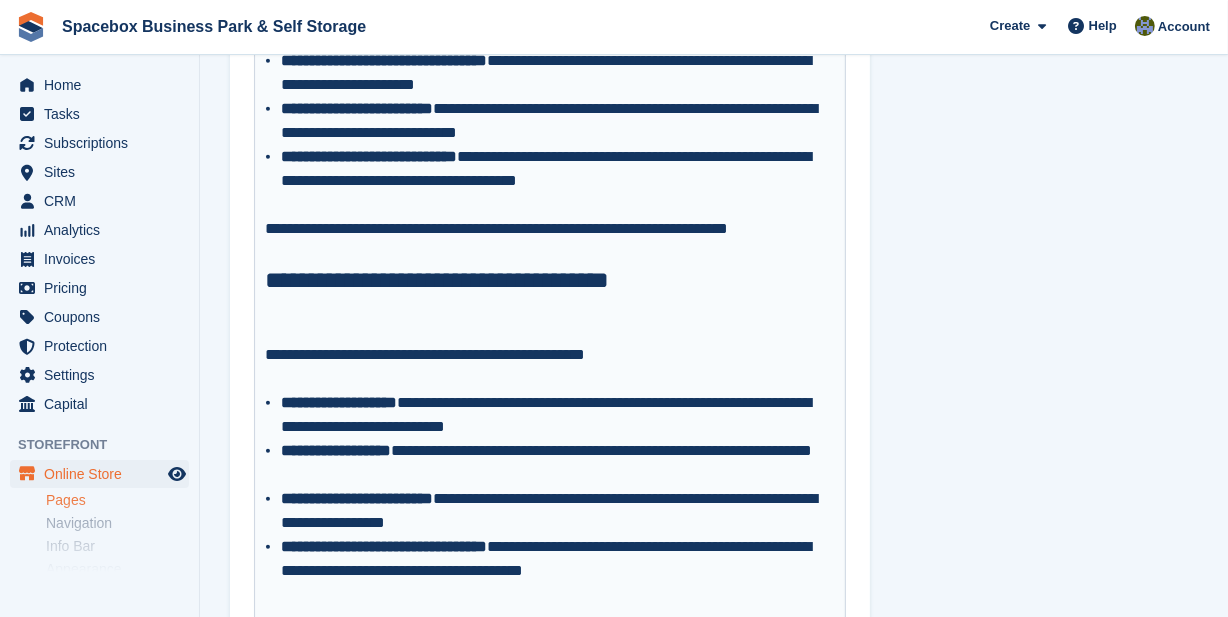 click on "**********" at bounding box center (550, 355) 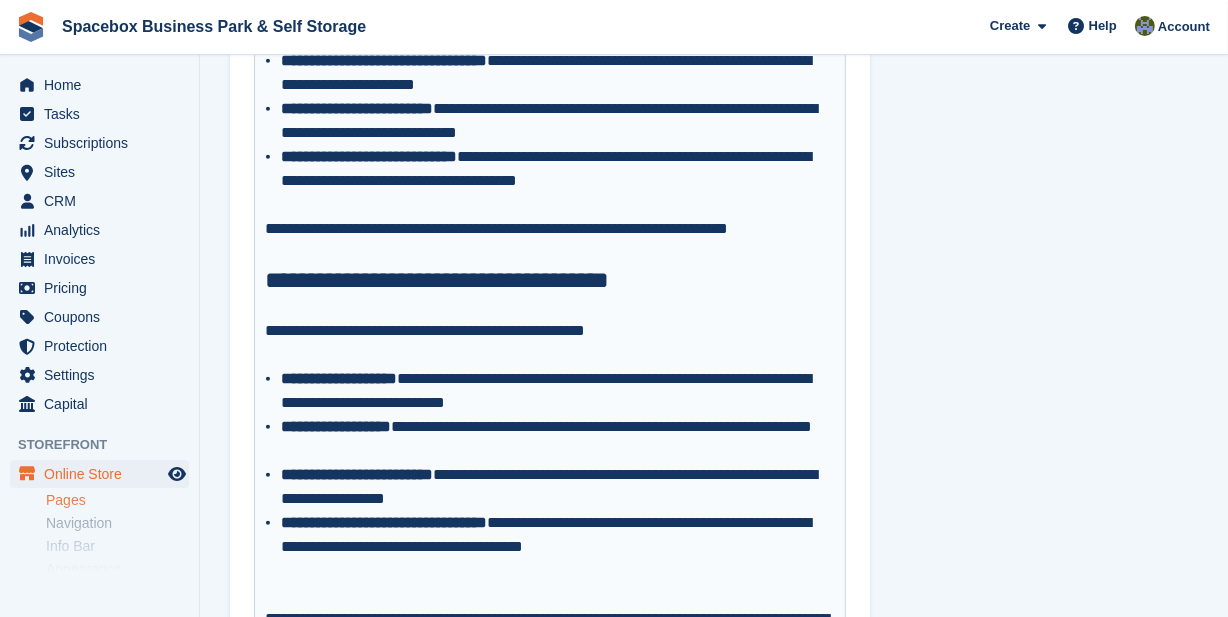 scroll, scrollTop: 1818, scrollLeft: 0, axis: vertical 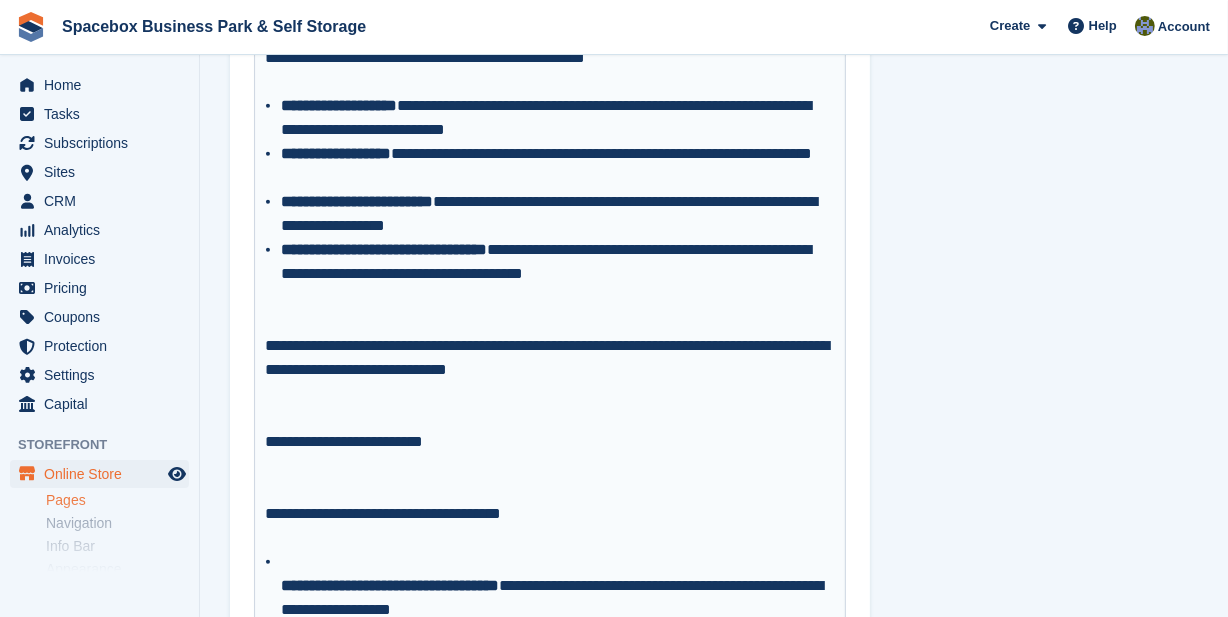 click on "**********" at bounding box center [550, 358] 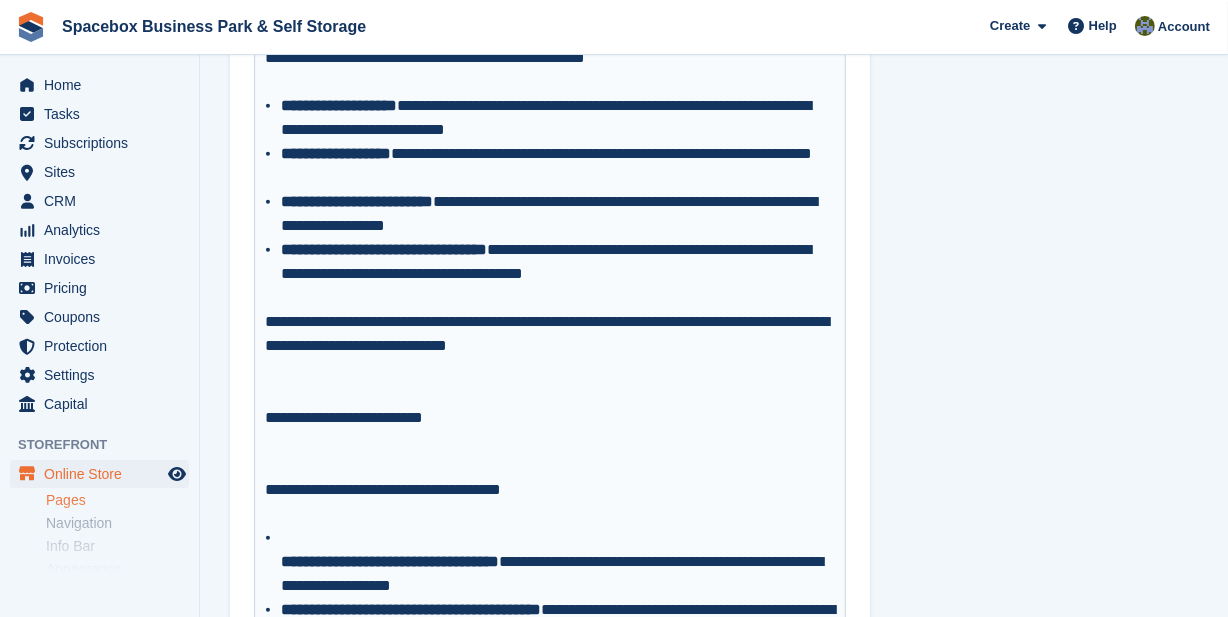click on "**********" at bounding box center [550, 418] 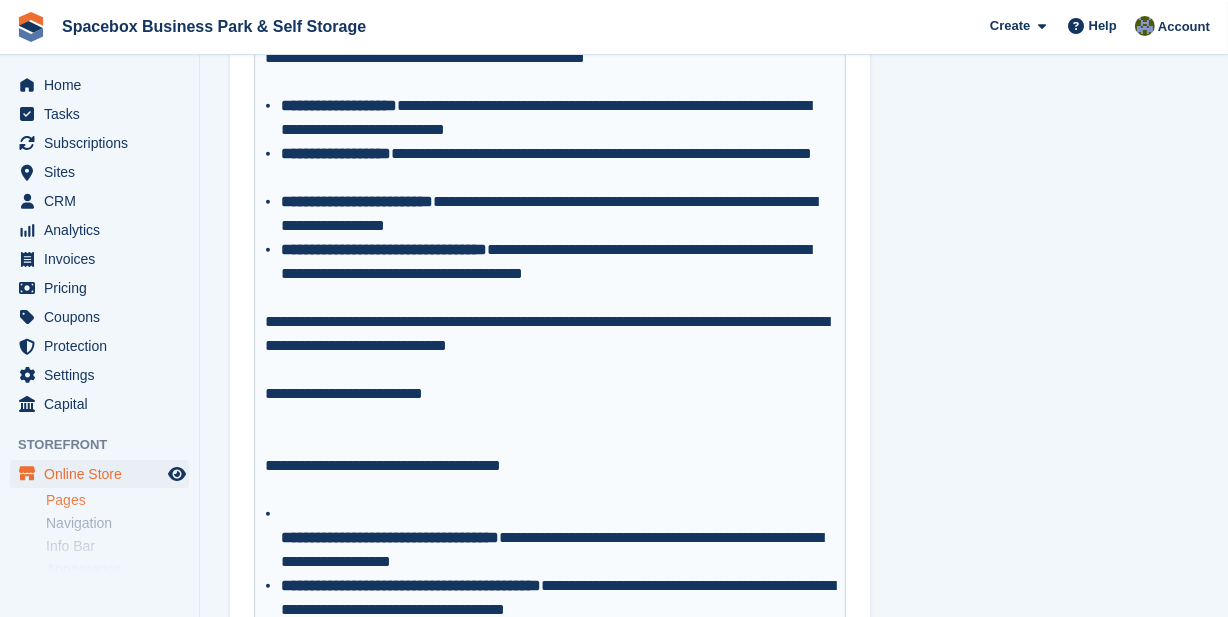 click on "**********" at bounding box center (390, 537) 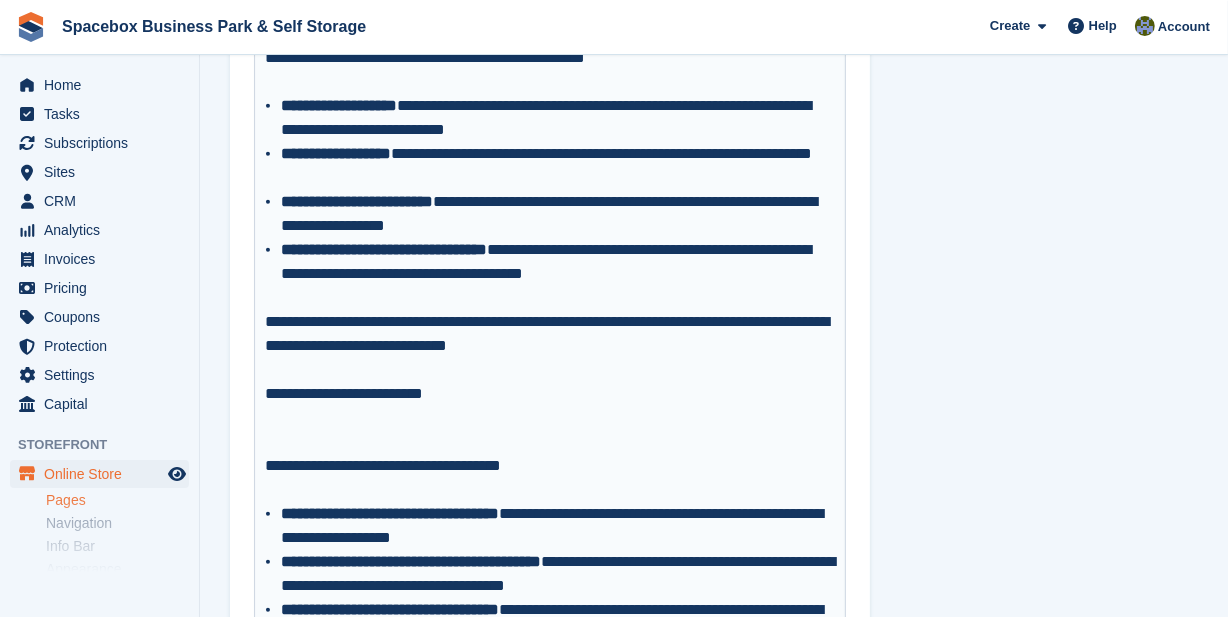 click on "**********" at bounding box center [550, 394] 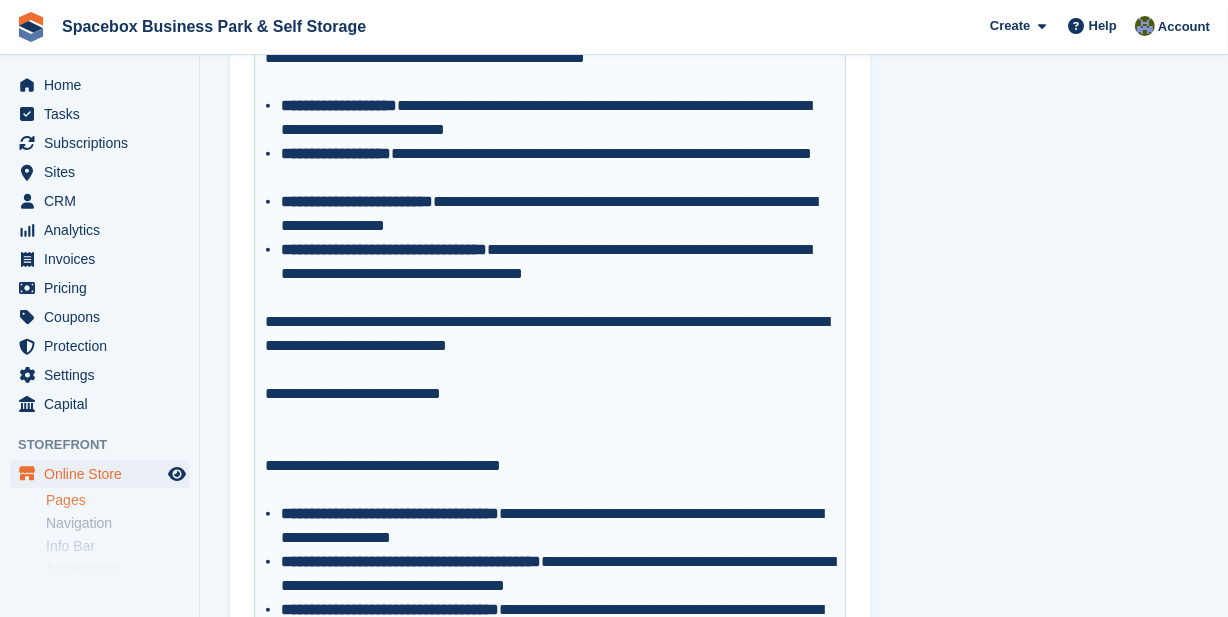 click on "**********" at bounding box center (550, 394) 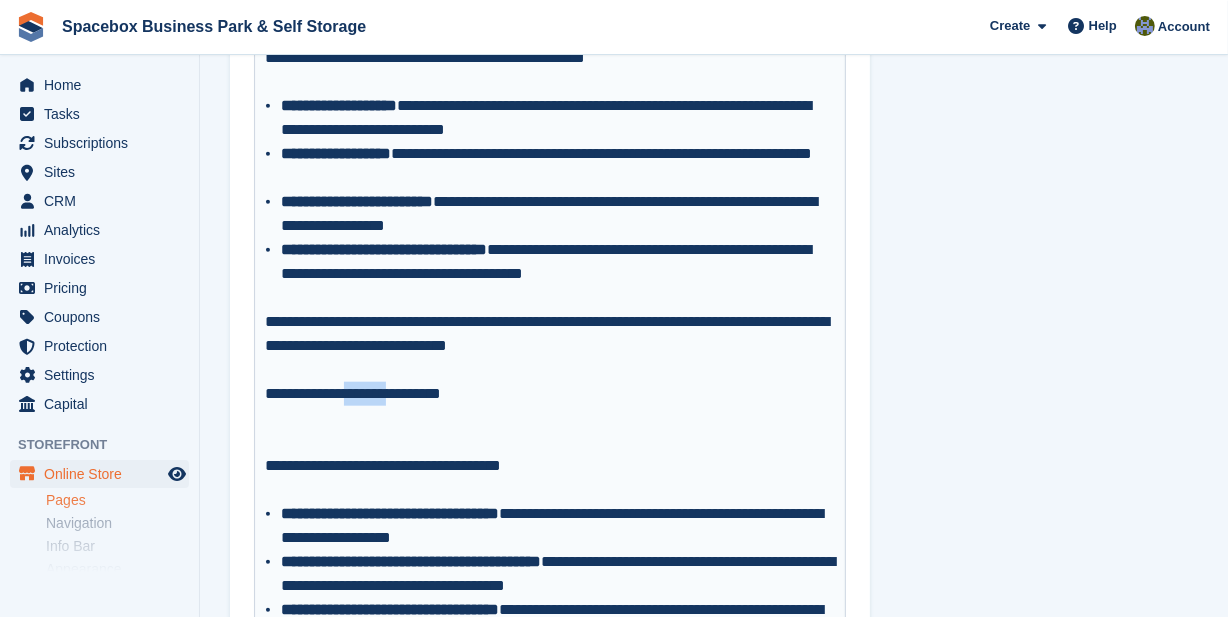 click on "**********" at bounding box center [550, 394] 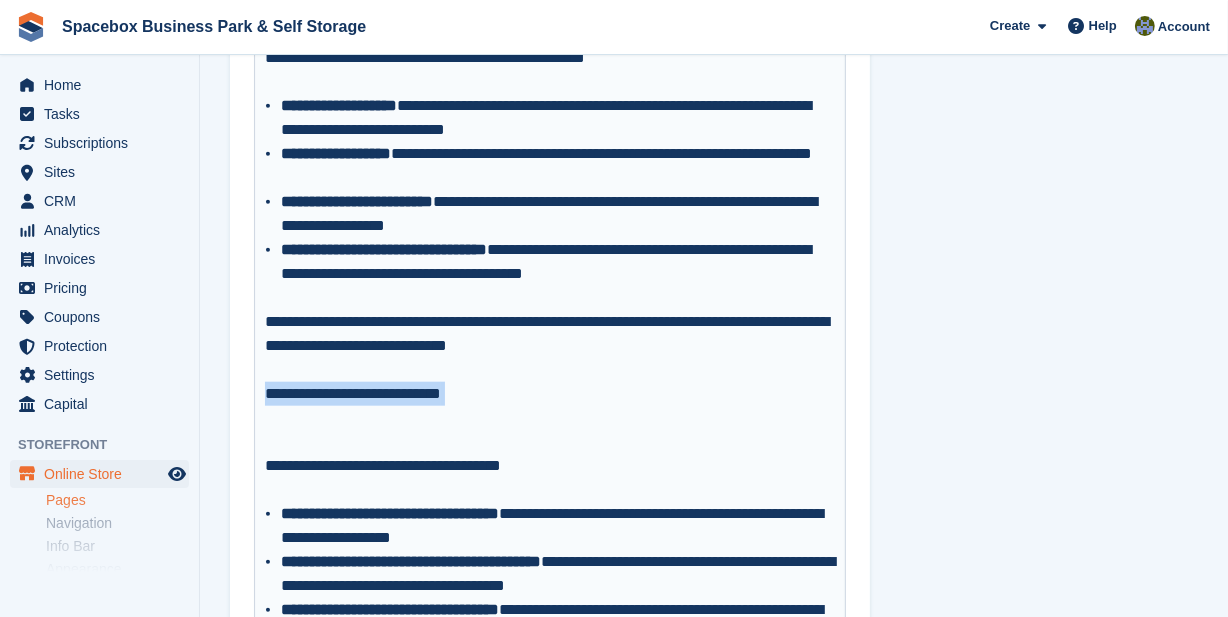 click on "**********" at bounding box center (550, 394) 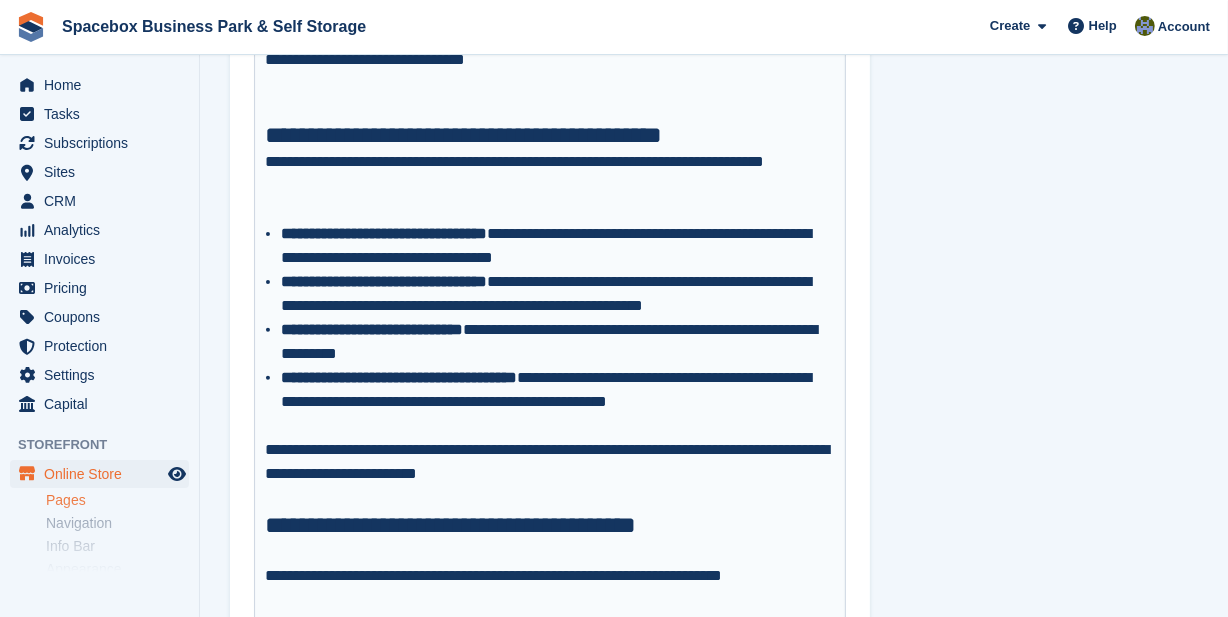 scroll, scrollTop: 90, scrollLeft: 0, axis: vertical 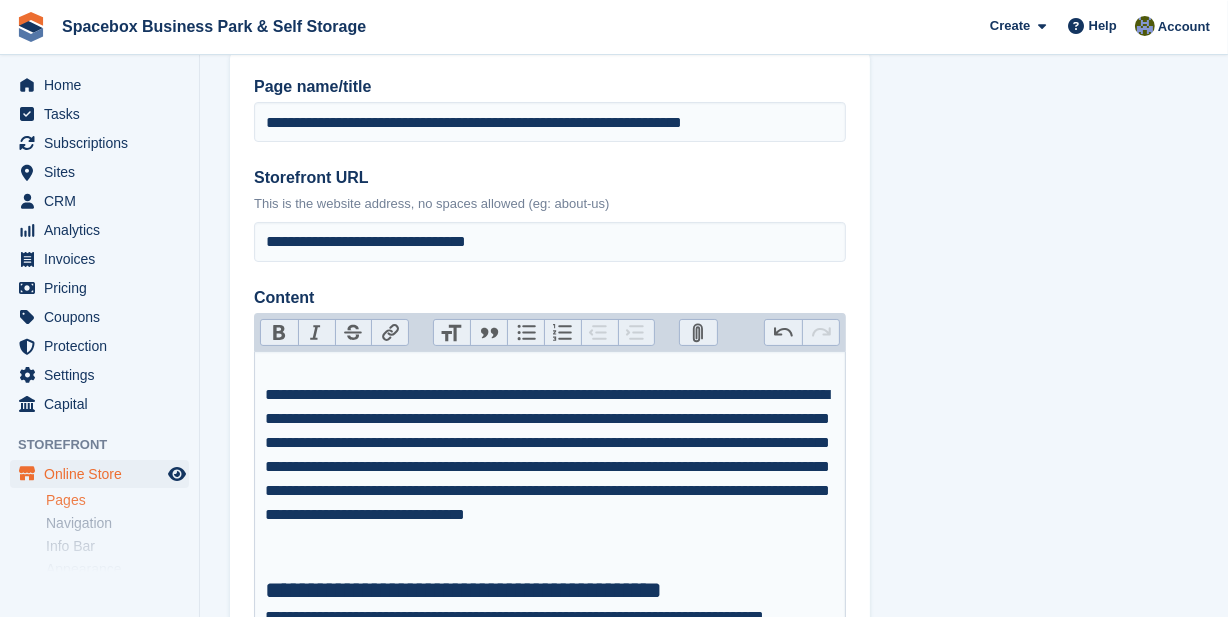 click on "Heading" at bounding box center (452, 333) 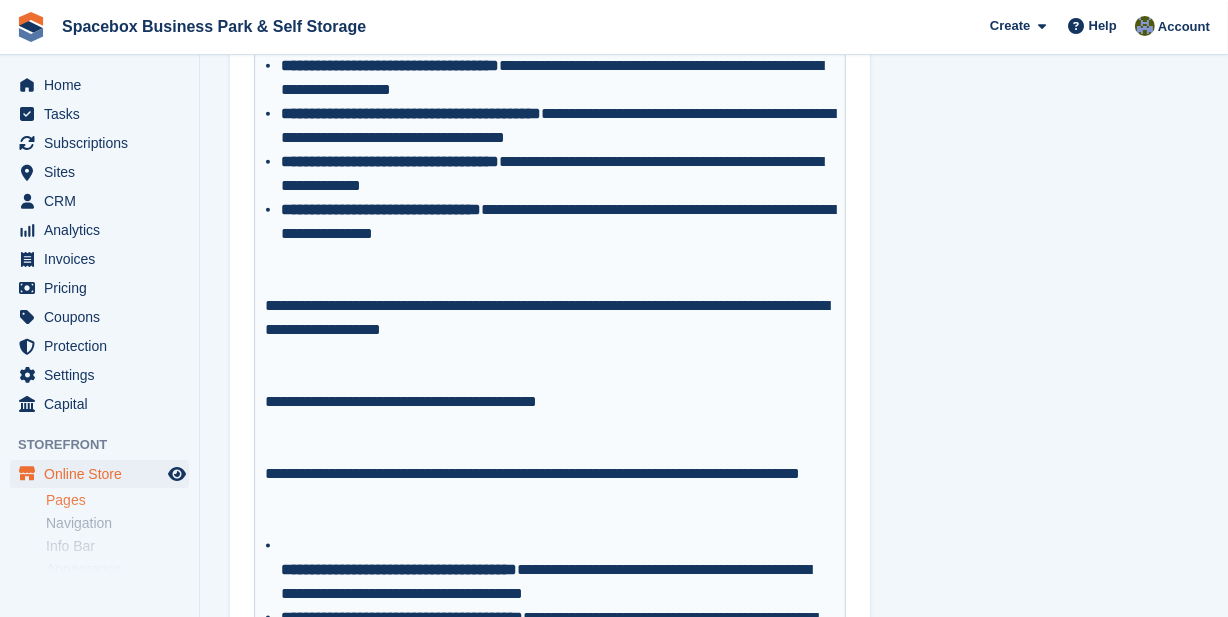 scroll, scrollTop: 2000, scrollLeft: 0, axis: vertical 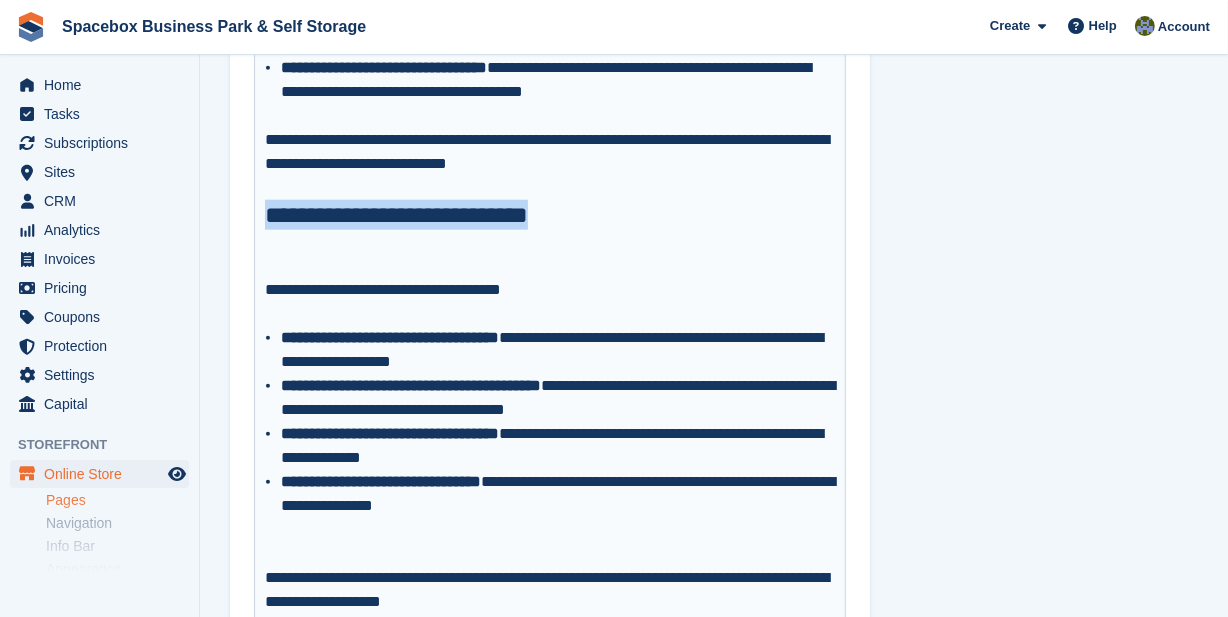 click at bounding box center [550, 242] 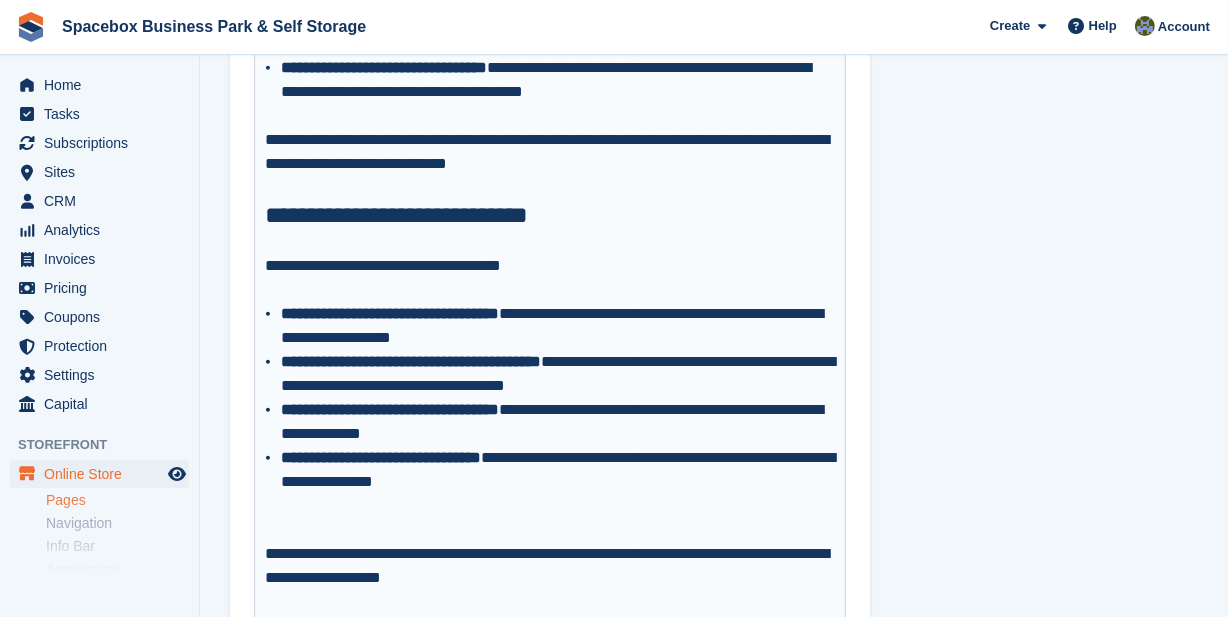 scroll, scrollTop: 2181, scrollLeft: 0, axis: vertical 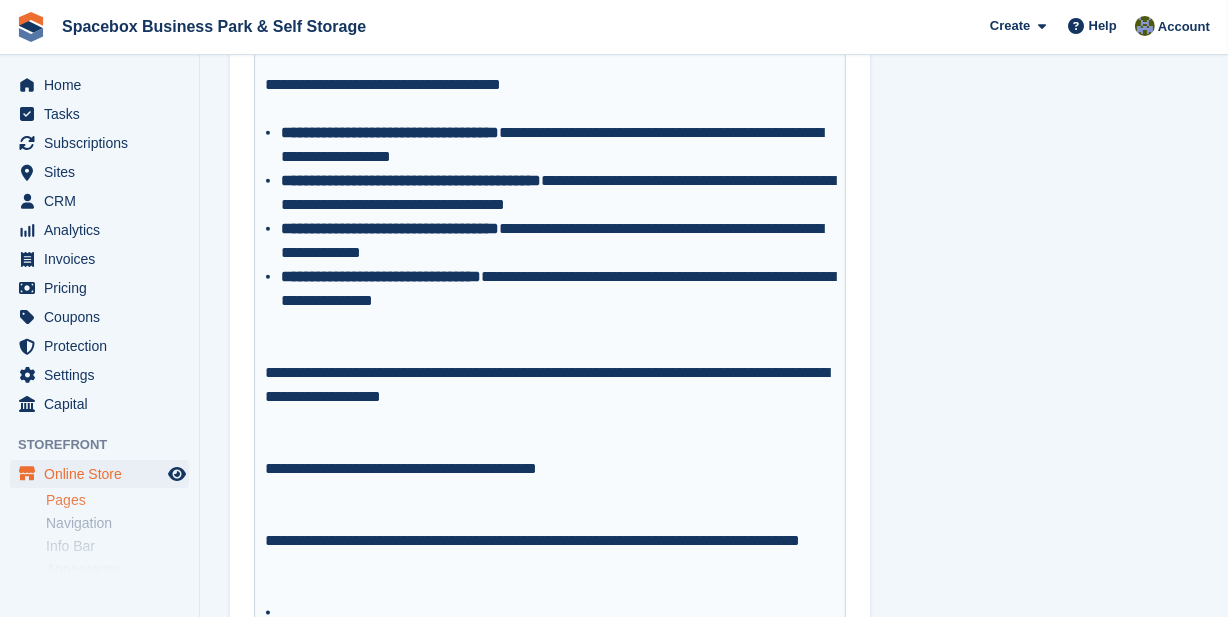 click on "**********" at bounding box center [550, 229] 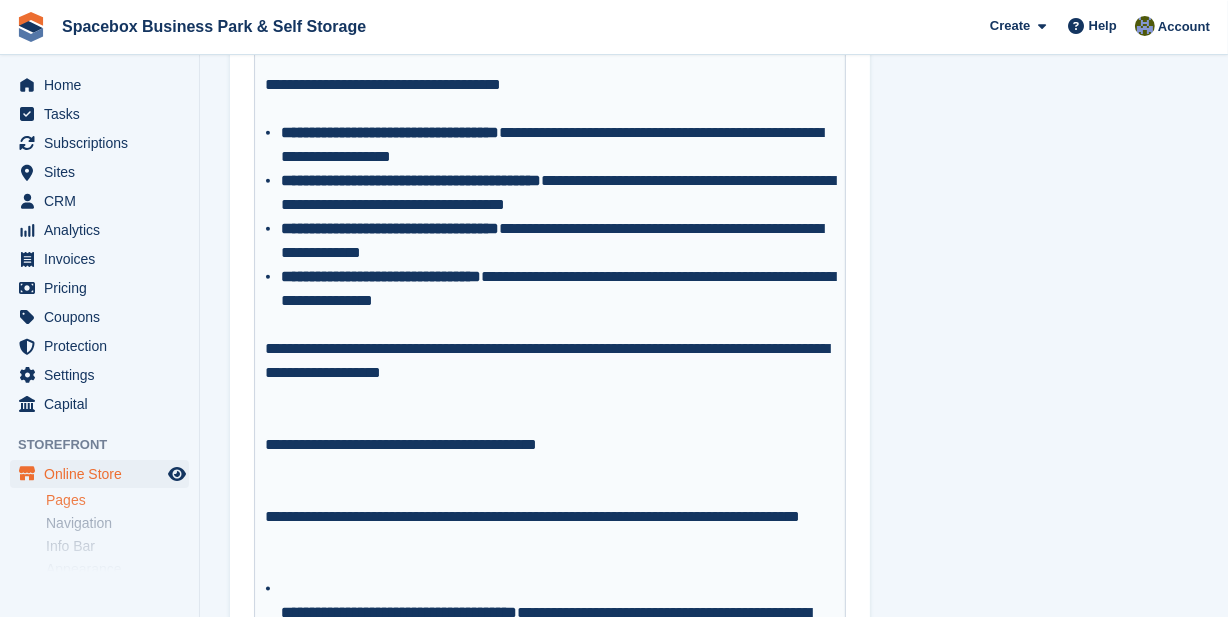 click on "**********" at bounding box center (550, 361) 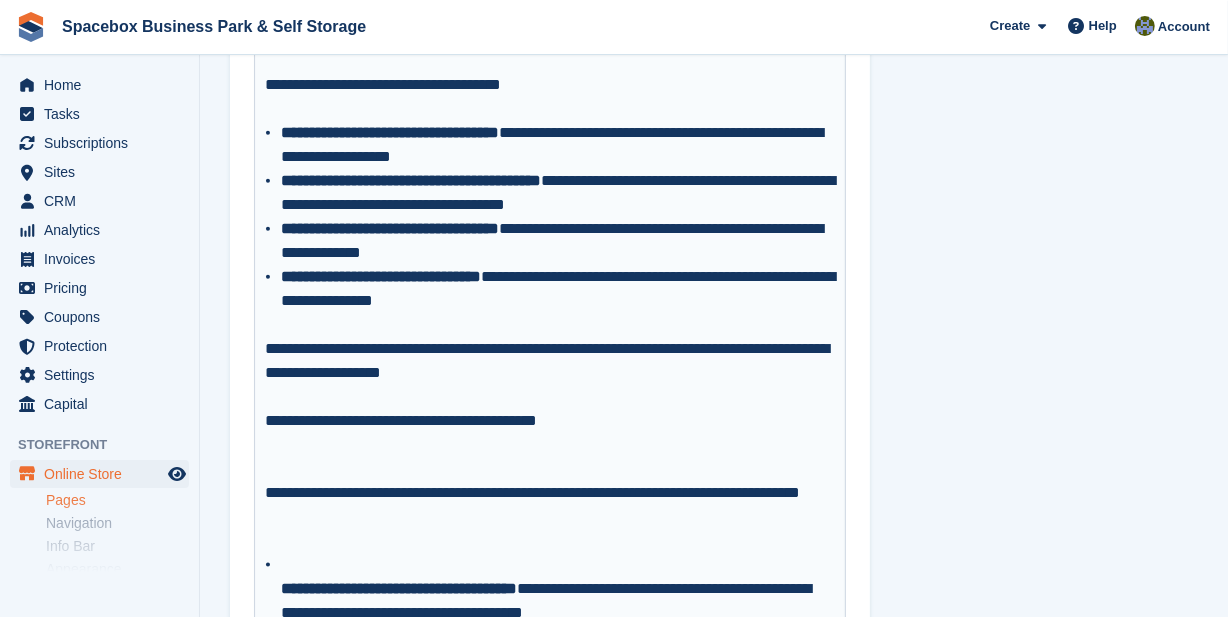 click on "**********" at bounding box center (550, 421) 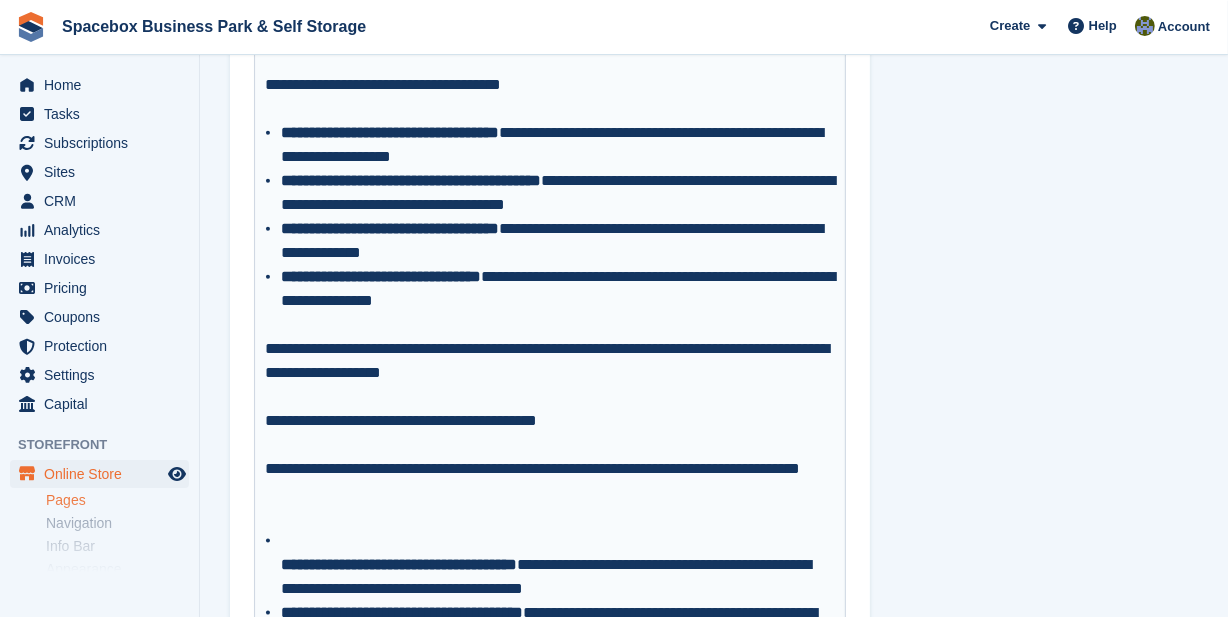 click on "**********" at bounding box center (399, 564) 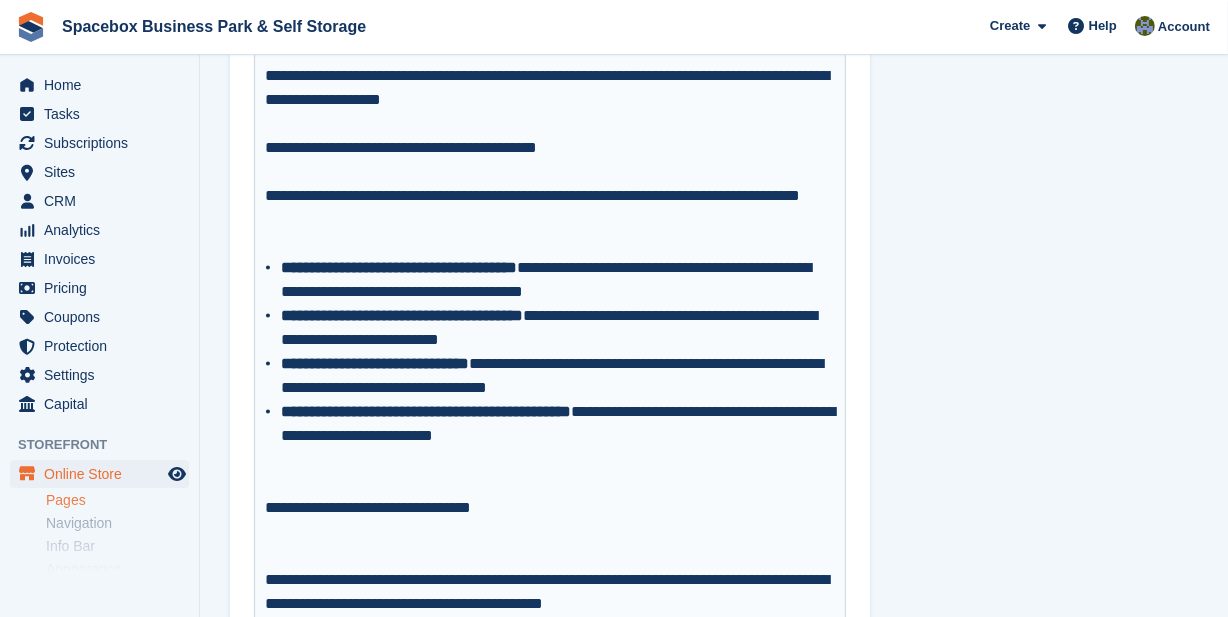 scroll, scrollTop: 2545, scrollLeft: 0, axis: vertical 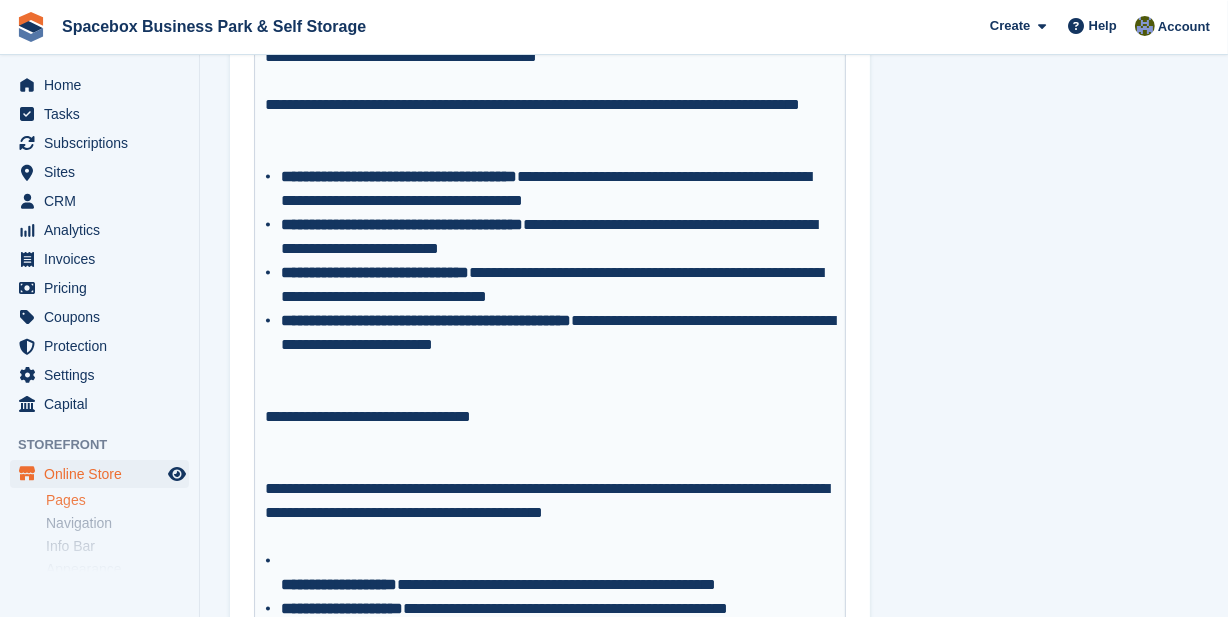 click on "**********" at bounding box center (339, 584) 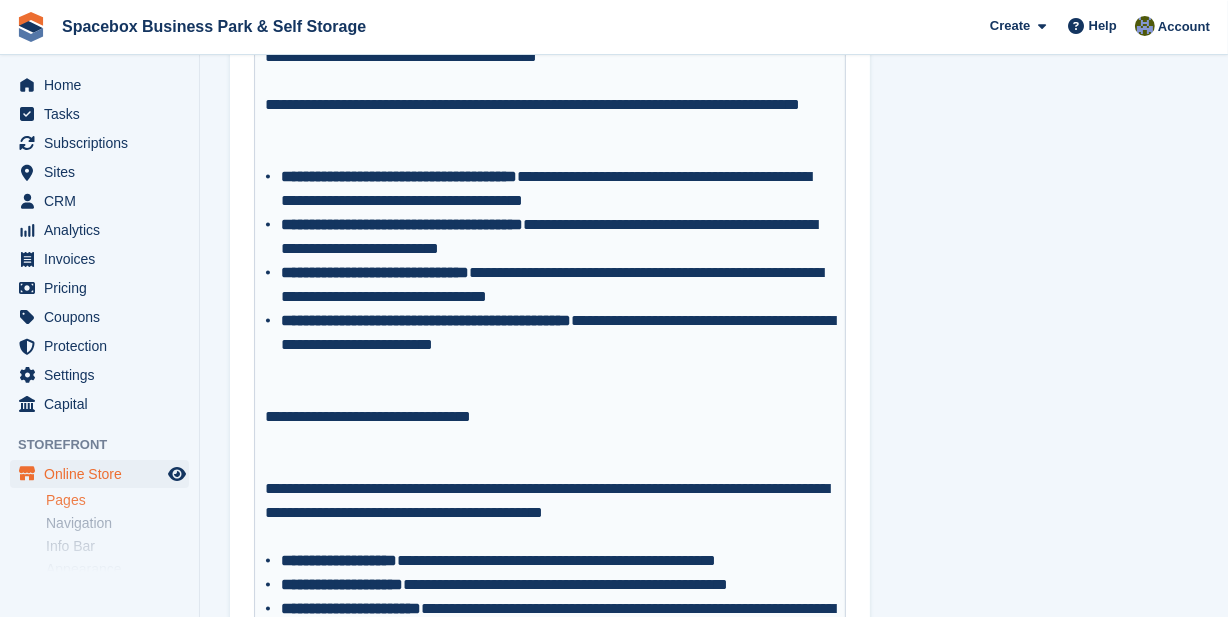 click on "**********" at bounding box center (550, 501) 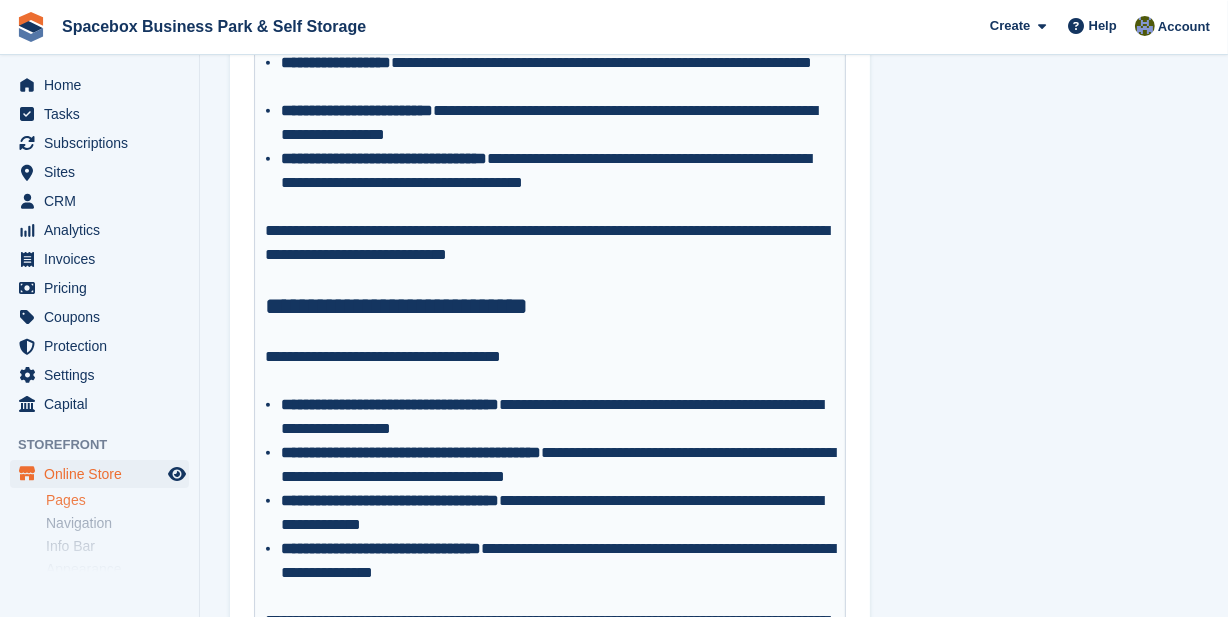 scroll, scrollTop: 2181, scrollLeft: 0, axis: vertical 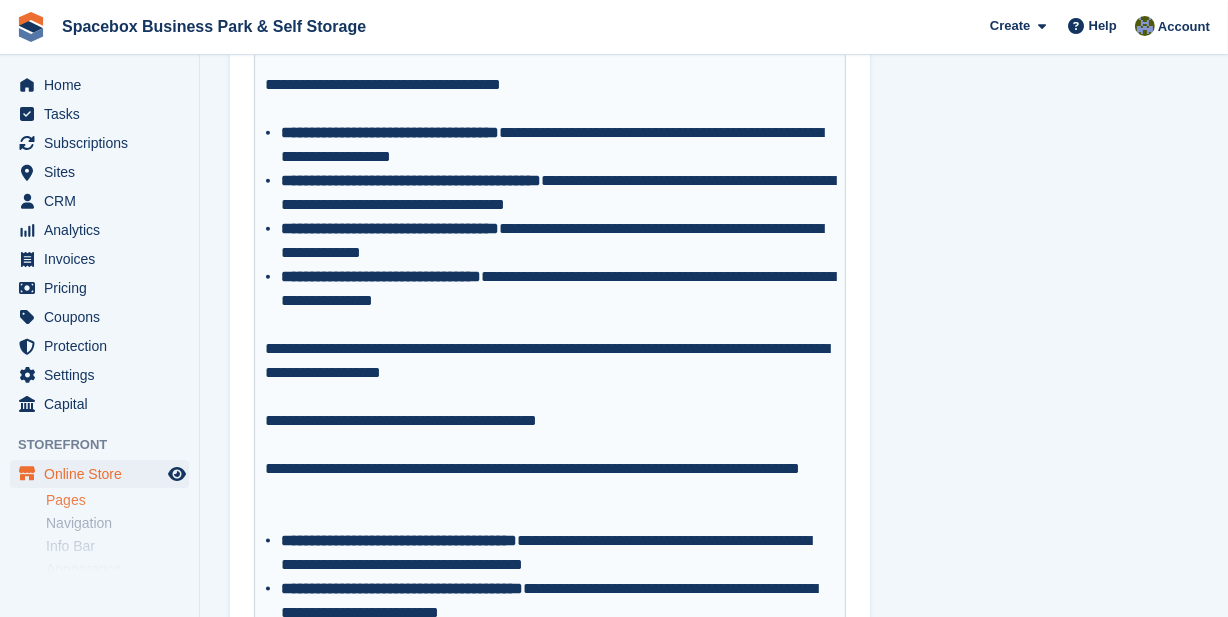 click on "**********" at bounding box center [550, 409] 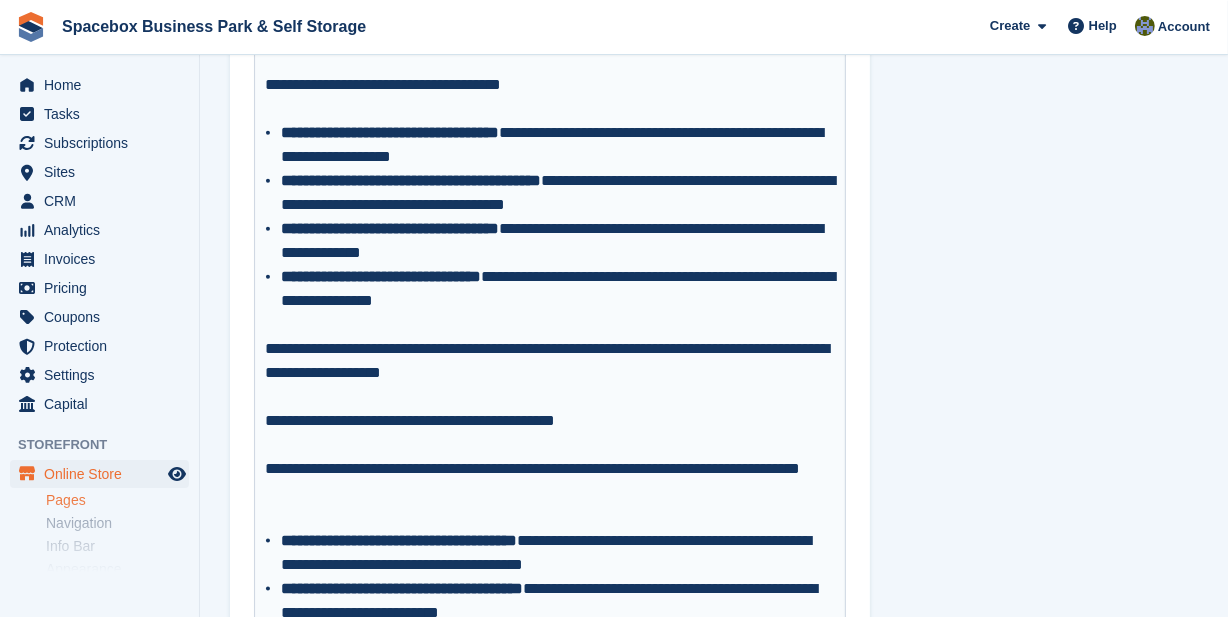 click on "**********" at bounding box center (550, 409) 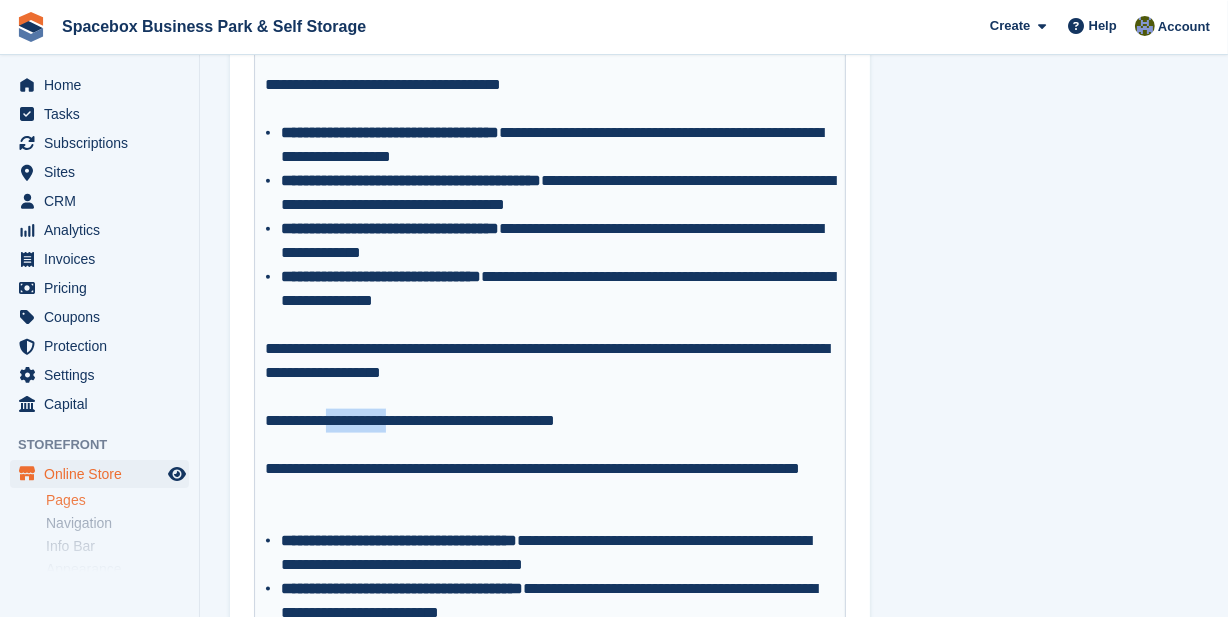click on "**********" at bounding box center (550, 409) 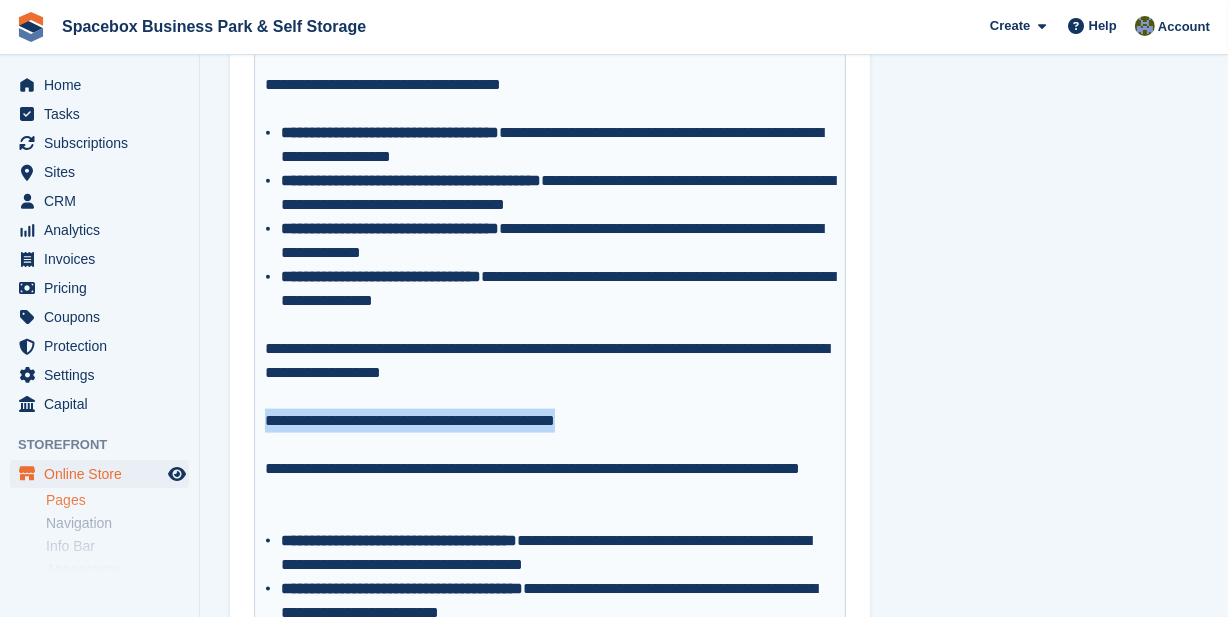click on "**********" at bounding box center [550, 409] 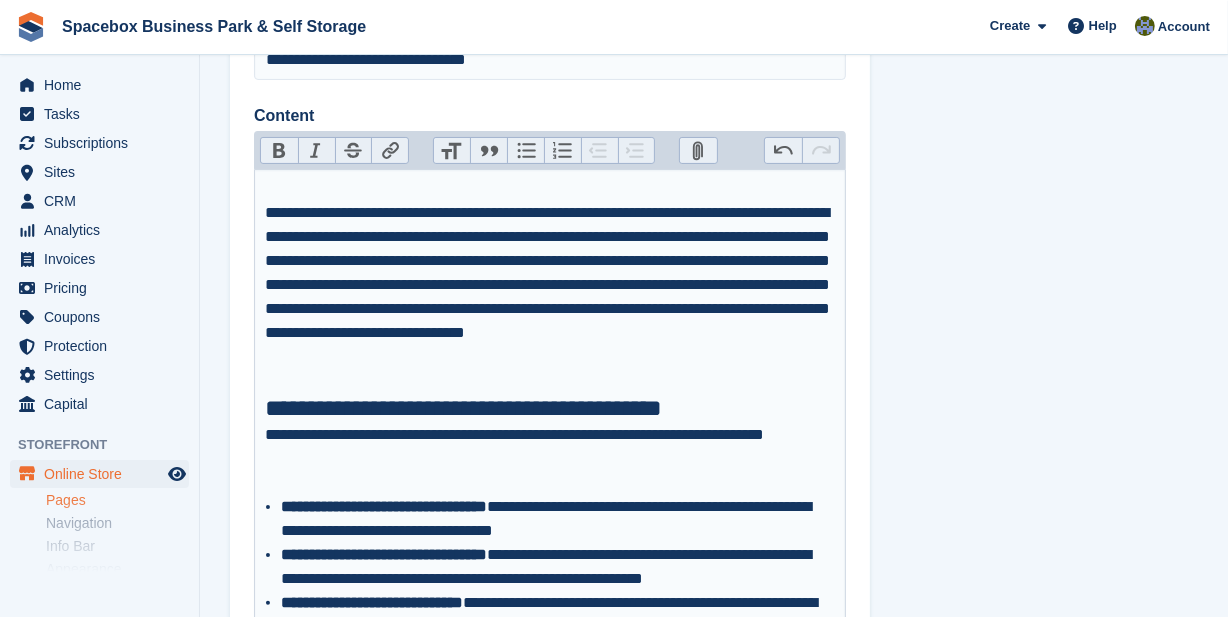 scroll, scrollTop: 0, scrollLeft: 0, axis: both 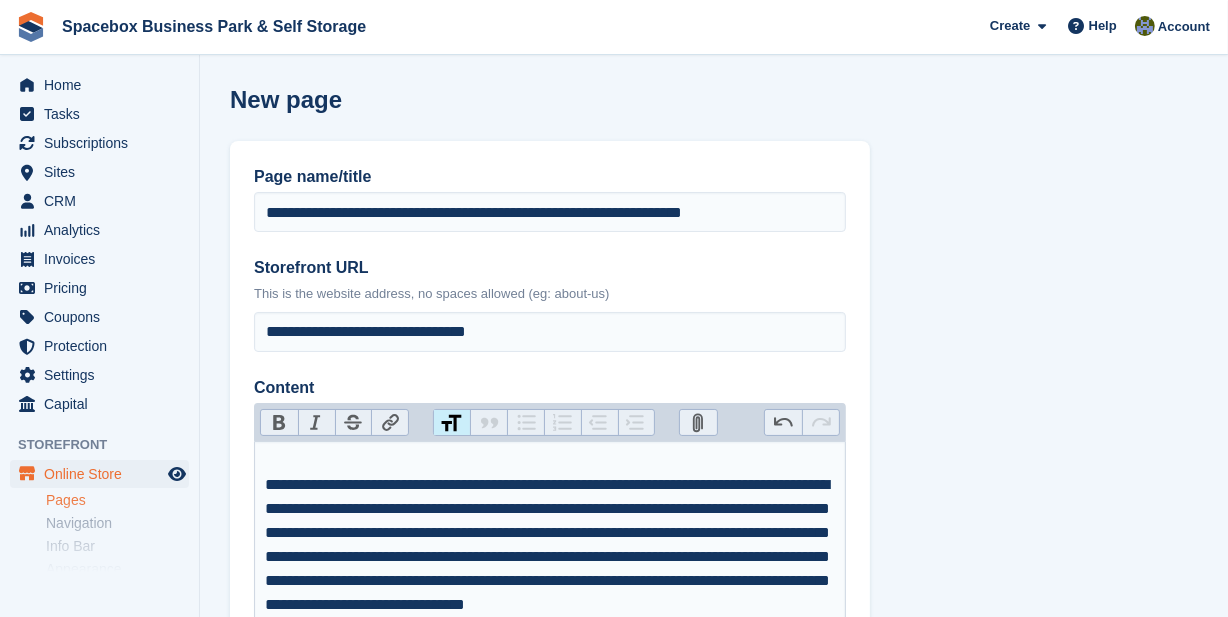 click on "Heading" at bounding box center [452, 423] 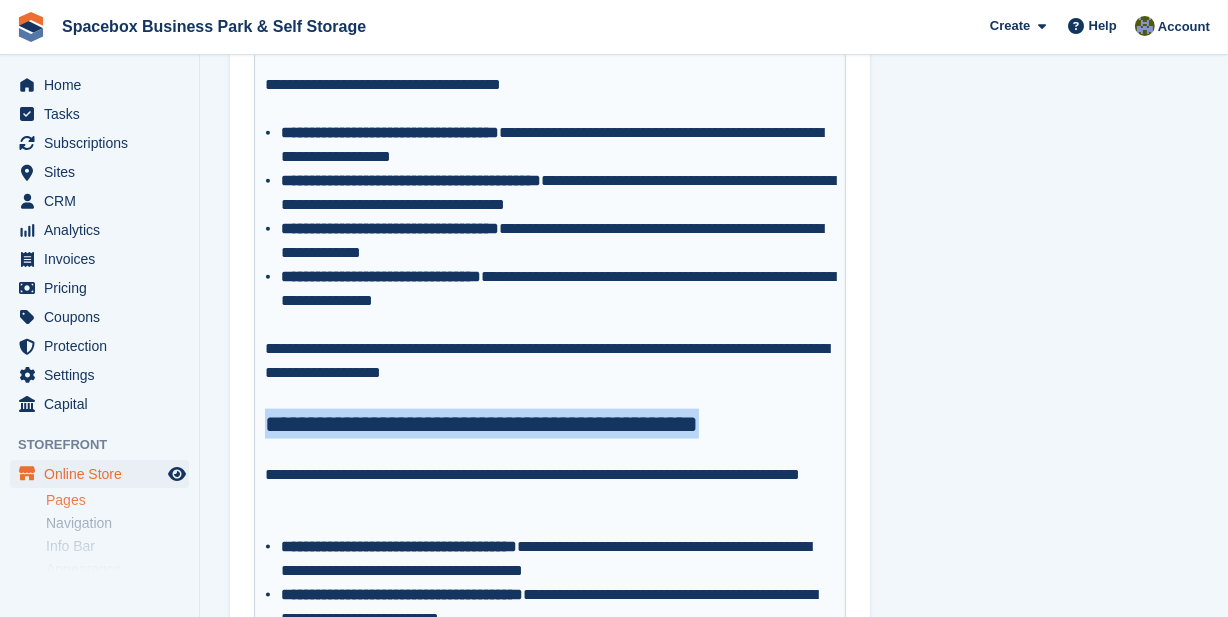 scroll, scrollTop: 2636, scrollLeft: 0, axis: vertical 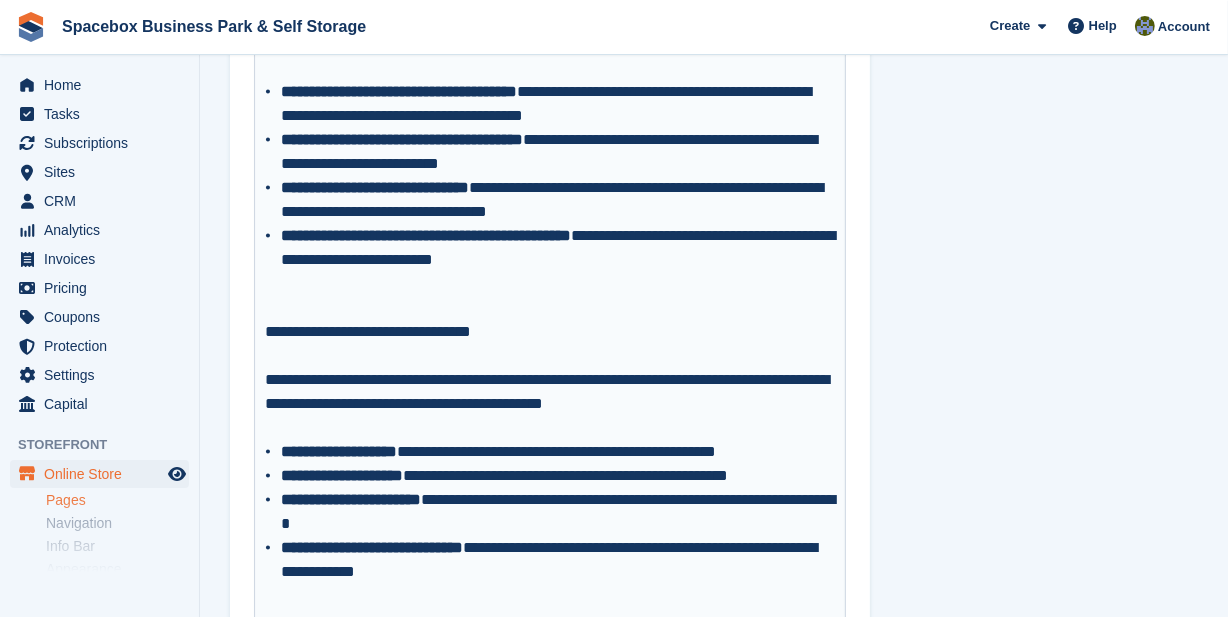 click on "**********" at bounding box center (550, 332) 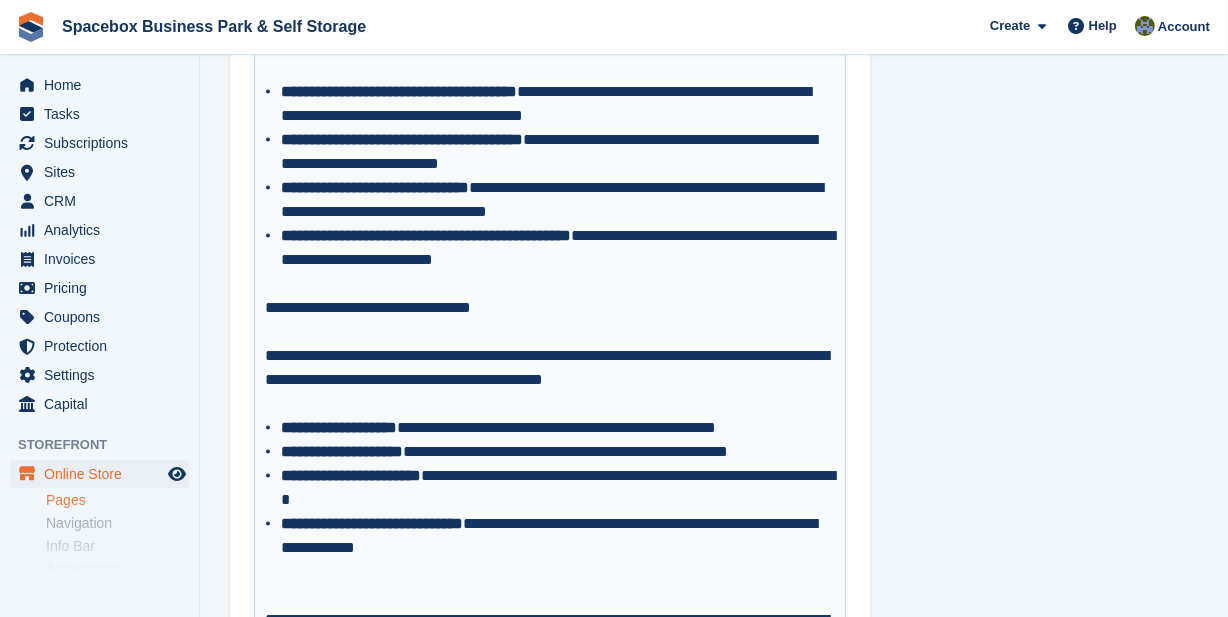 click on "**********" at bounding box center [550, 308] 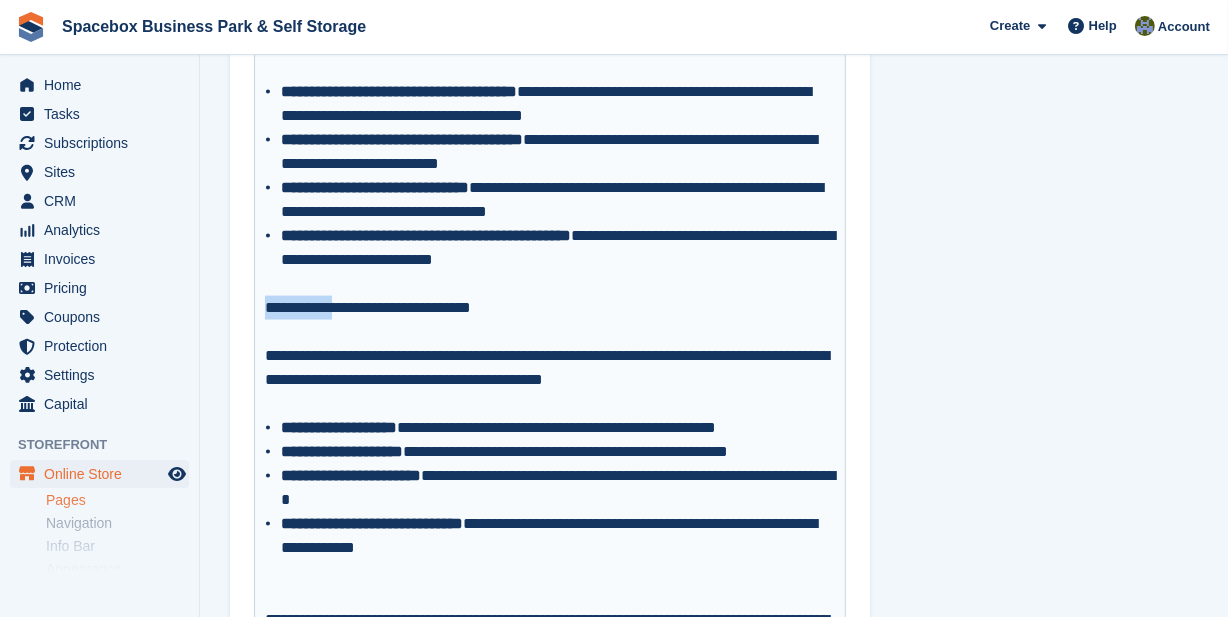 click on "**********" at bounding box center (550, 308) 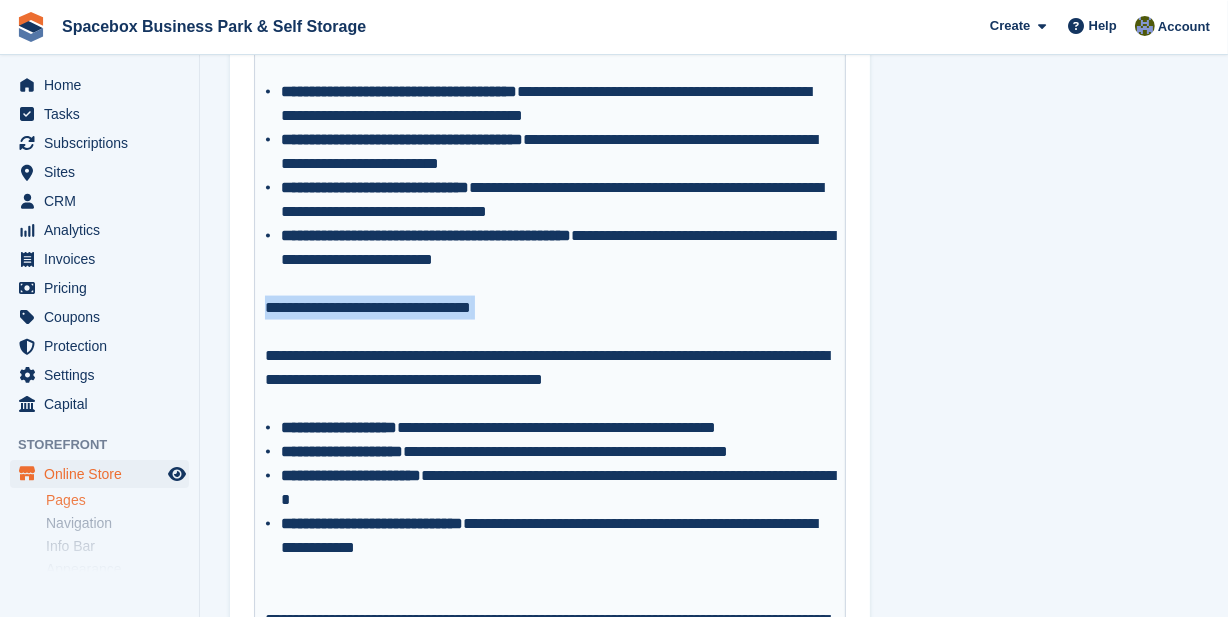 click on "**********" at bounding box center (550, 308) 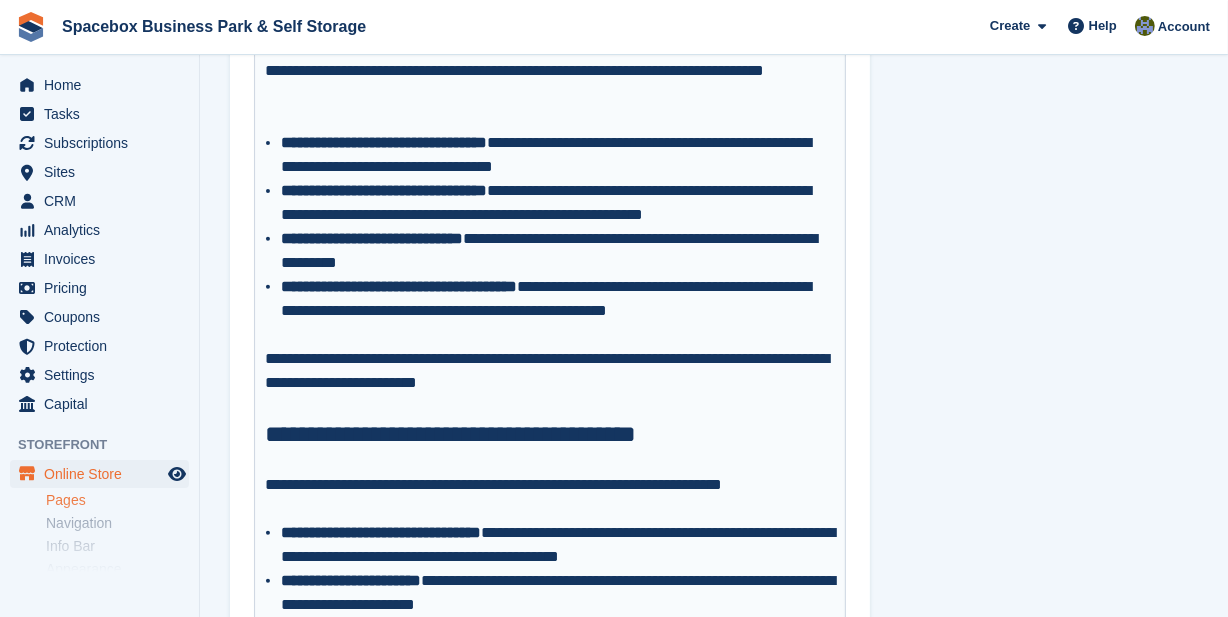 scroll, scrollTop: 272, scrollLeft: 0, axis: vertical 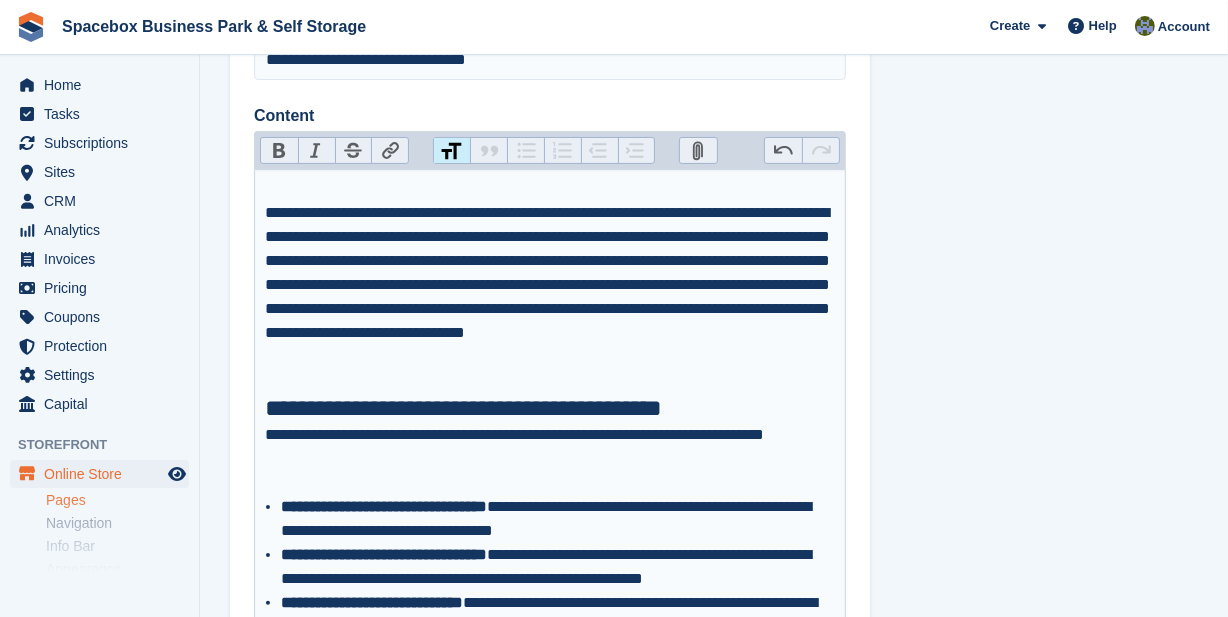 click on "Heading" at bounding box center (452, 151) 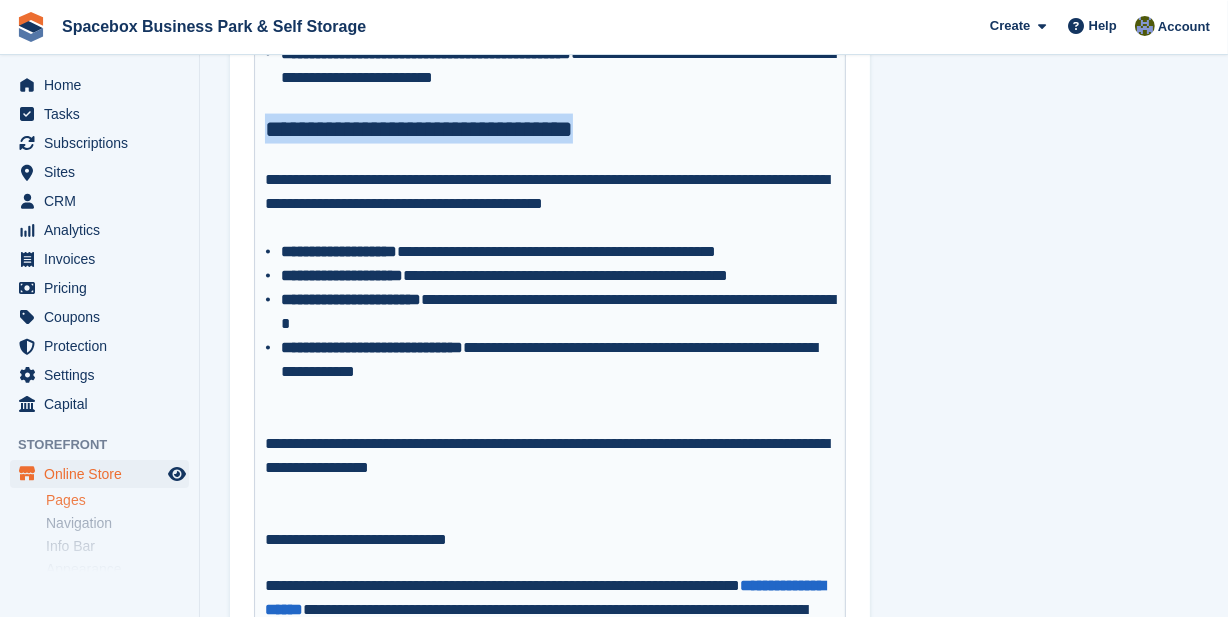 scroll, scrollTop: 2909, scrollLeft: 0, axis: vertical 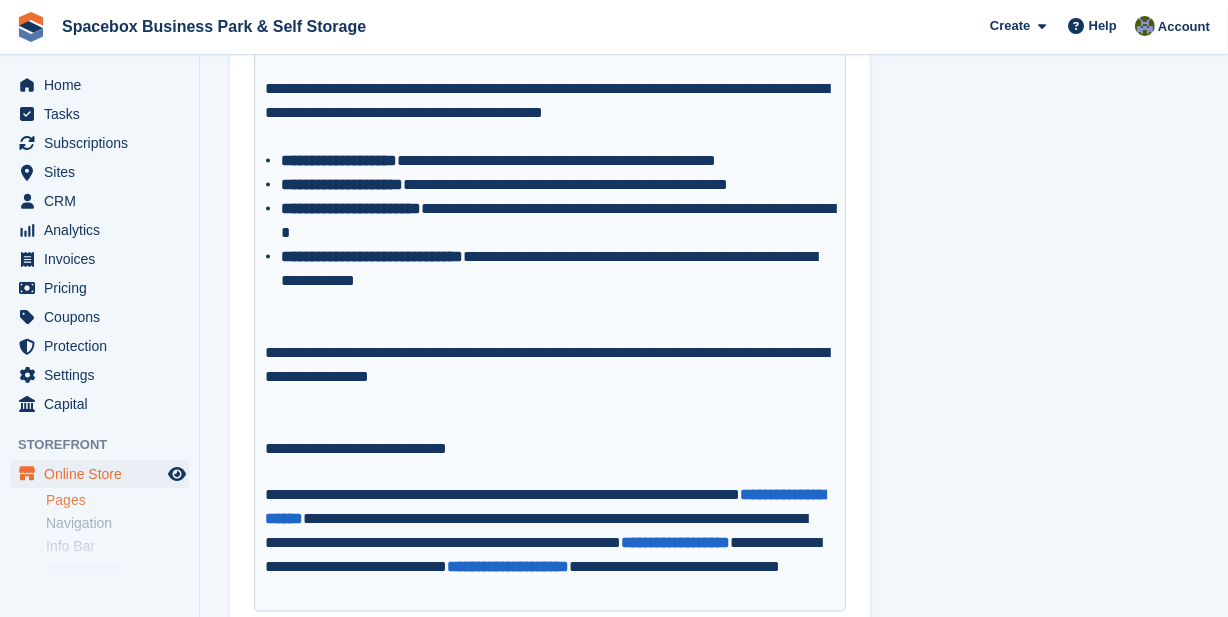click on "**********" at bounding box center (558, 281) 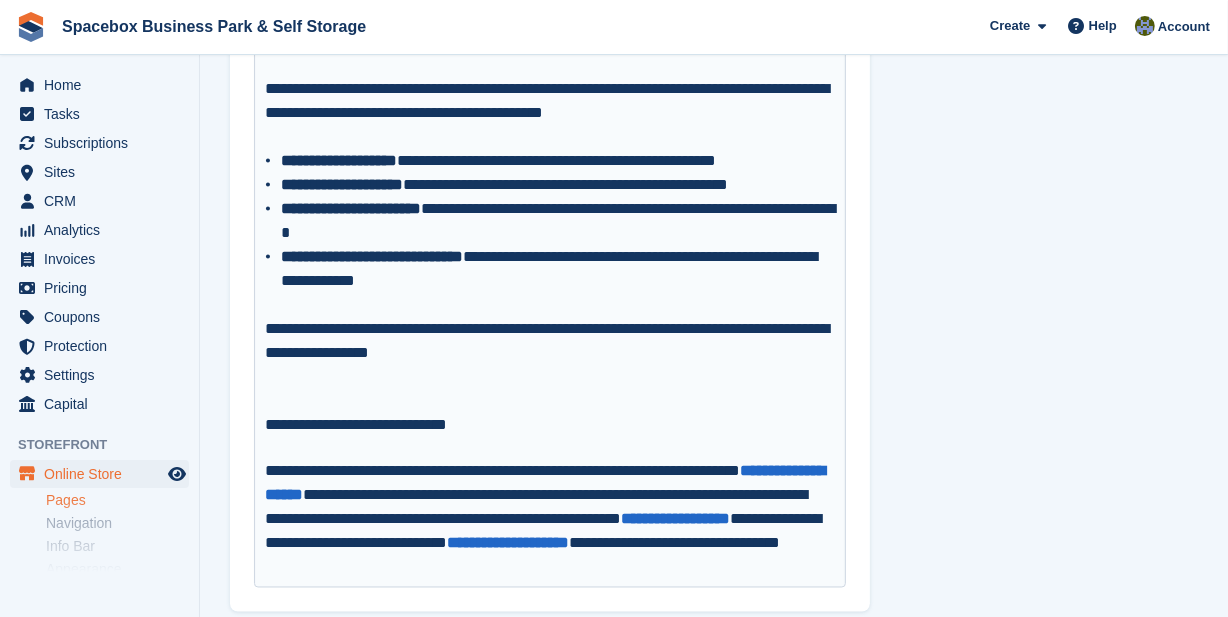 click on "**********" at bounding box center (550, 341) 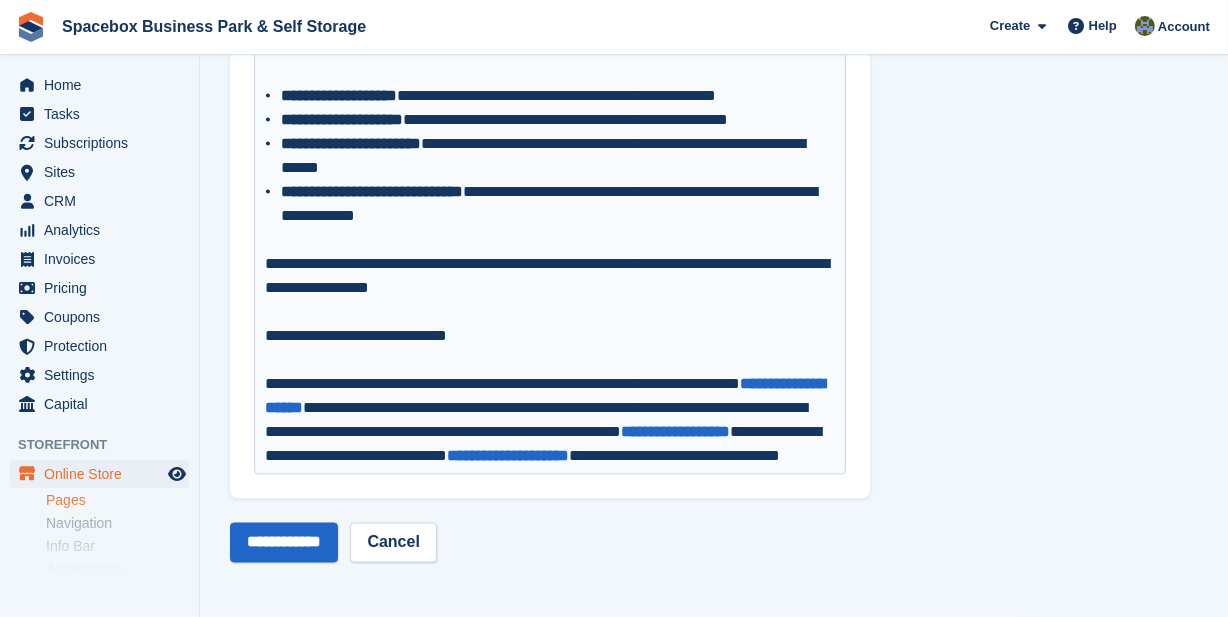 type on "**********" 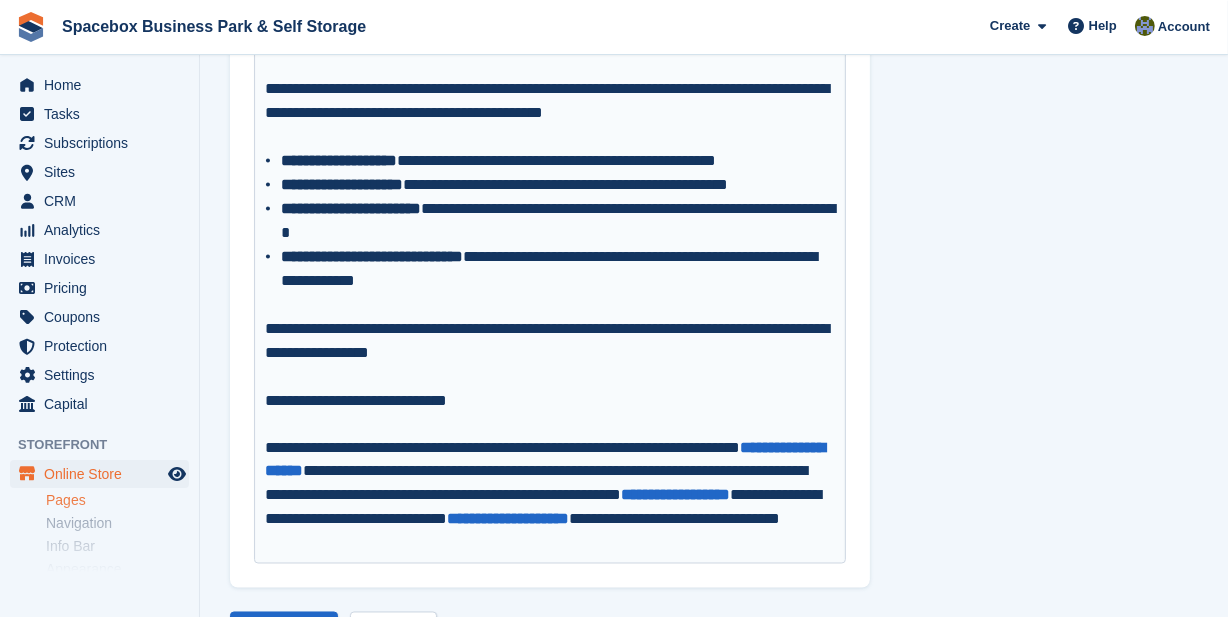 click on "**********" at bounding box center [550, 401] 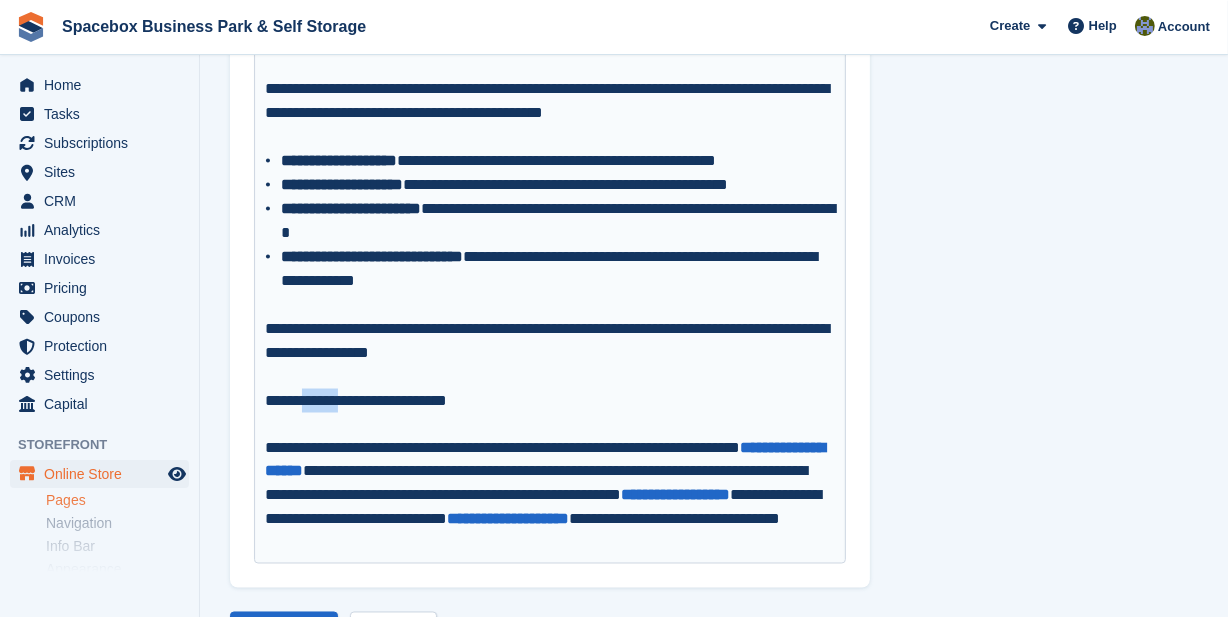click on "**********" at bounding box center [550, 401] 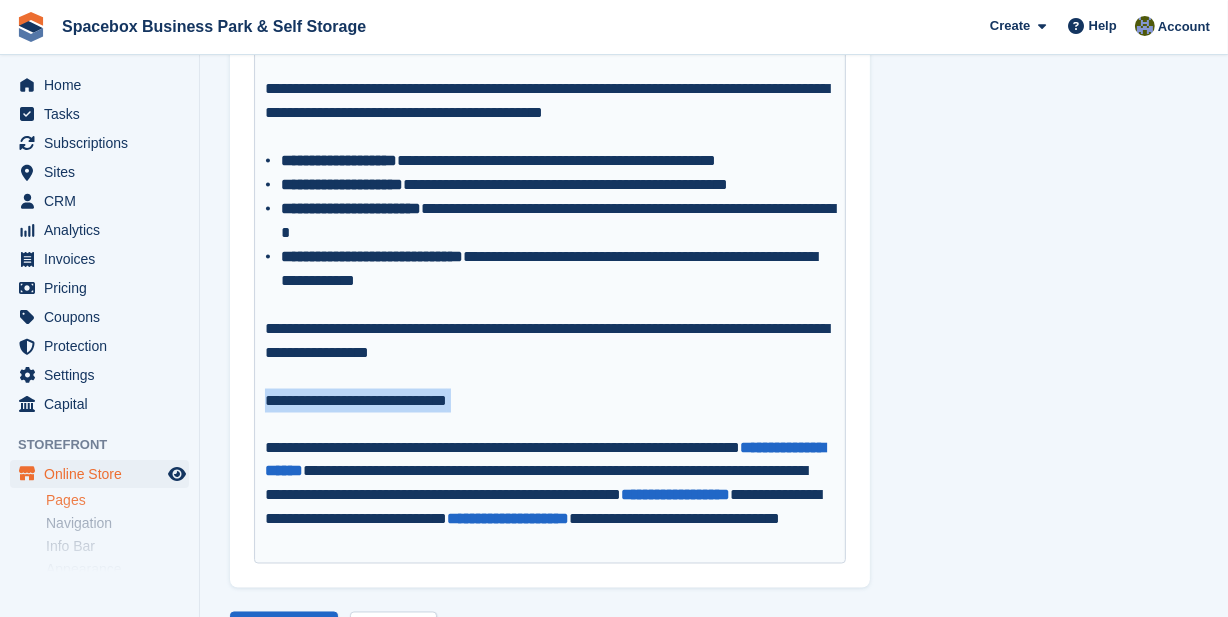 click on "**********" at bounding box center (550, 401) 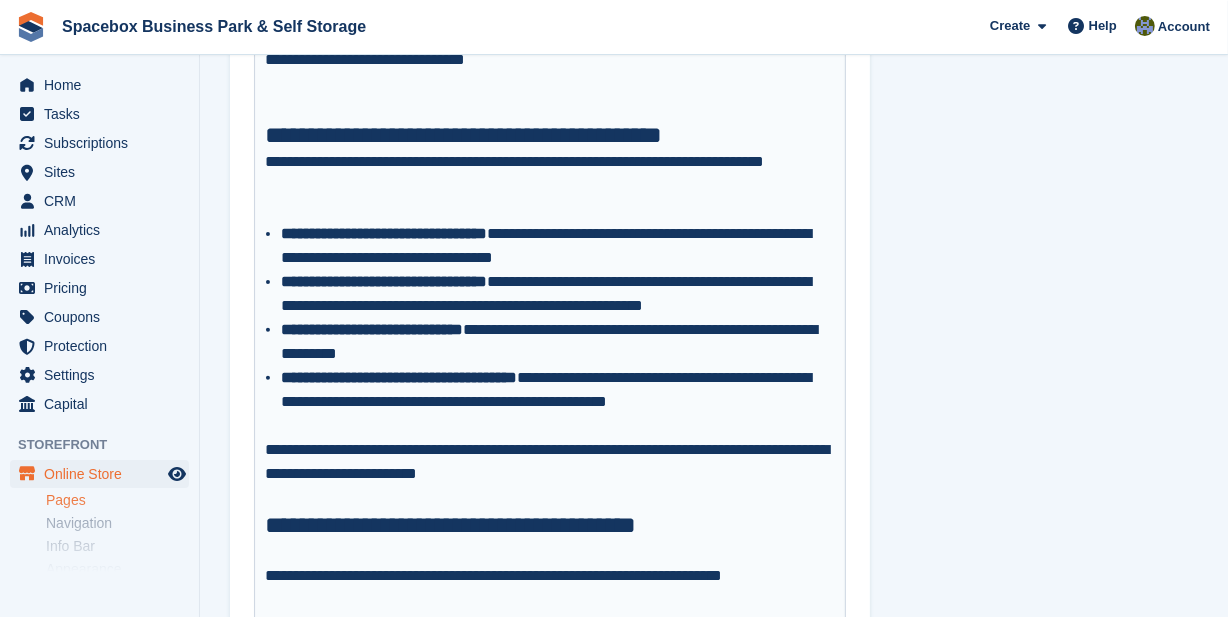 scroll, scrollTop: 90, scrollLeft: 0, axis: vertical 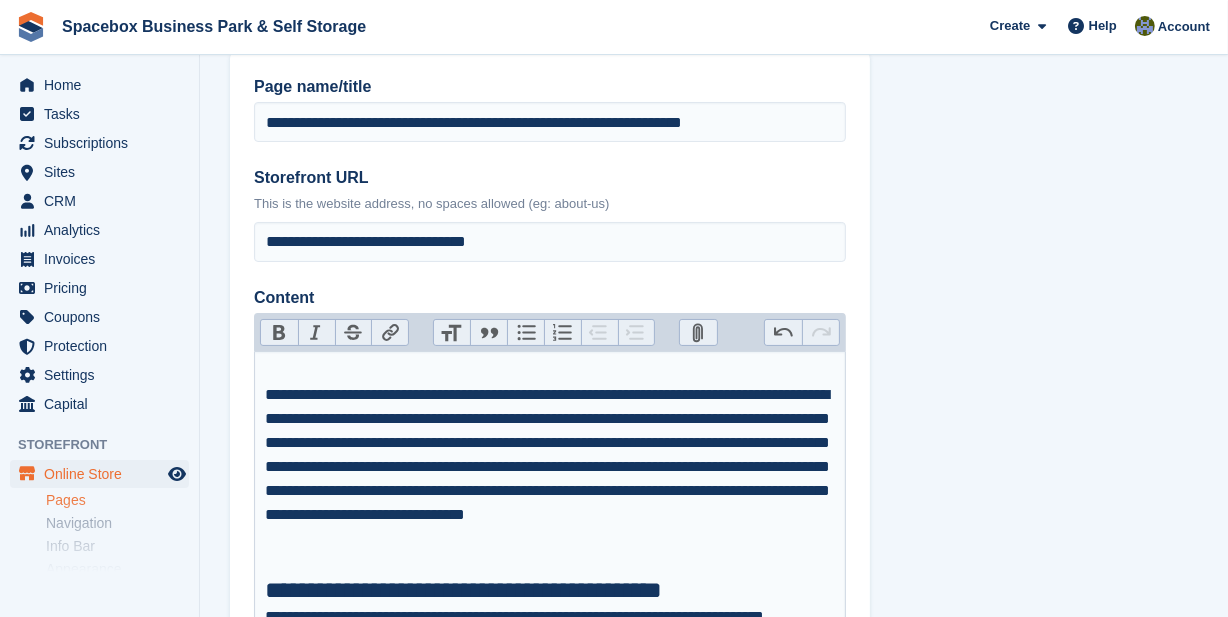 click on "Heading" at bounding box center [452, 333] 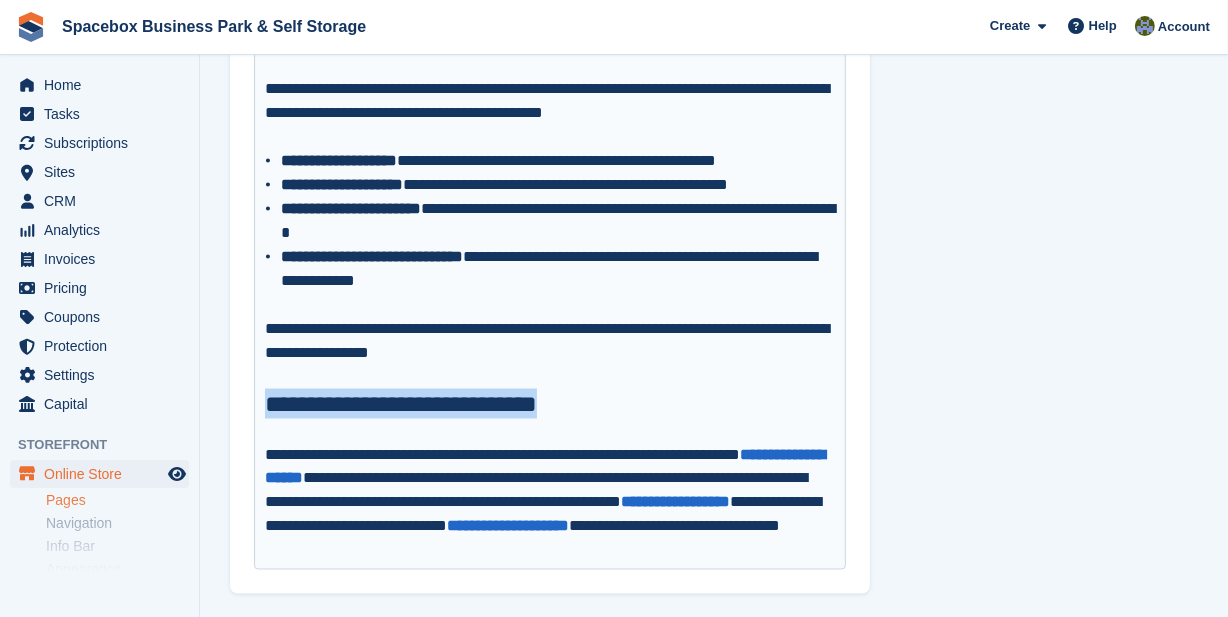 scroll, scrollTop: 3003, scrollLeft: 0, axis: vertical 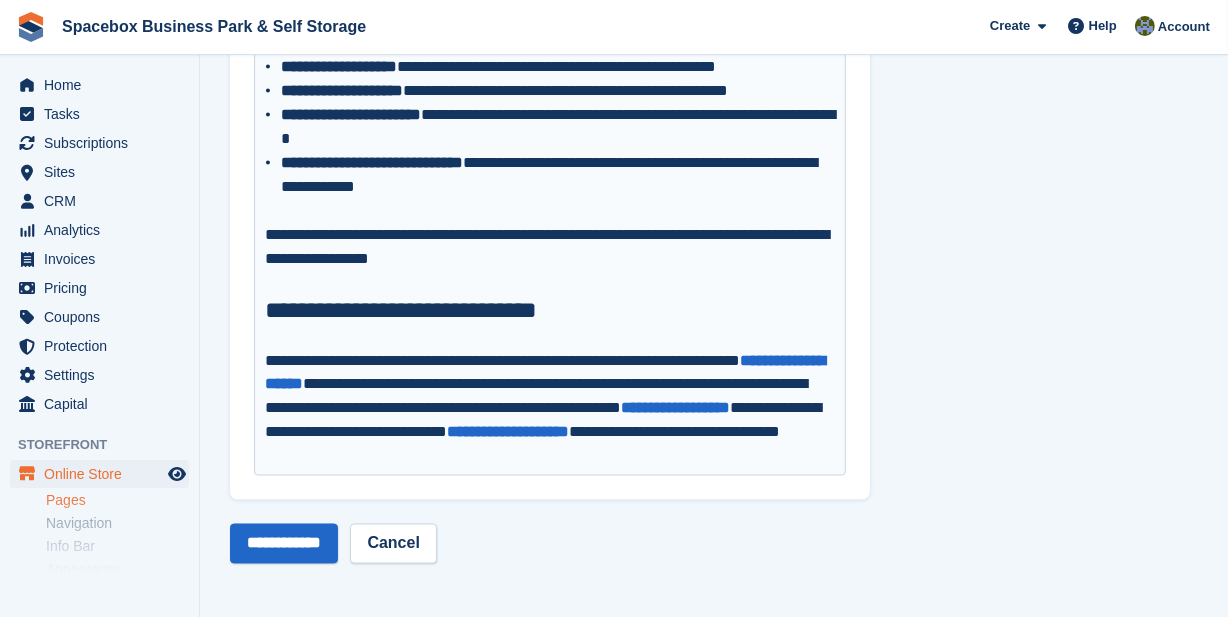 click on "**********" at bounding box center [550, 409] 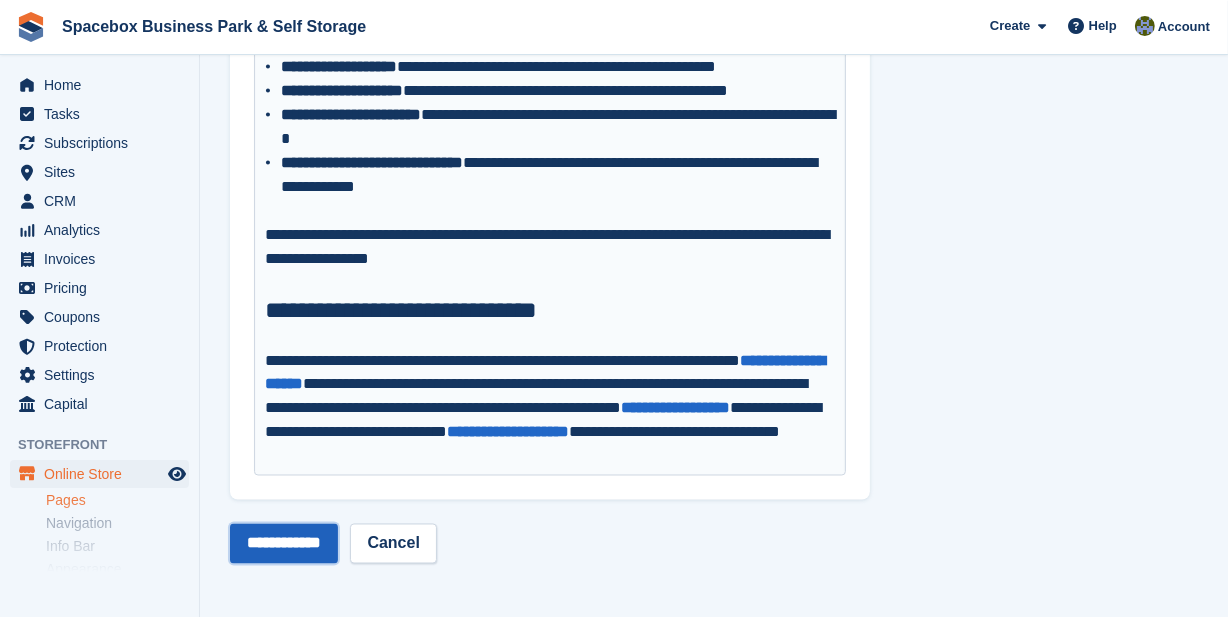 click on "**********" at bounding box center [284, 544] 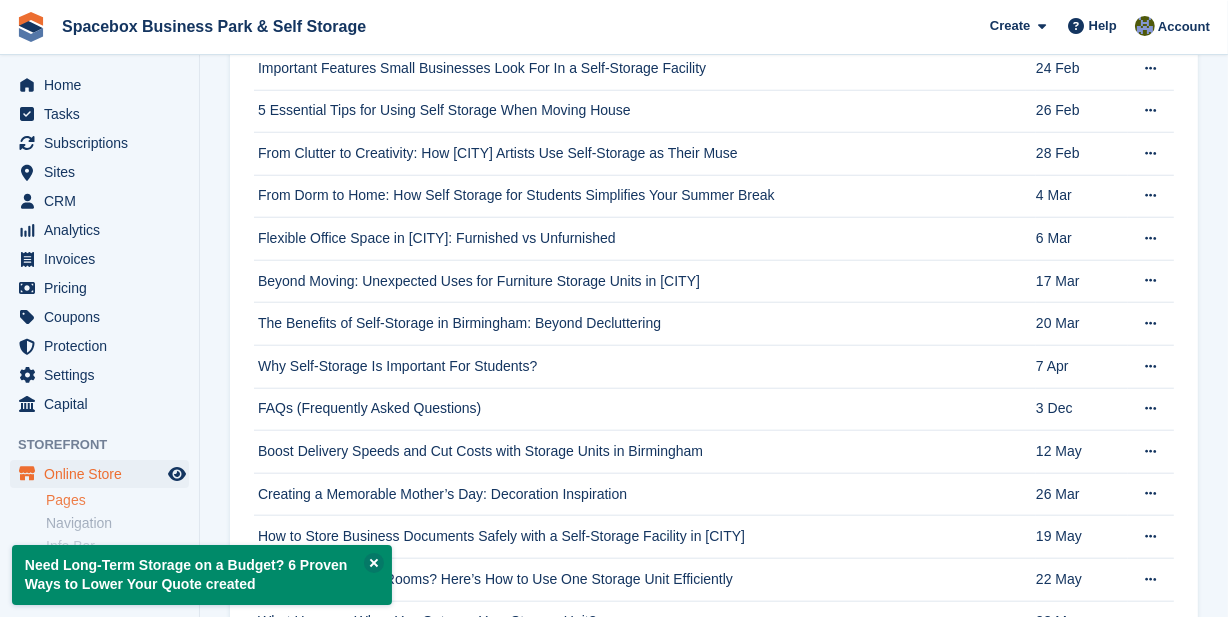scroll, scrollTop: 8986, scrollLeft: 0, axis: vertical 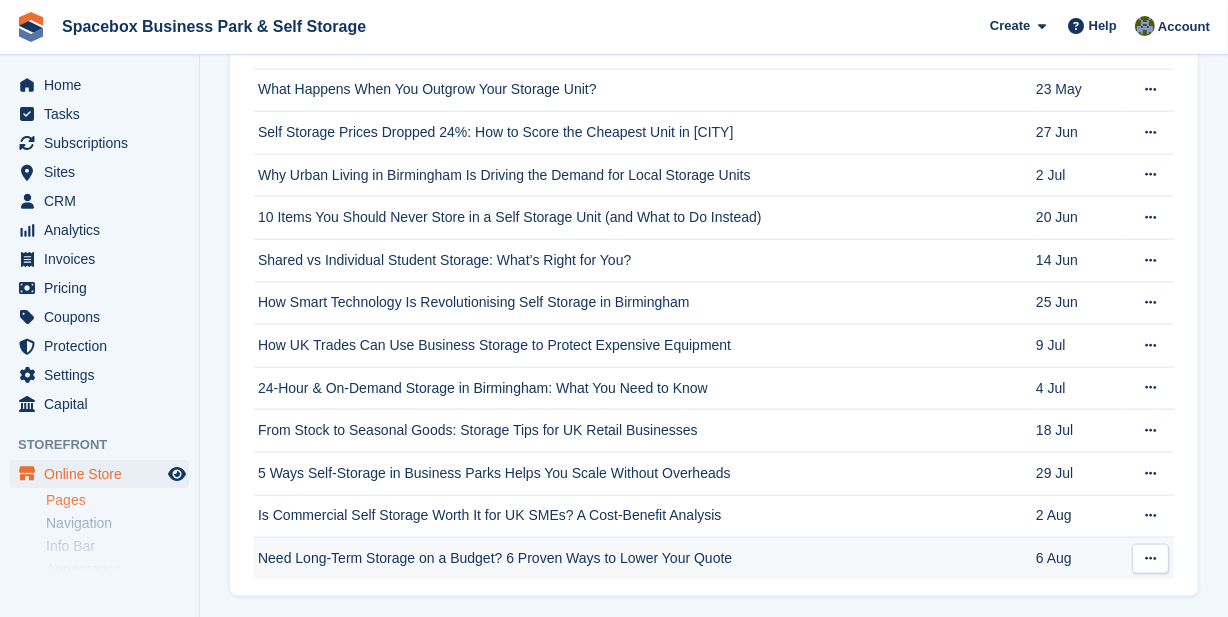 drag, startPoint x: 424, startPoint y: 537, endPoint x: 1147, endPoint y: 536, distance: 723.0007 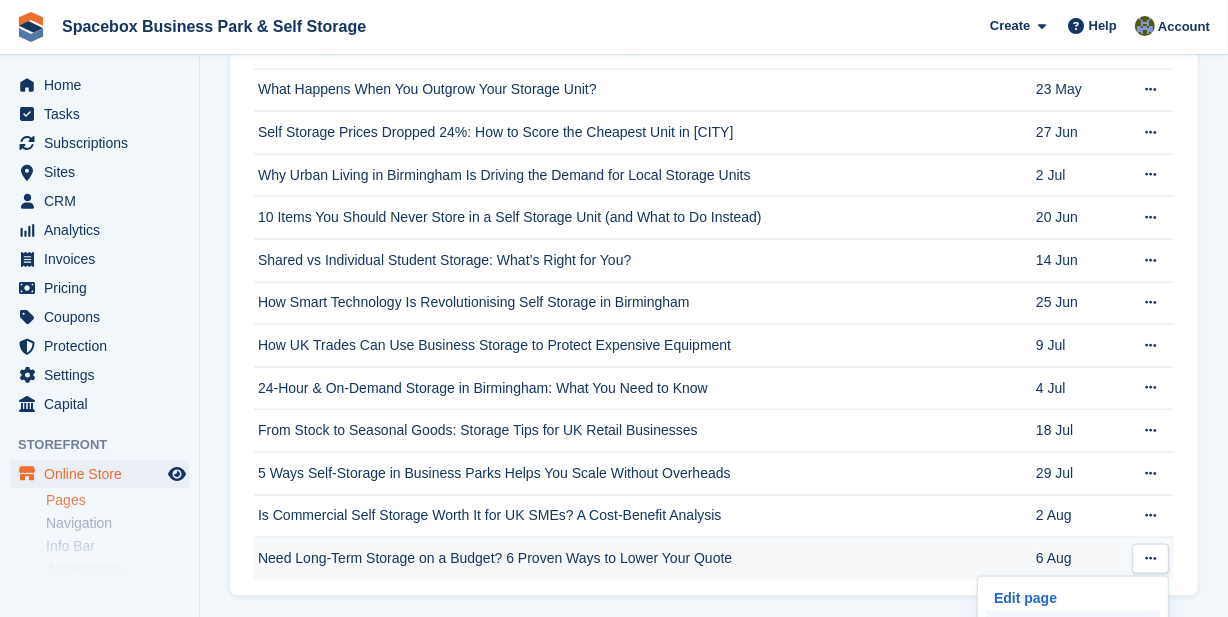 click on "View on Storefront" at bounding box center (1073, 624) 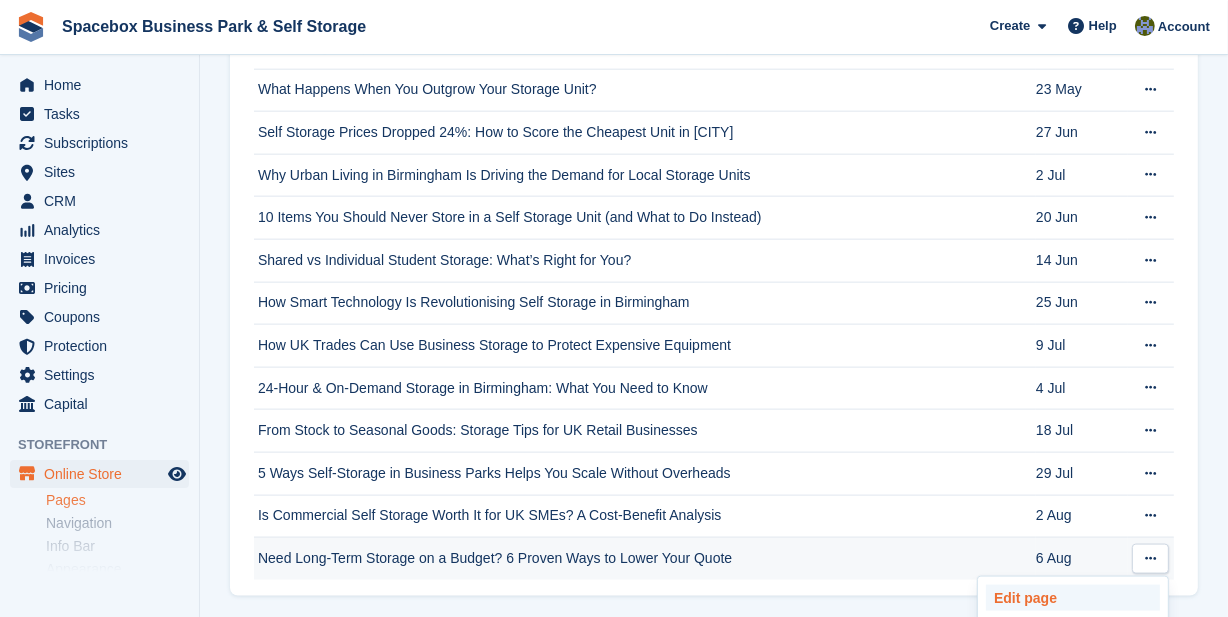 click on "Edit page" at bounding box center [1073, 598] 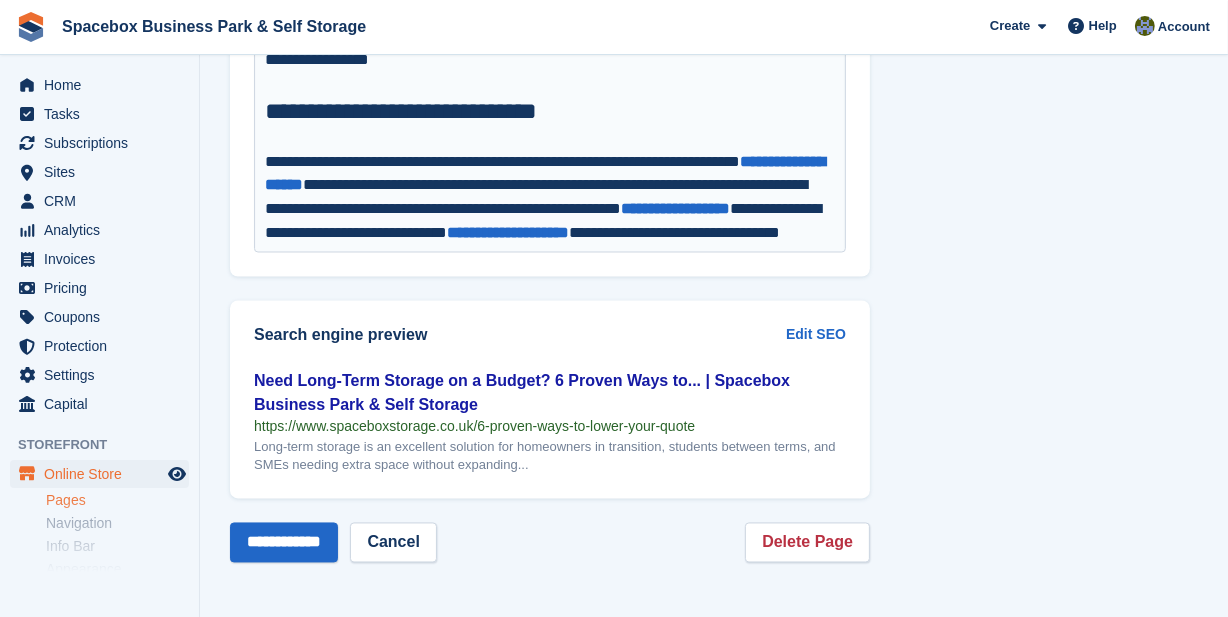 scroll, scrollTop: 0, scrollLeft: 0, axis: both 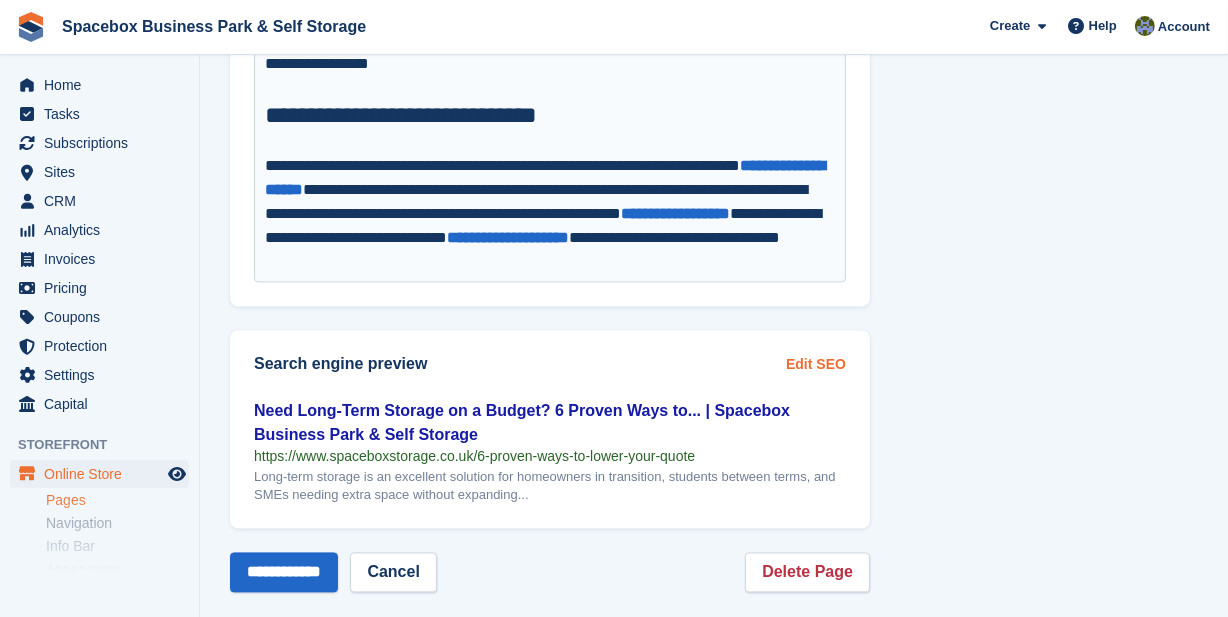 click on "Edit SEO" at bounding box center (816, 364) 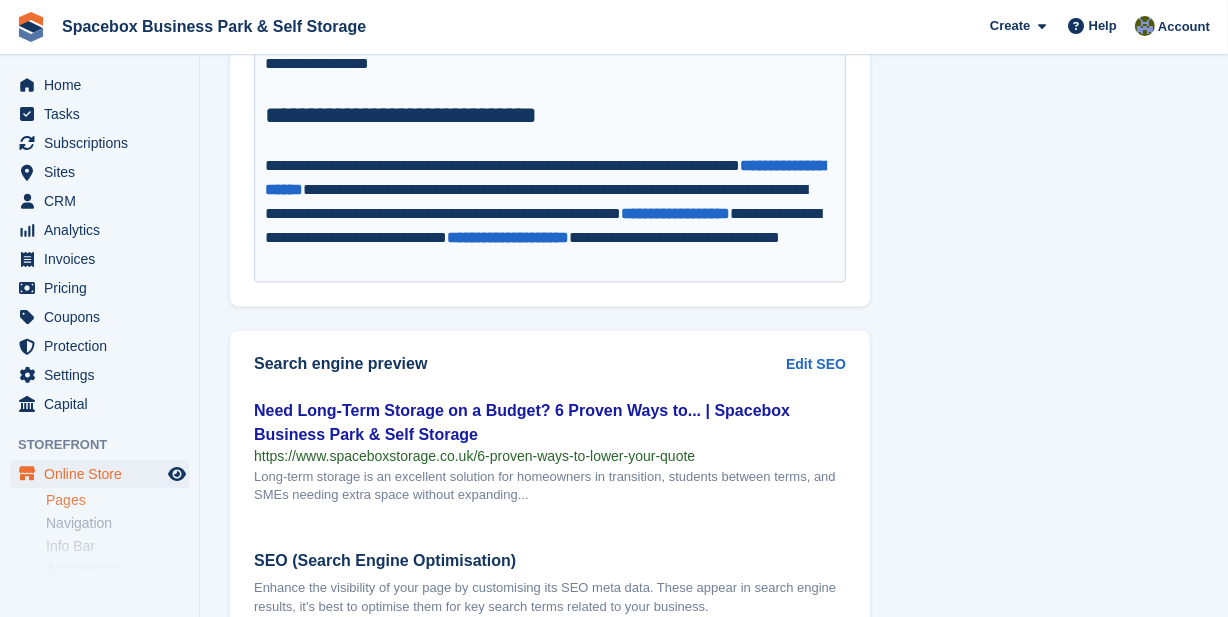 scroll, scrollTop: 3743, scrollLeft: 0, axis: vertical 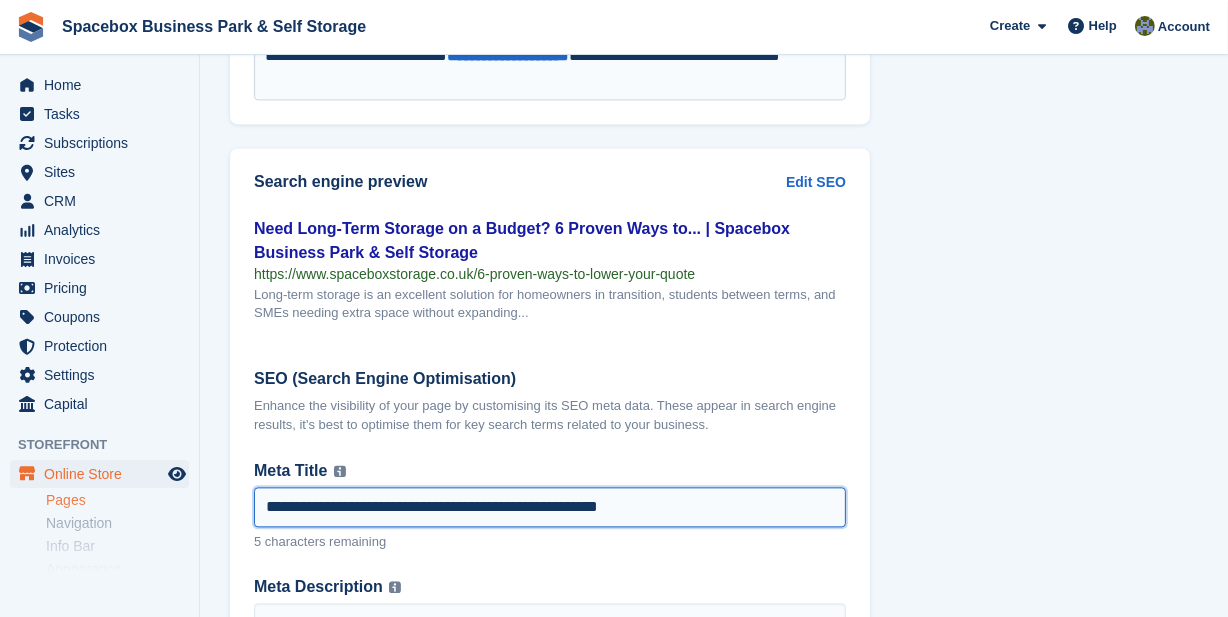 click on "**********" at bounding box center [550, 507] 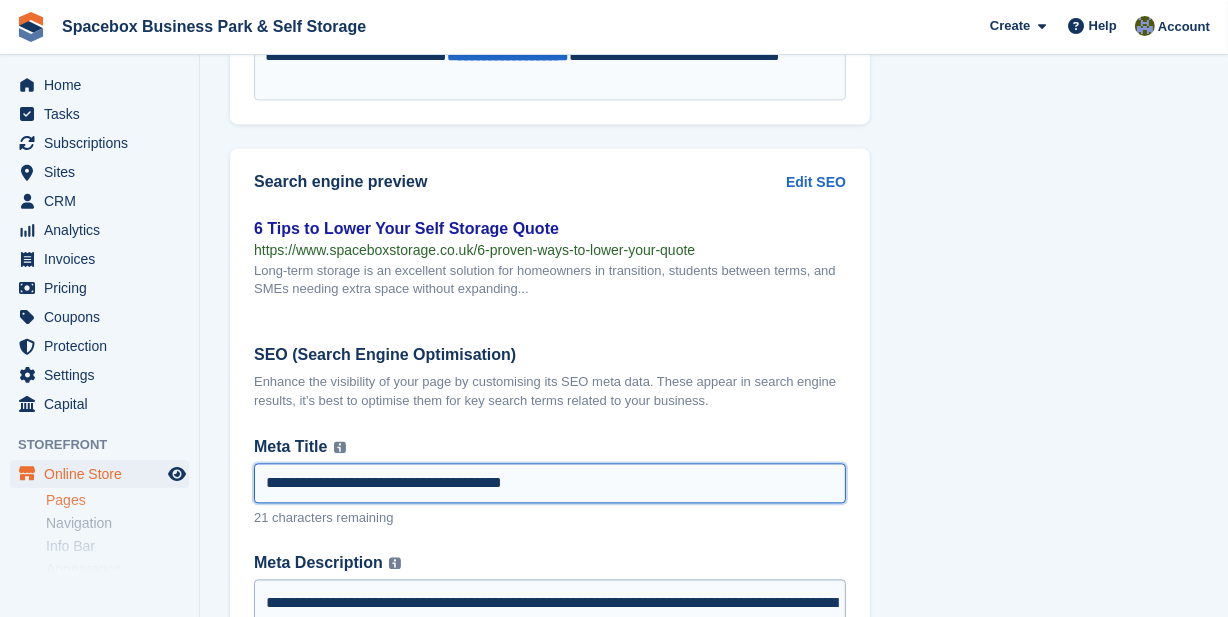 scroll, scrollTop: 3925, scrollLeft: 0, axis: vertical 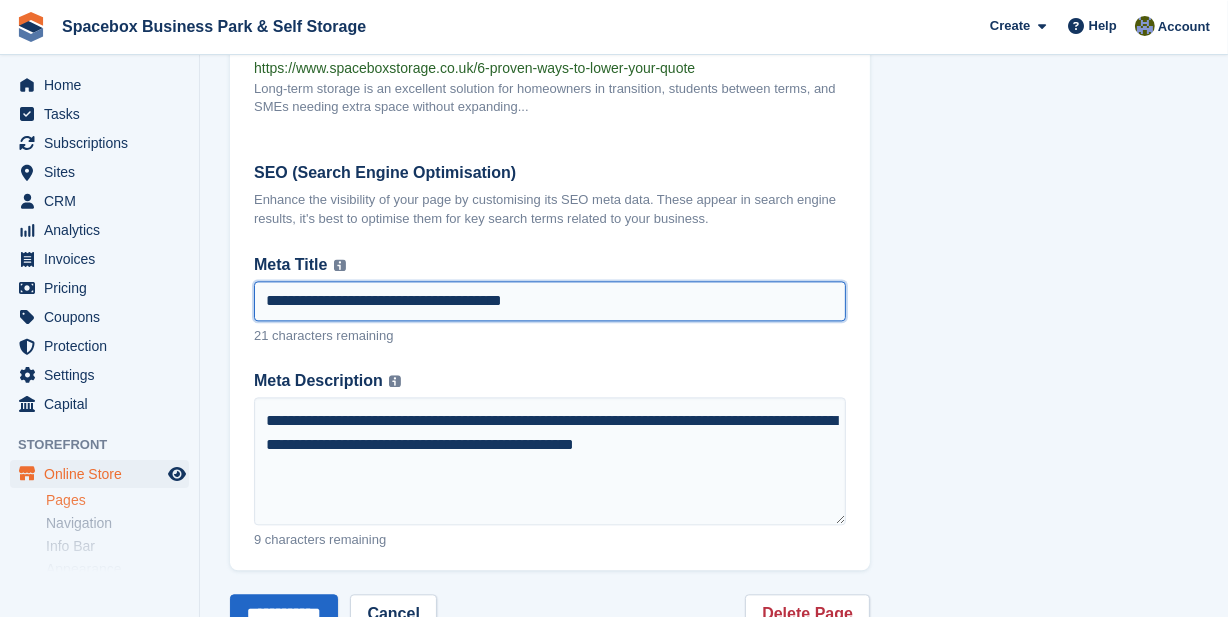 type on "**********" 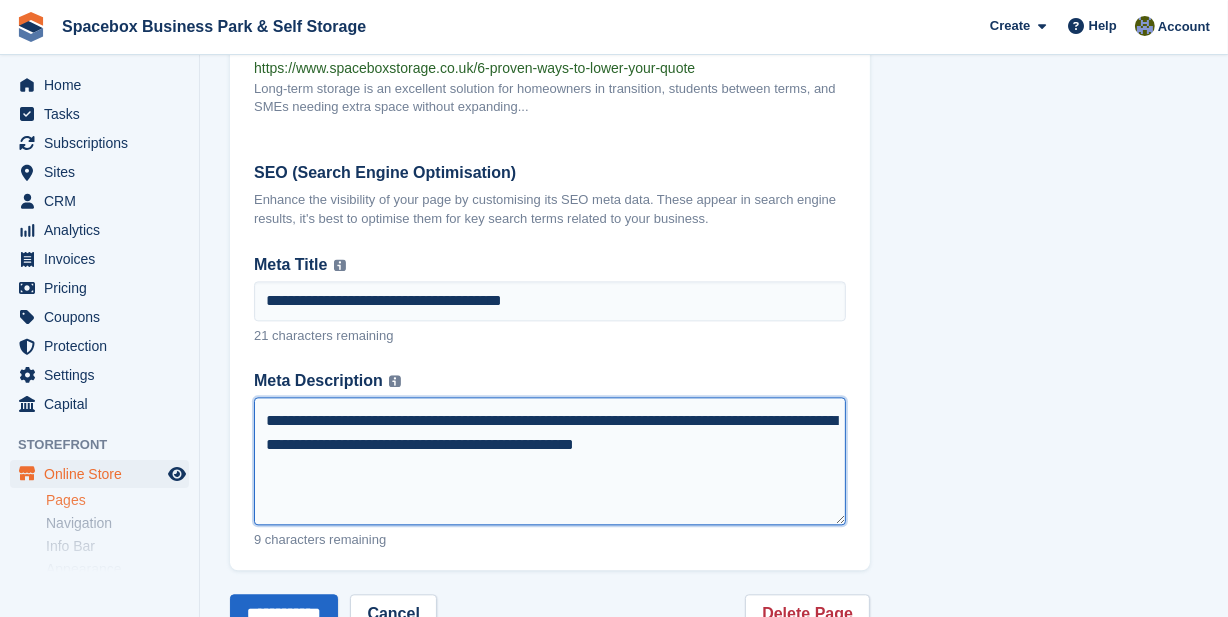 drag, startPoint x: 264, startPoint y: 395, endPoint x: 850, endPoint y: 437, distance: 587.5032 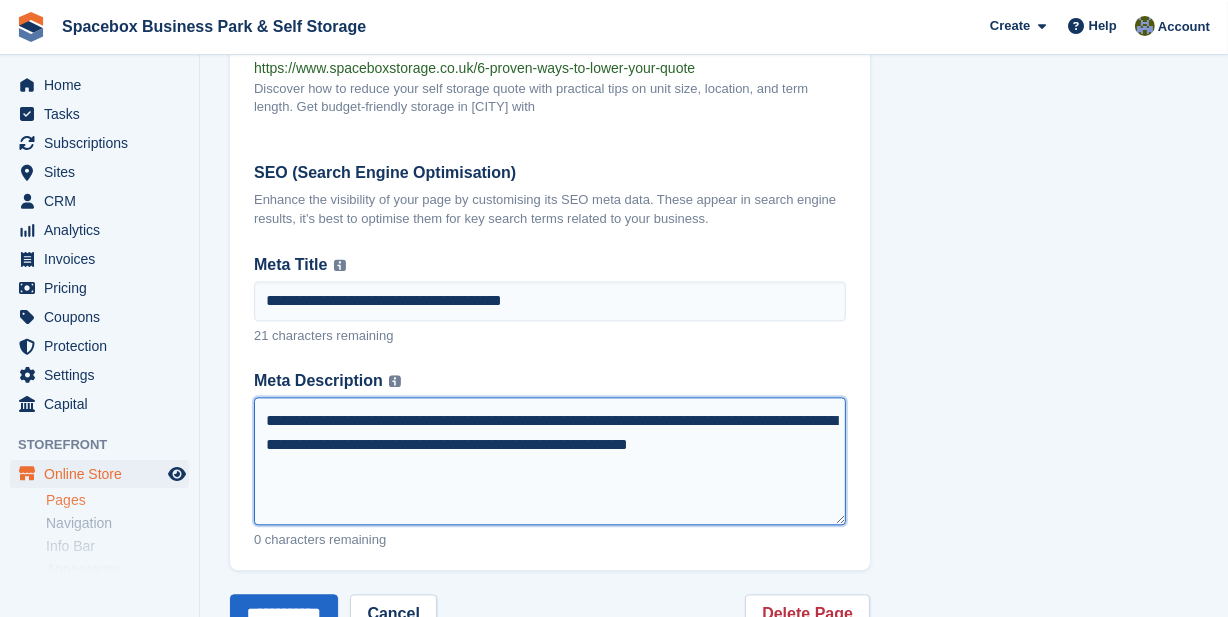 drag, startPoint x: 760, startPoint y: 420, endPoint x: 849, endPoint y: 435, distance: 90.255196 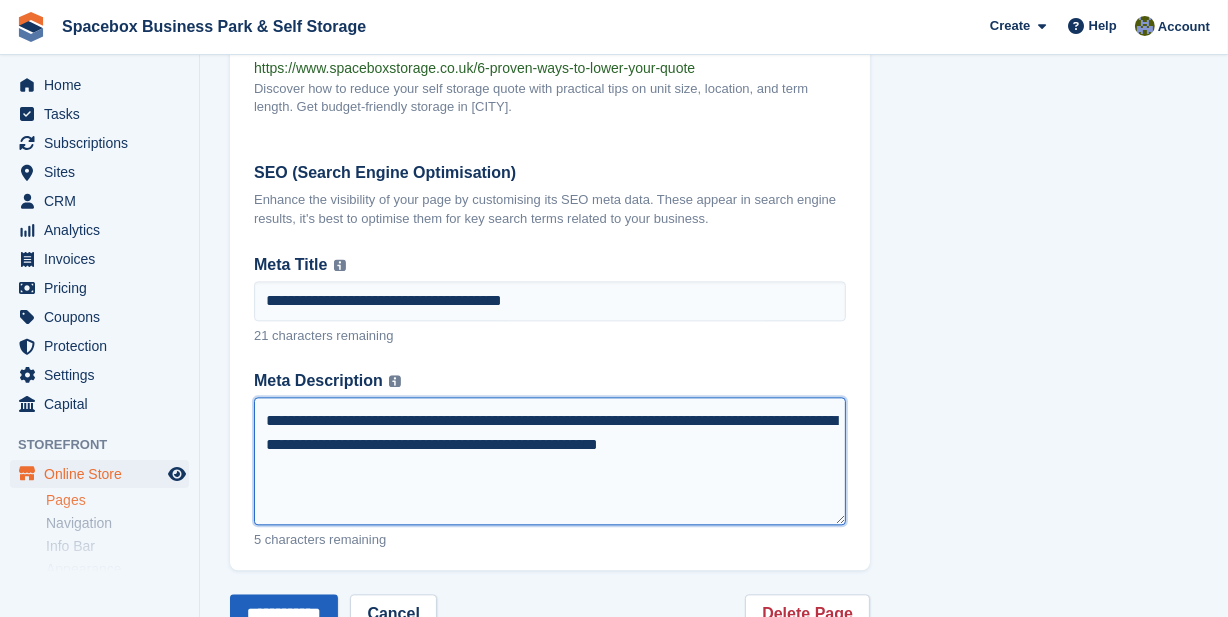 type on "**********" 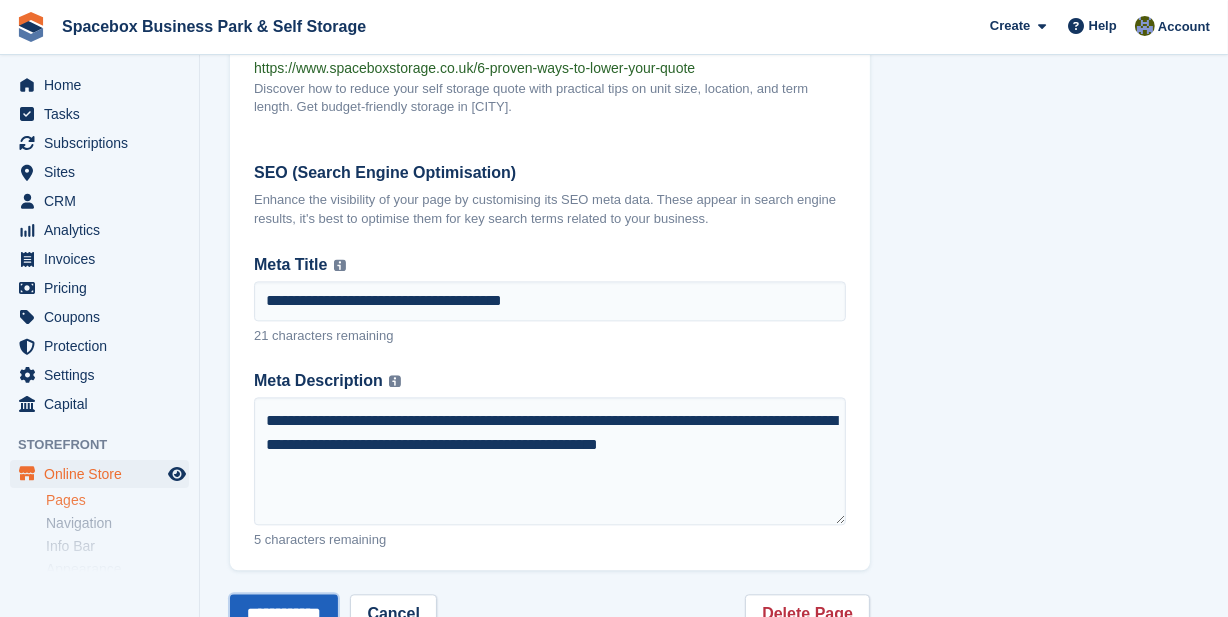 click on "**********" at bounding box center (284, 614) 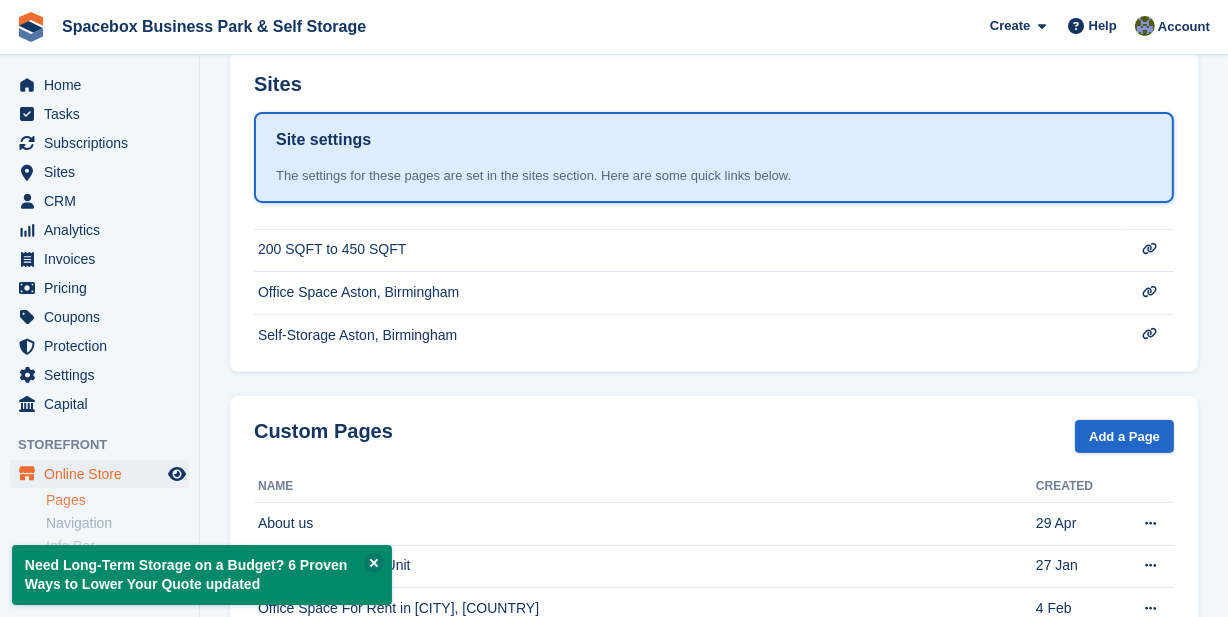 scroll, scrollTop: 818, scrollLeft: 0, axis: vertical 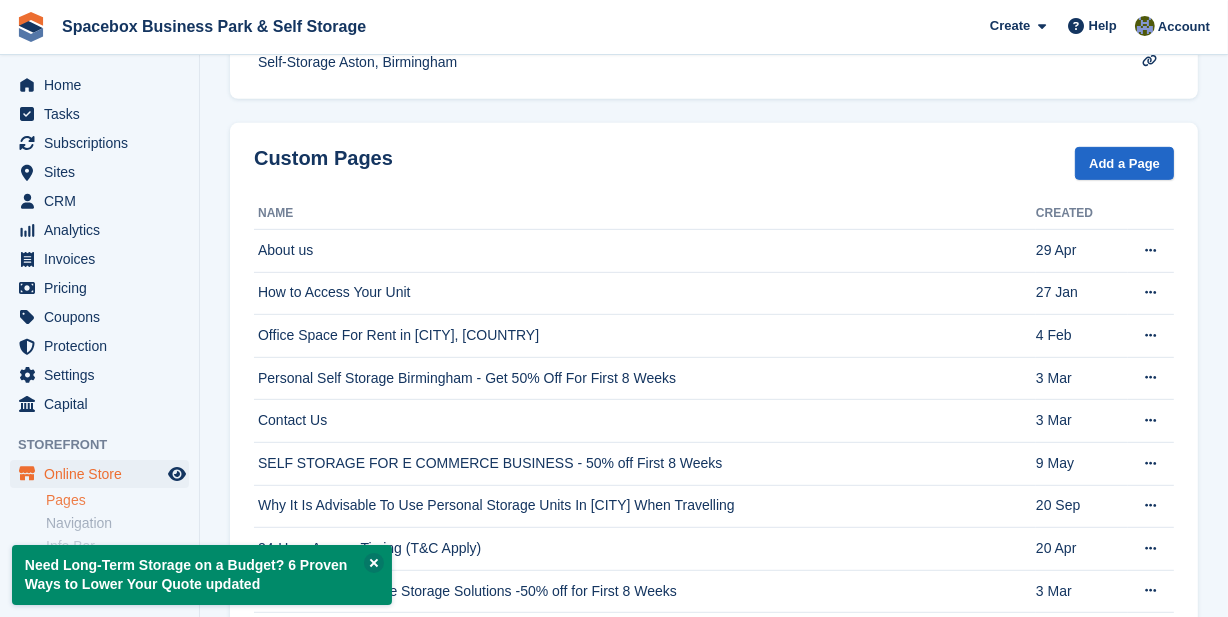 drag, startPoint x: 268, startPoint y: 581, endPoint x: 29, endPoint y: 560, distance: 239.92082 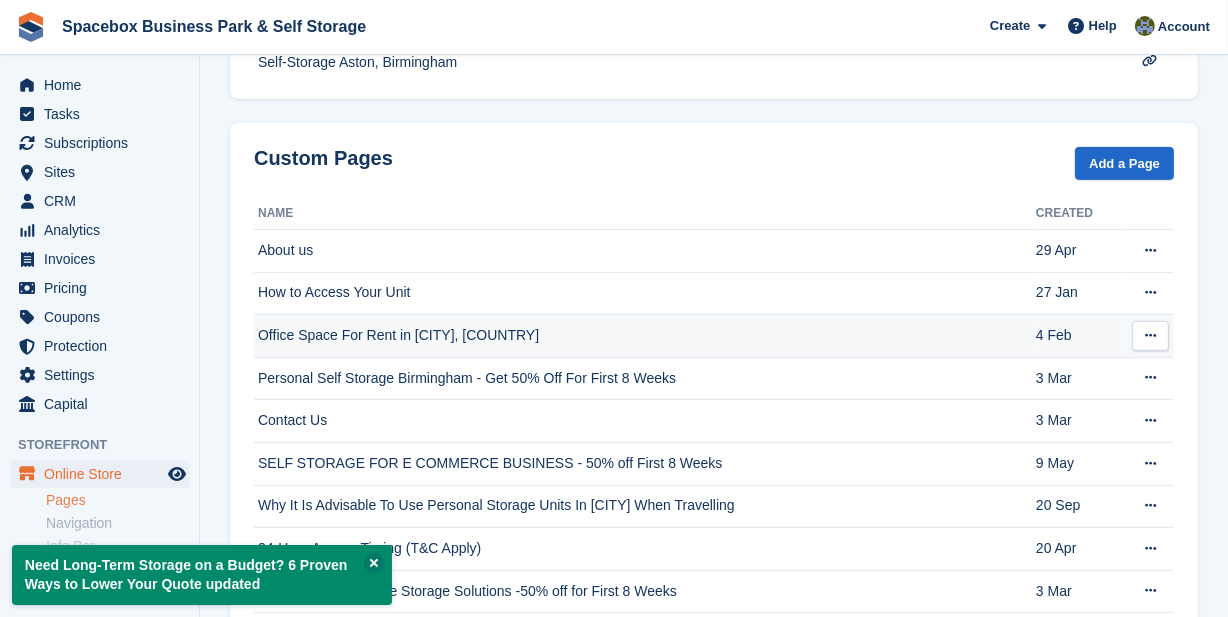 scroll, scrollTop: 1090, scrollLeft: 0, axis: vertical 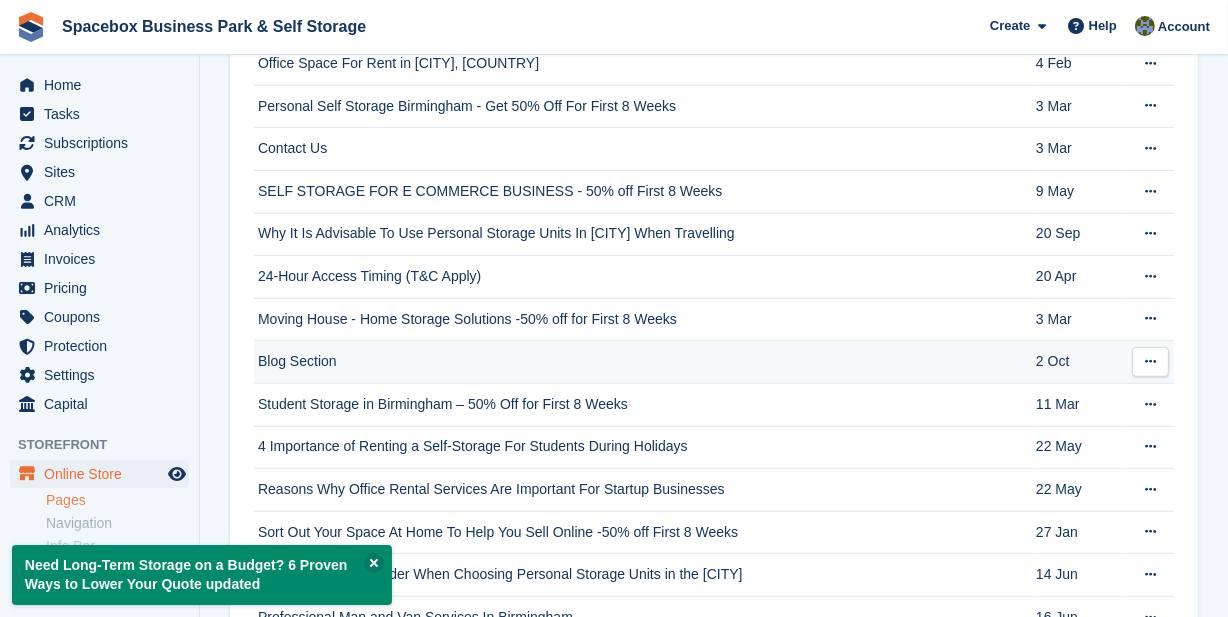 click at bounding box center (1150, 362) 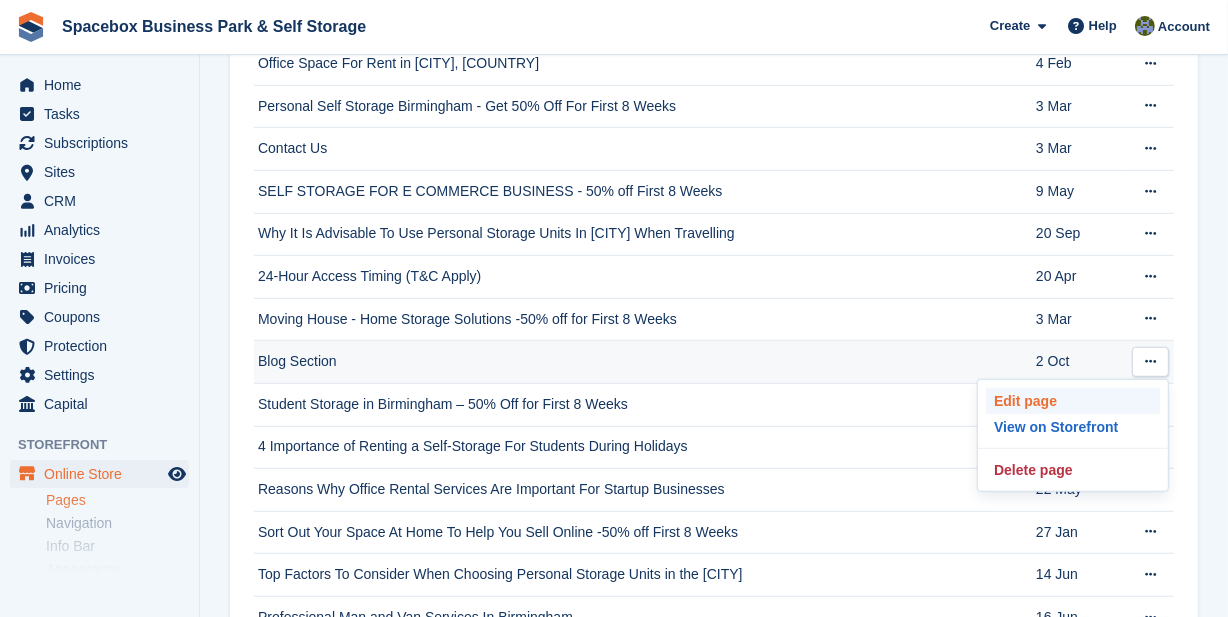 click on "Edit page" at bounding box center (1073, 401) 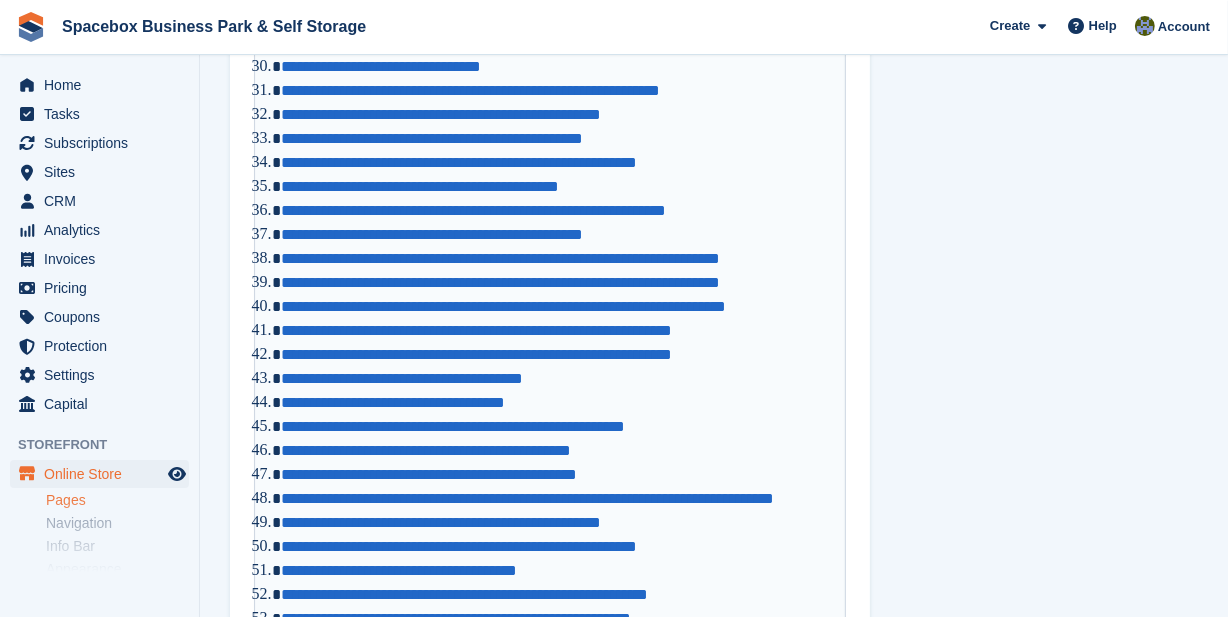 scroll, scrollTop: 0, scrollLeft: 0, axis: both 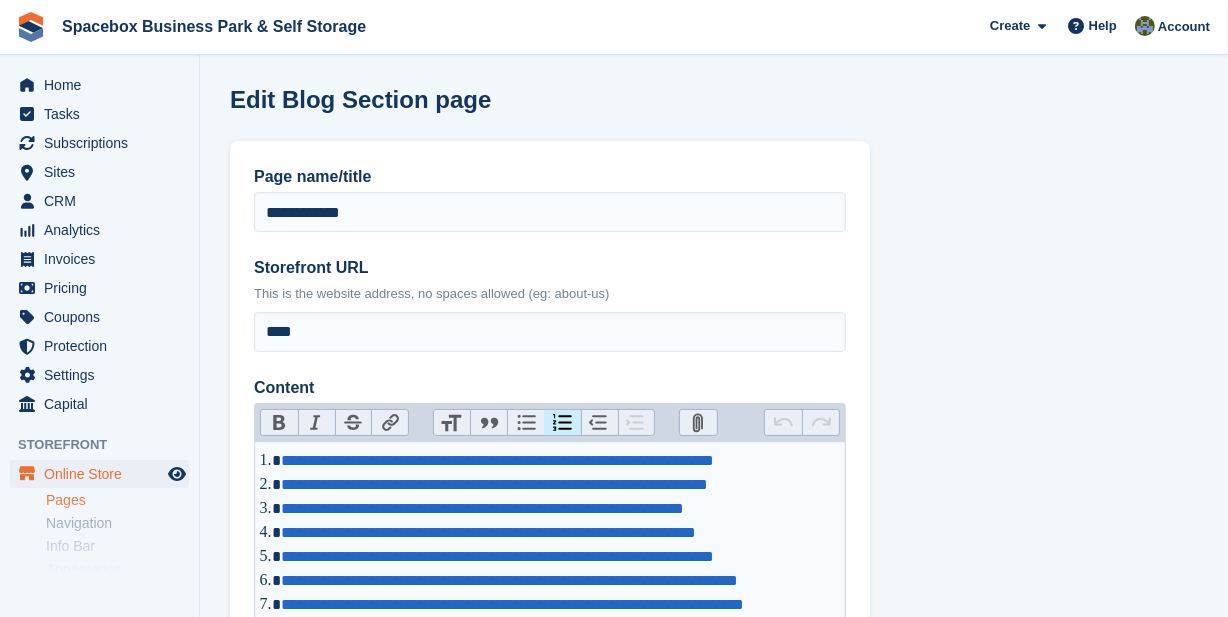 click on "**********" at bounding box center (558, 461) 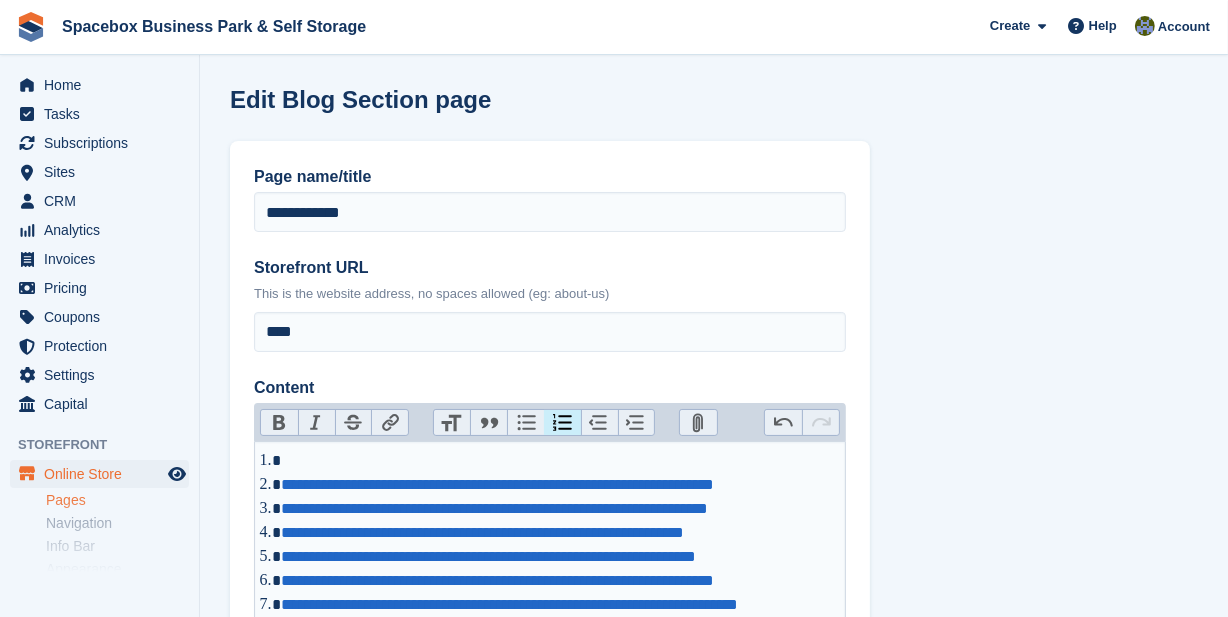 click at bounding box center (558, 461) 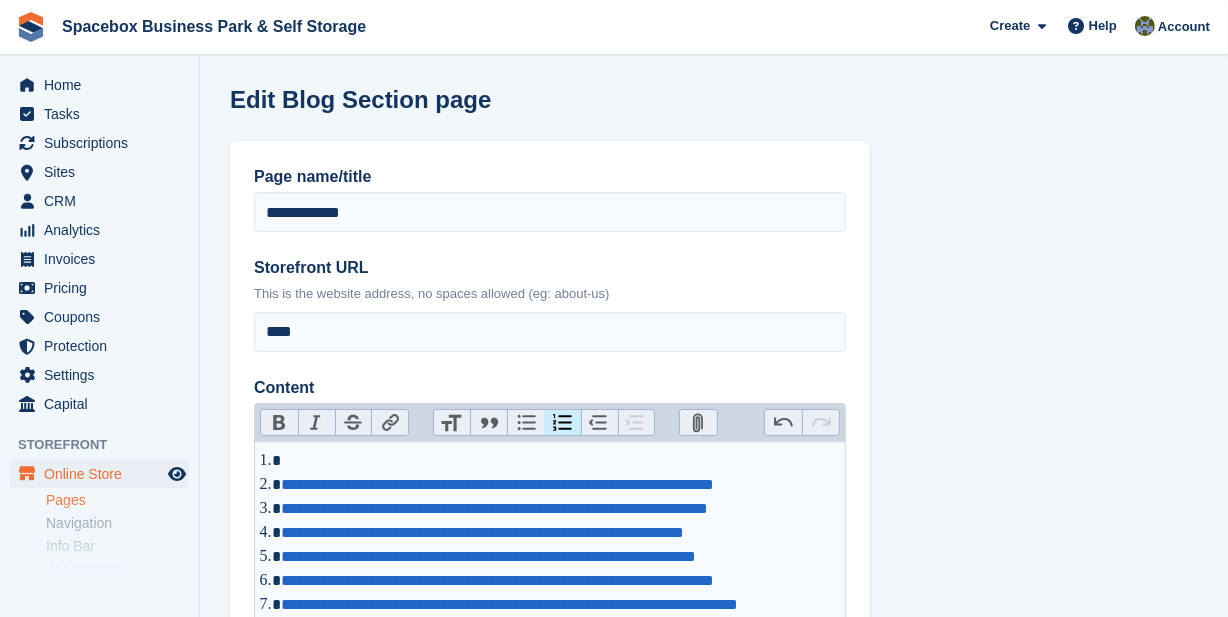 paste on "**********" 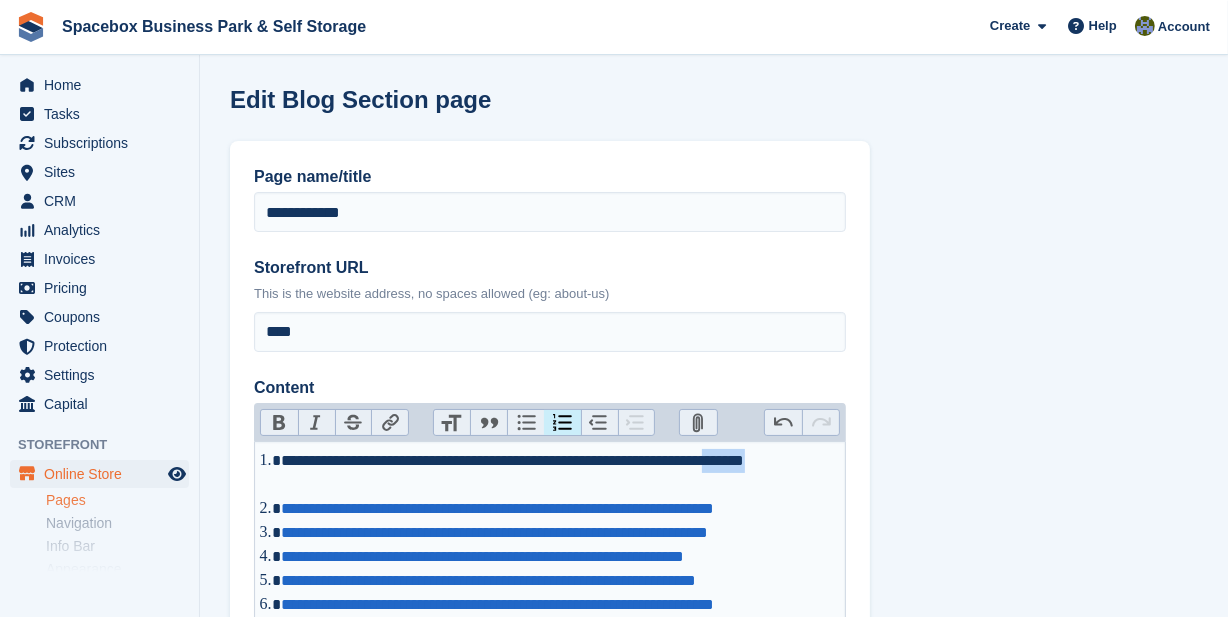 drag, startPoint x: 350, startPoint y: 487, endPoint x: 268, endPoint y: 487, distance: 82 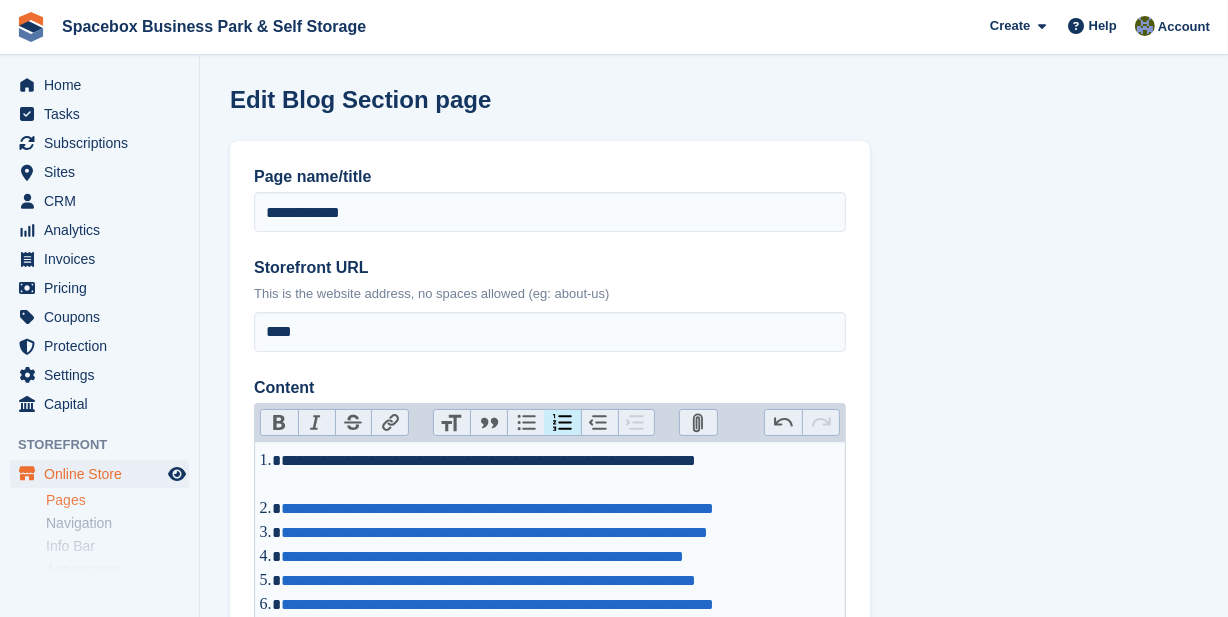 type on "**********" 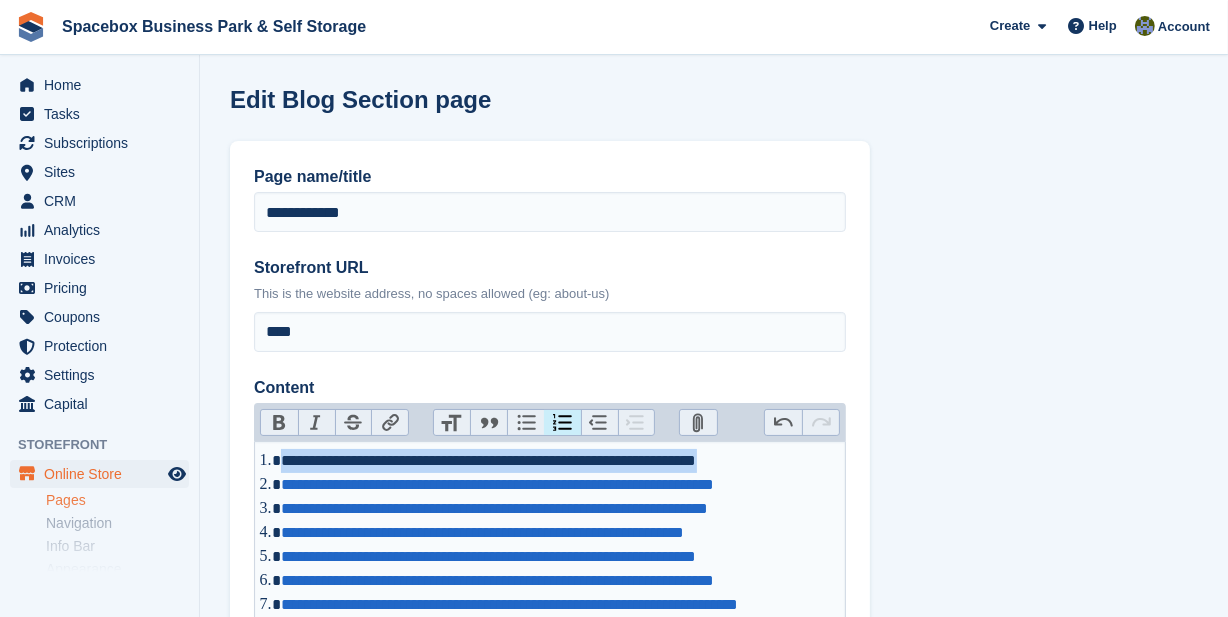 drag, startPoint x: 282, startPoint y: 458, endPoint x: 816, endPoint y: 457, distance: 534.0009 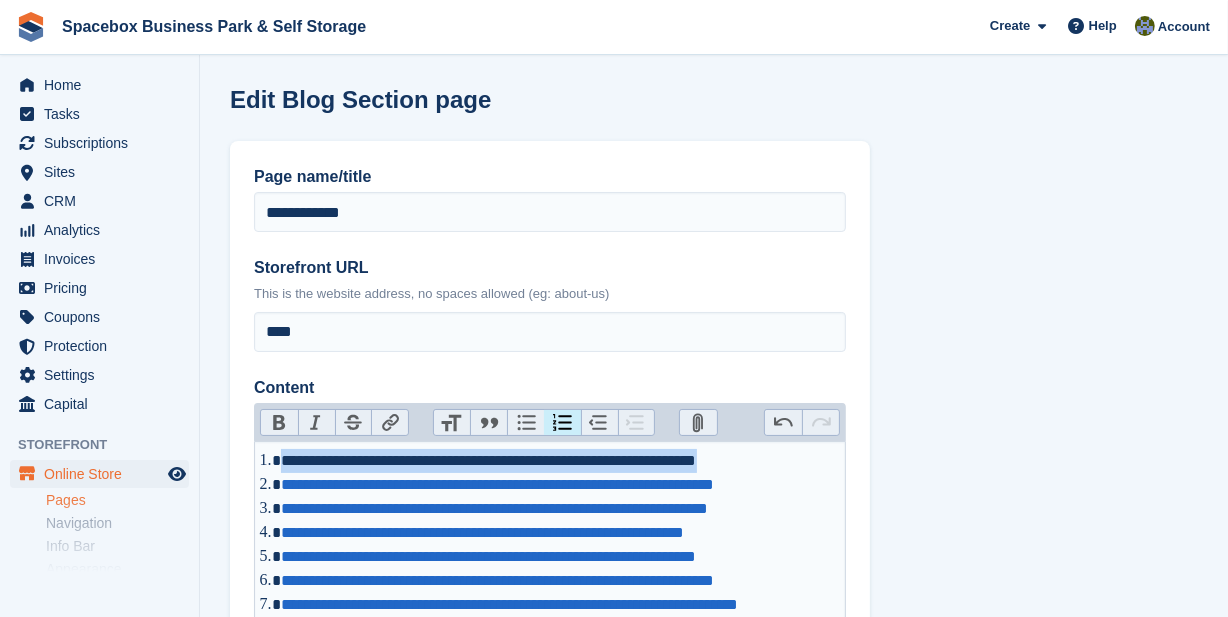 click on "**********" at bounding box center [558, 461] 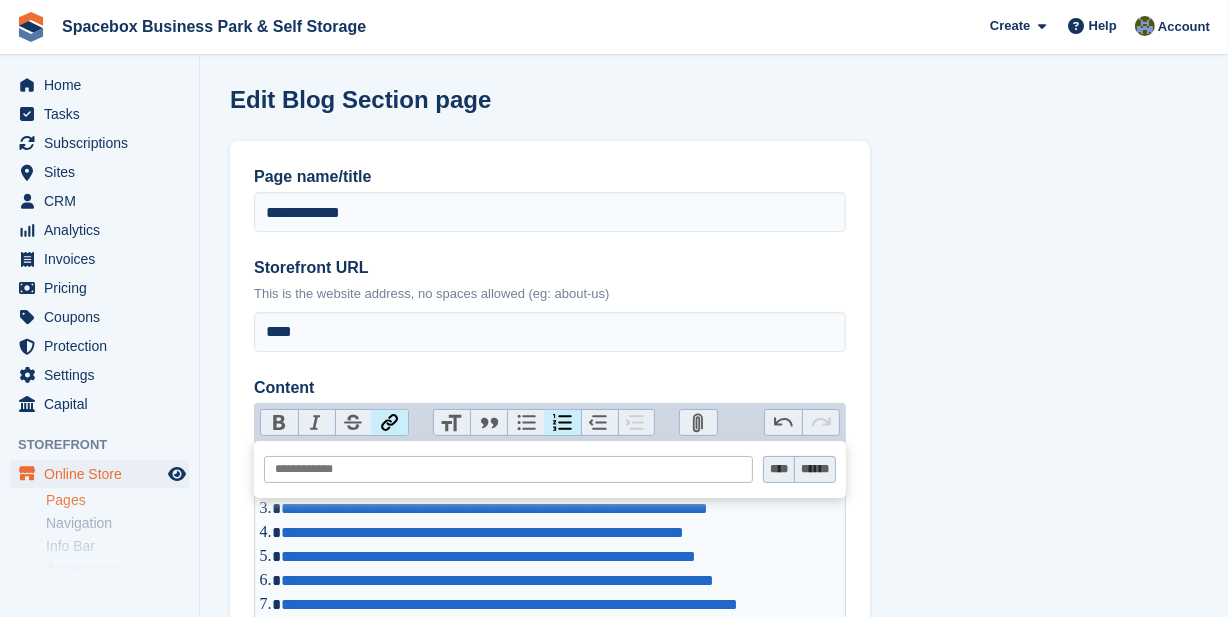 click at bounding box center [508, 469] 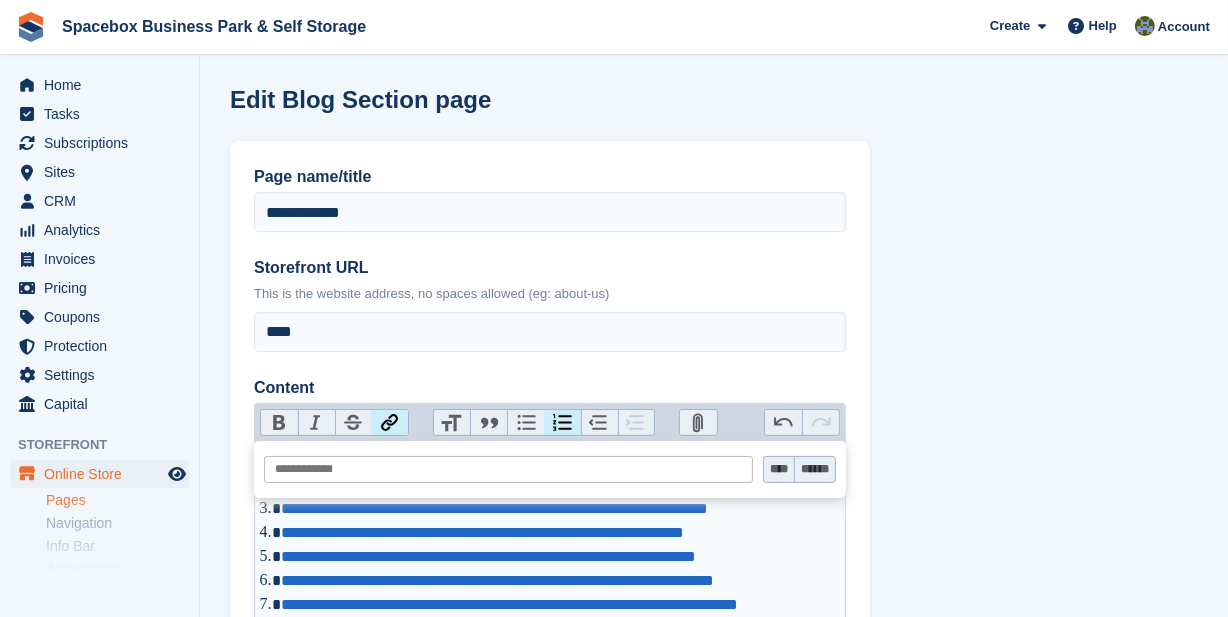 paste on "**********" 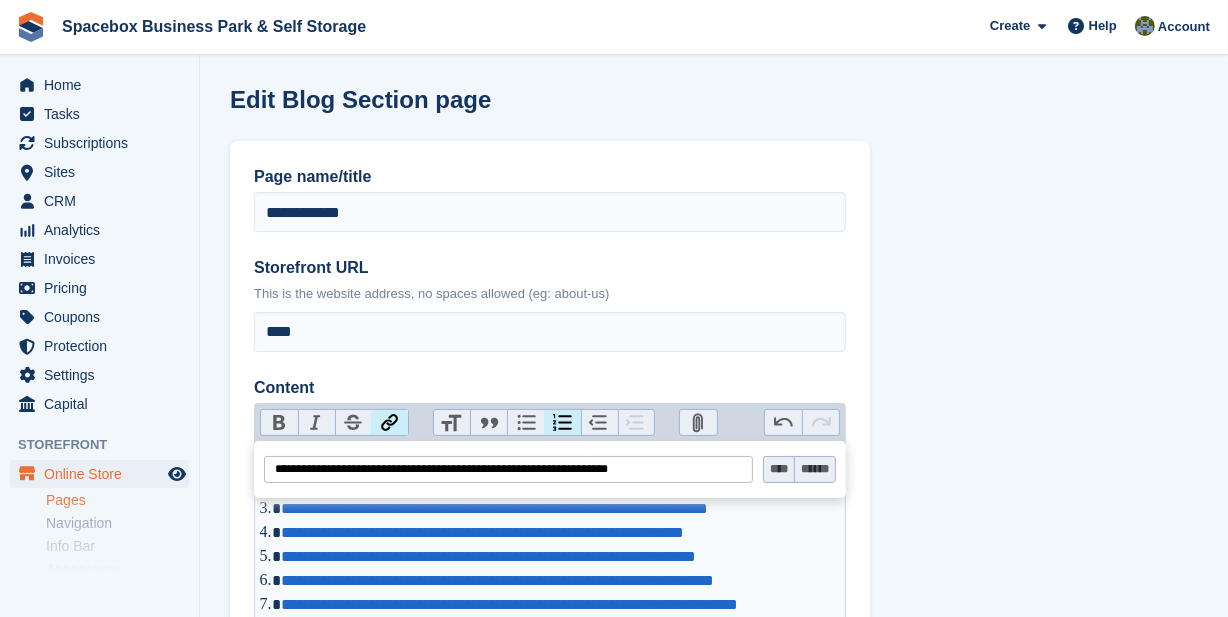 type on "**********" 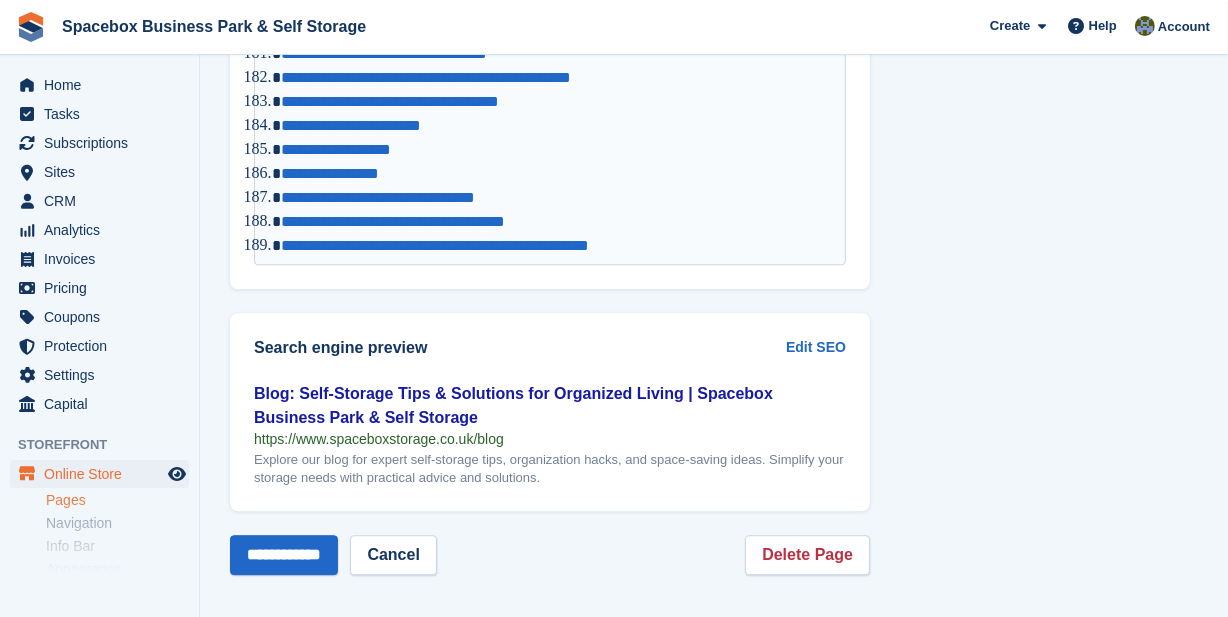 scroll, scrollTop: 5336, scrollLeft: 0, axis: vertical 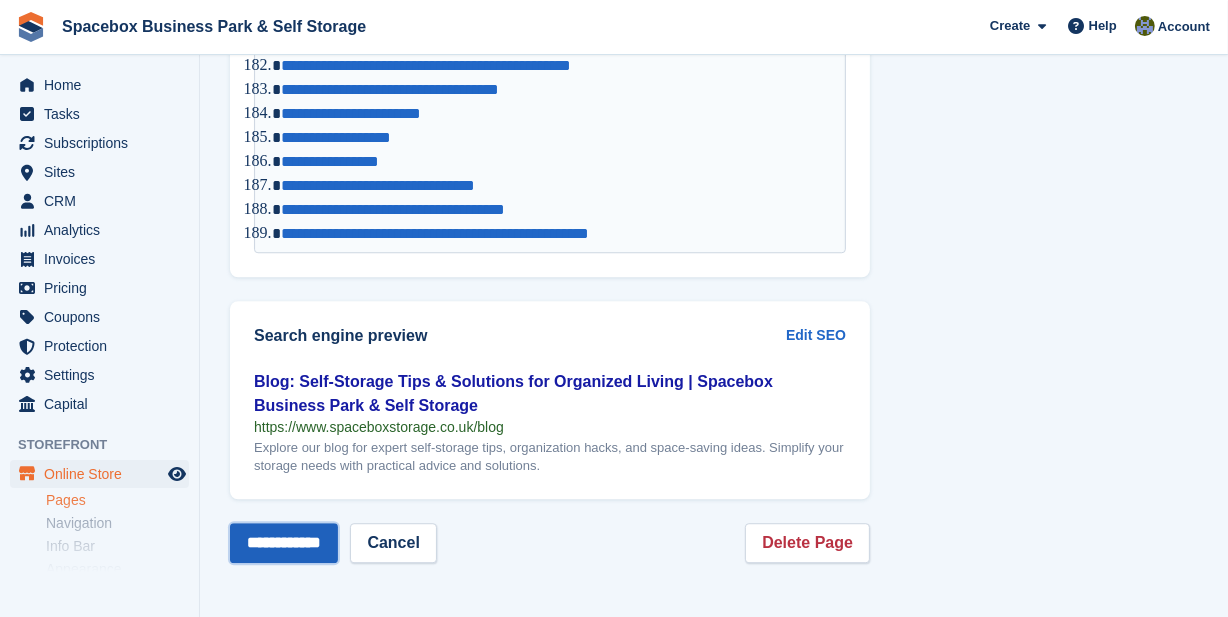 click on "**********" at bounding box center [284, 543] 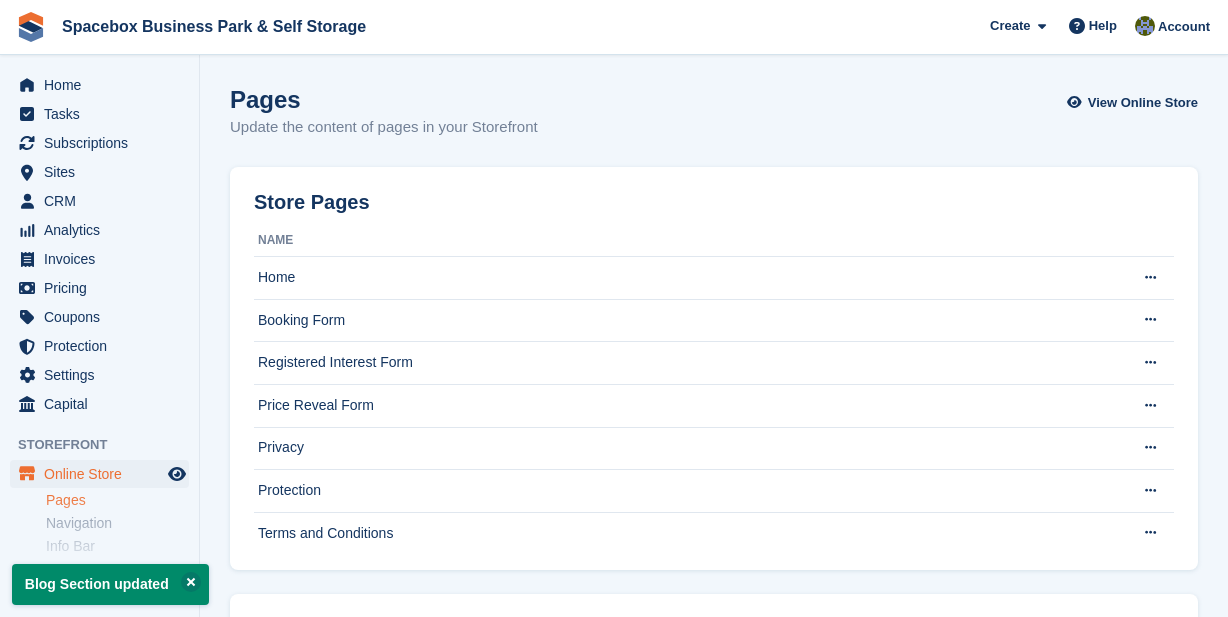 scroll, scrollTop: 0, scrollLeft: 0, axis: both 